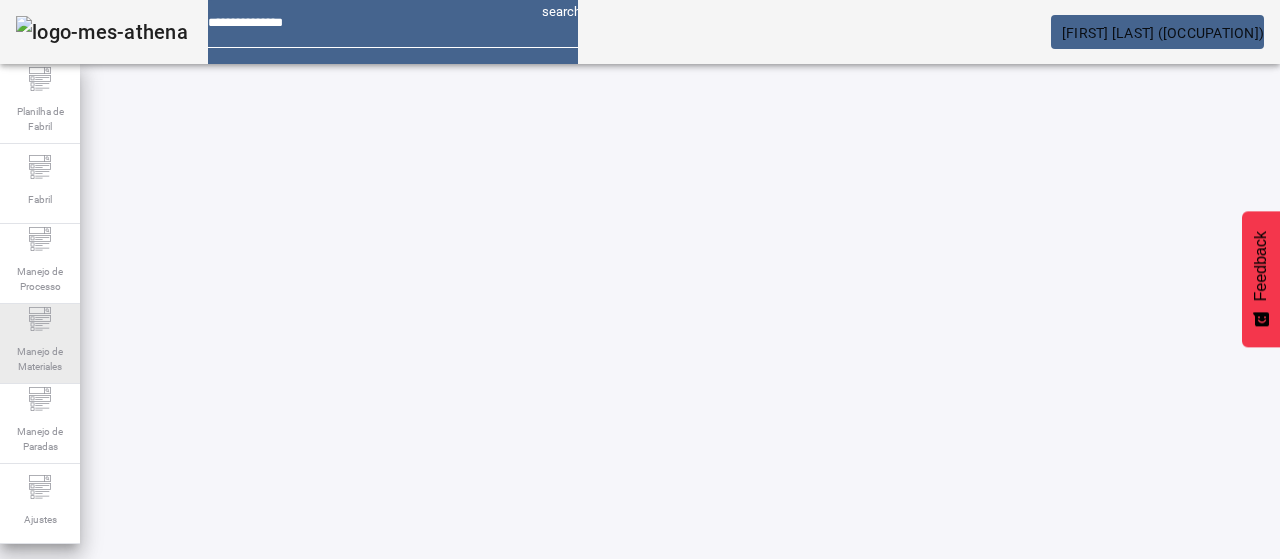 click on "Manejo de Materiales" 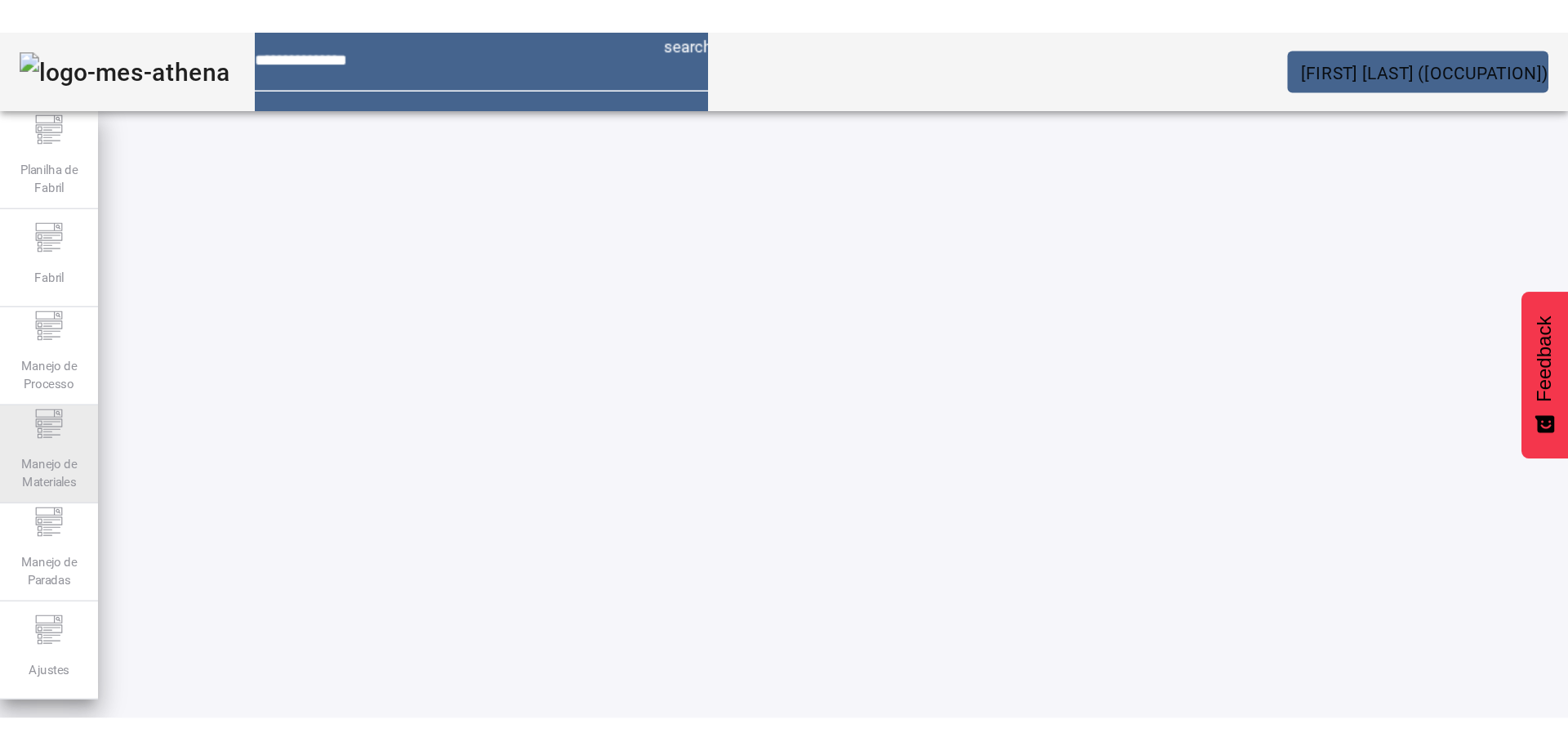 scroll, scrollTop: 0, scrollLeft: 0, axis: both 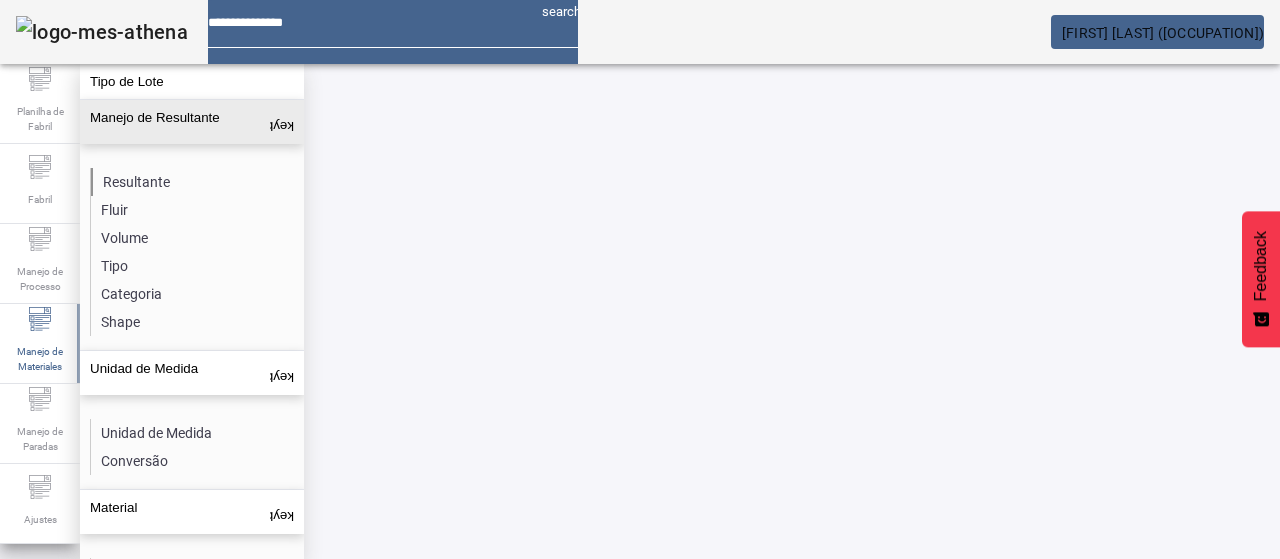 click on "Resultante" 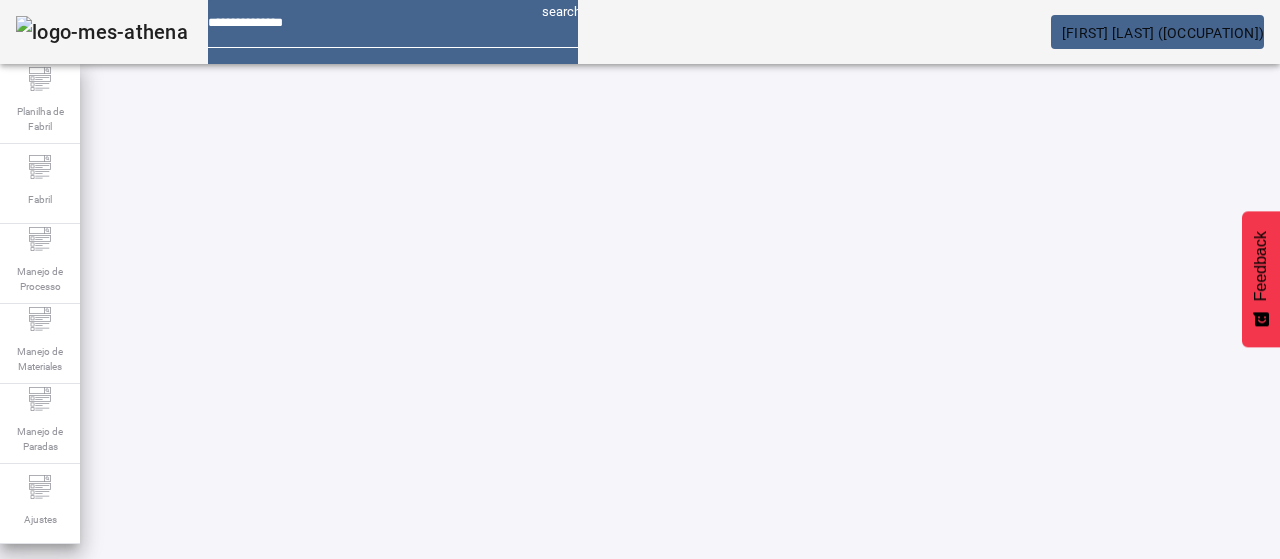 drag, startPoint x: 1170, startPoint y: 124, endPoint x: 1083, endPoint y: 165, distance: 96.17692 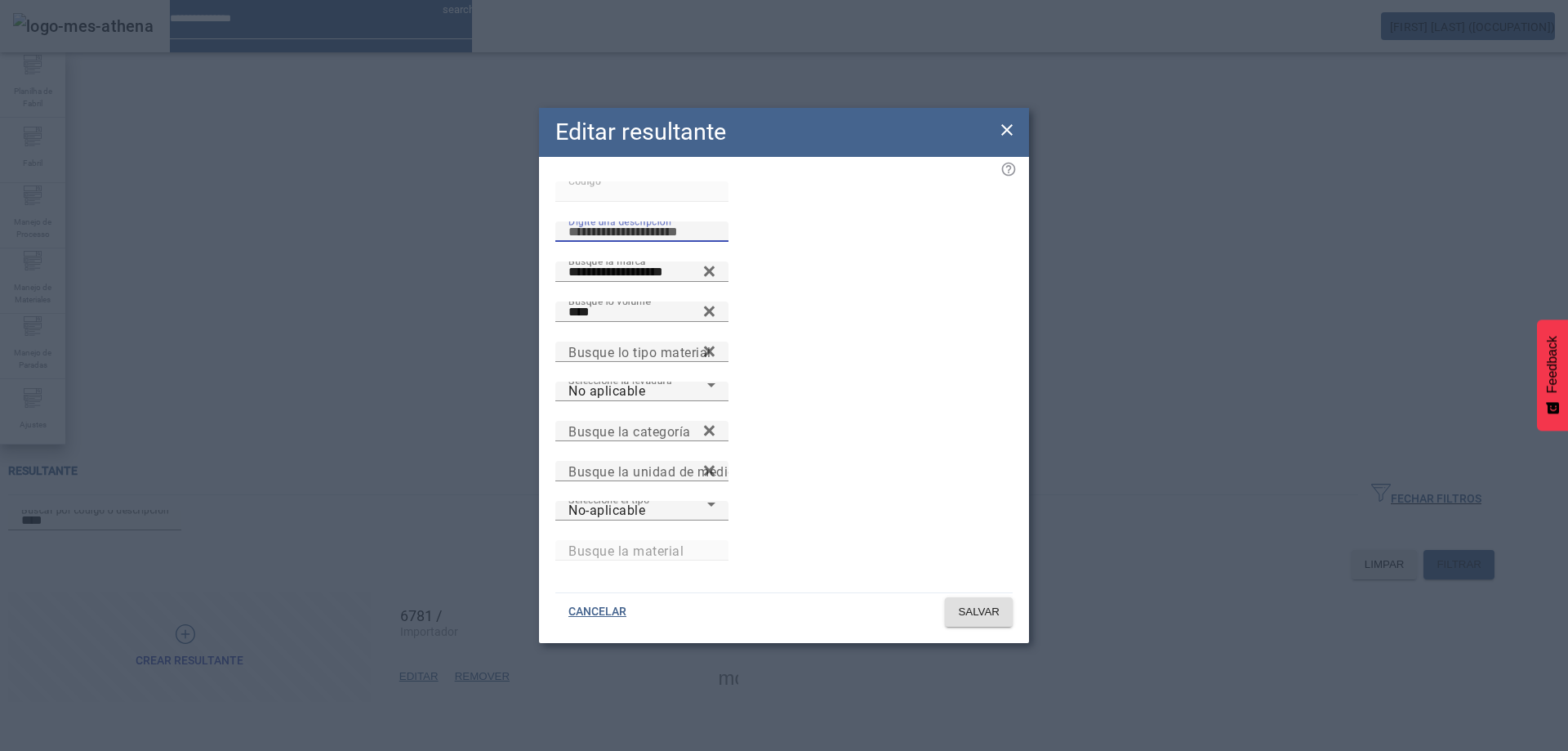 click on "Digite una descripción" at bounding box center (642, 232) 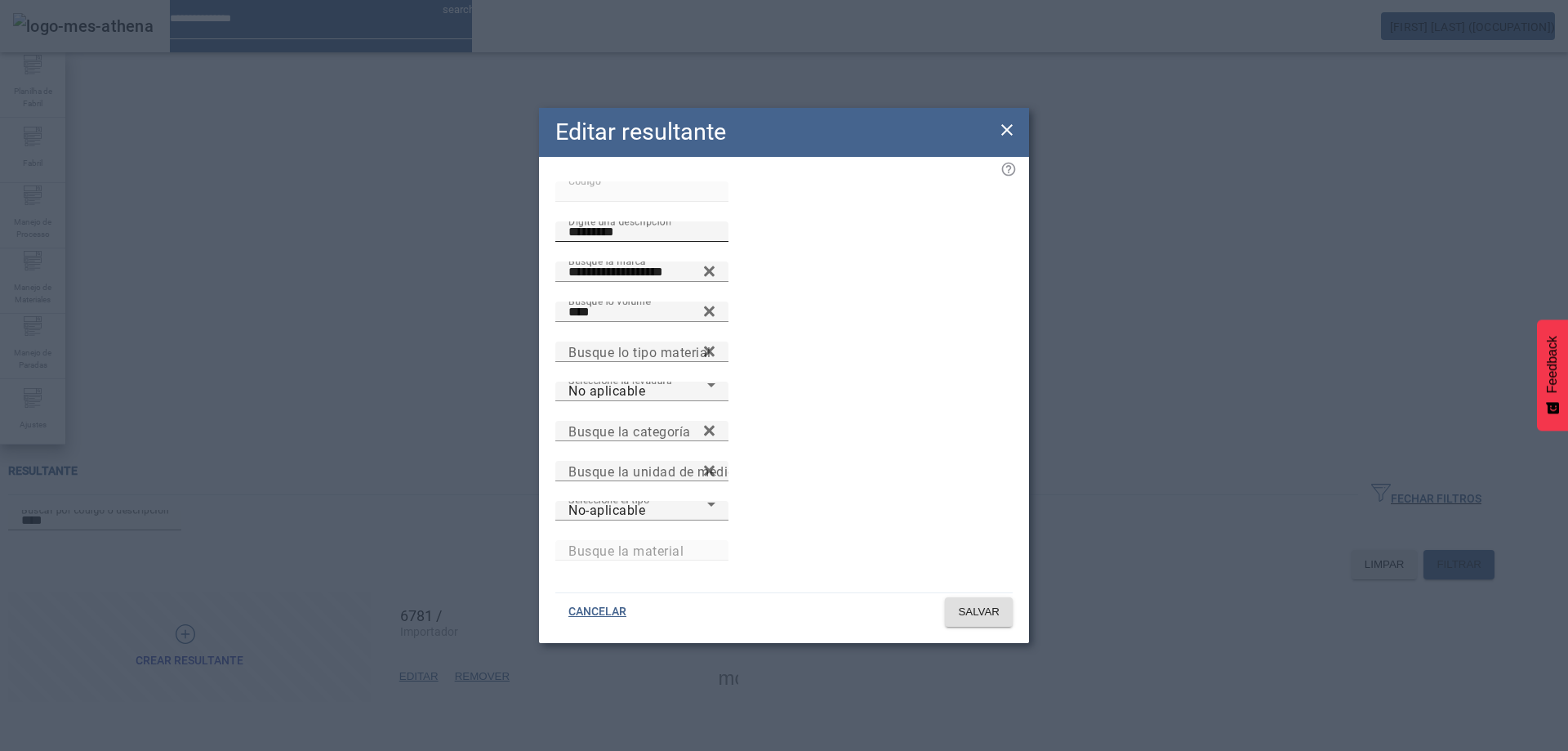 click on "*********" at bounding box center [642, 232] 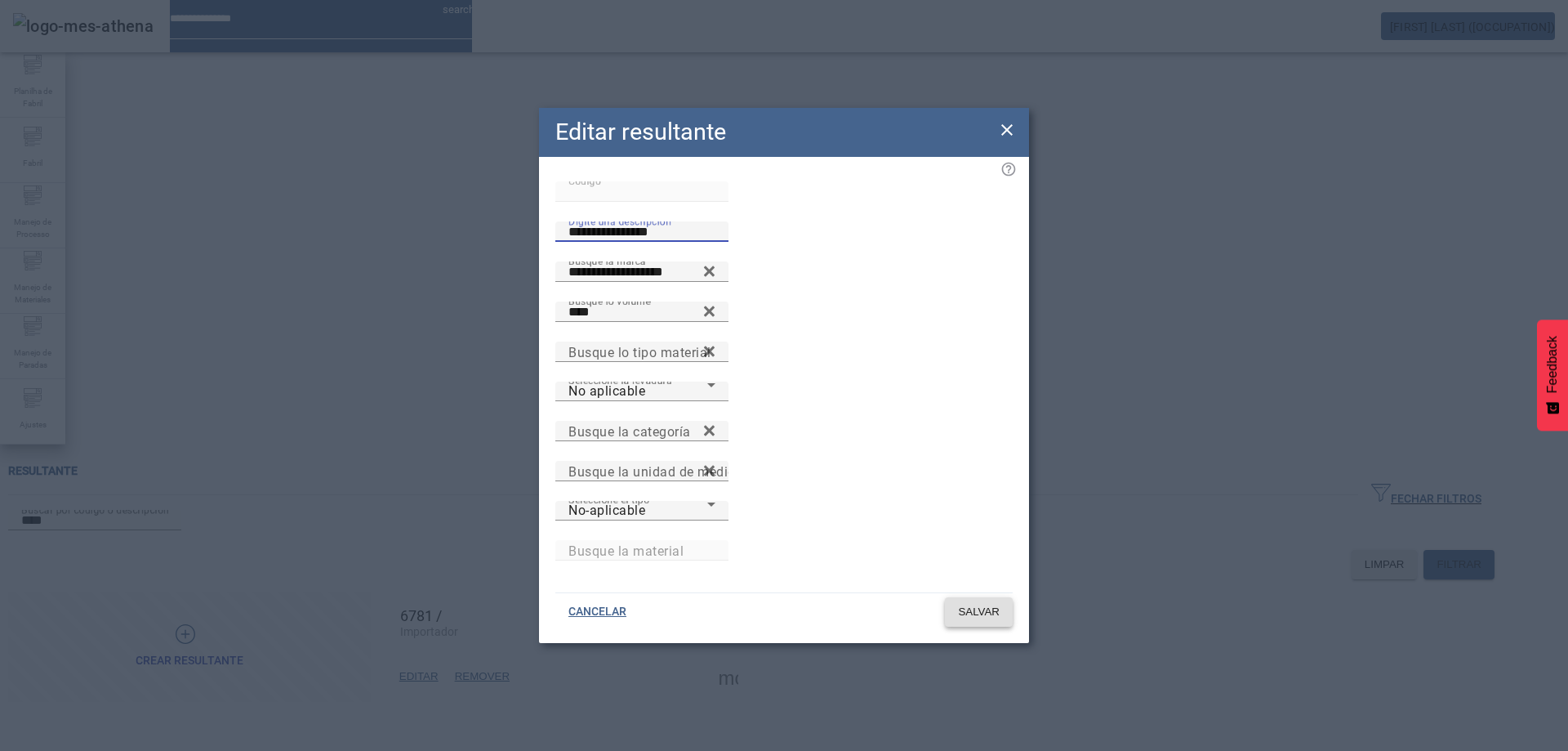 type on "**********" 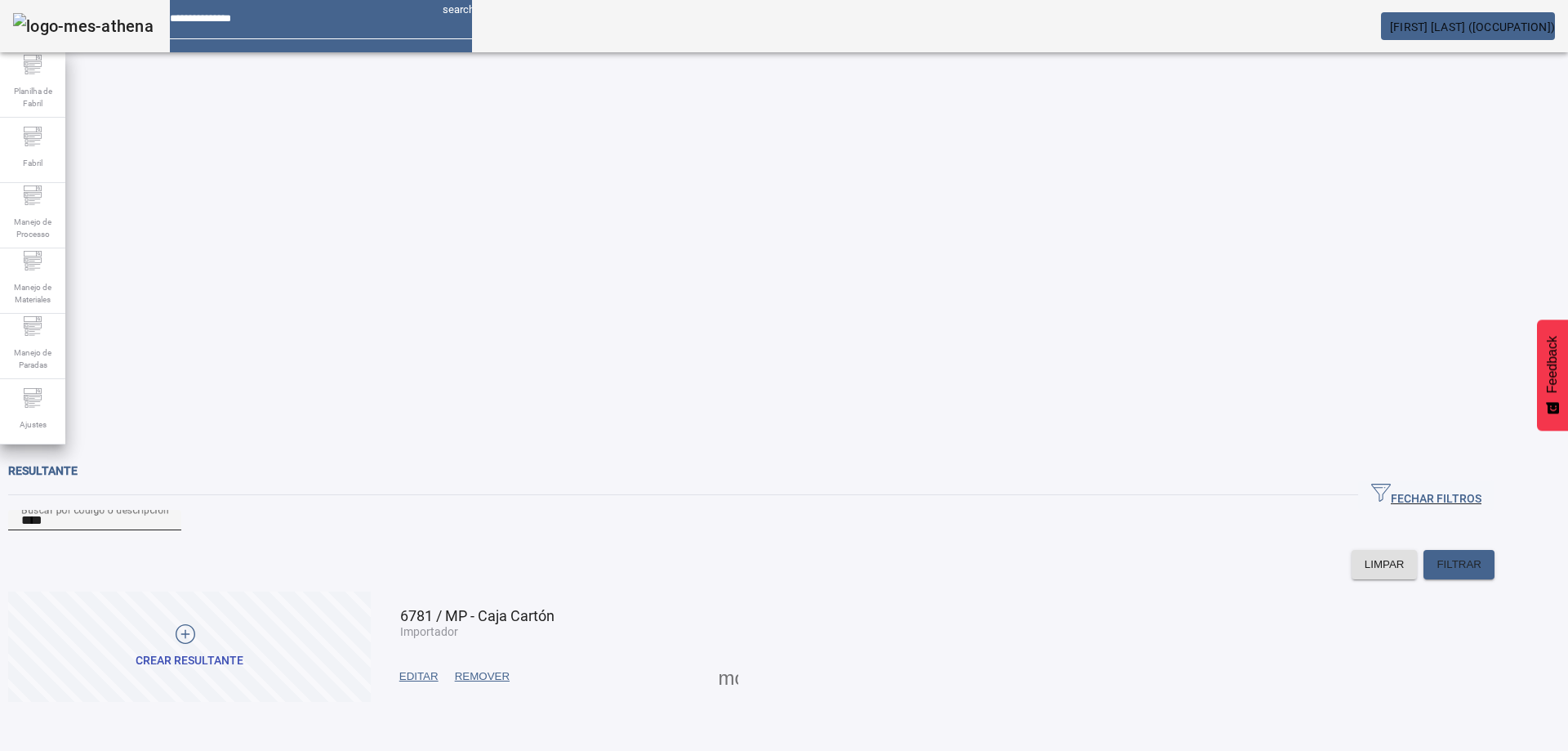 click on "****" at bounding box center [95, 521] 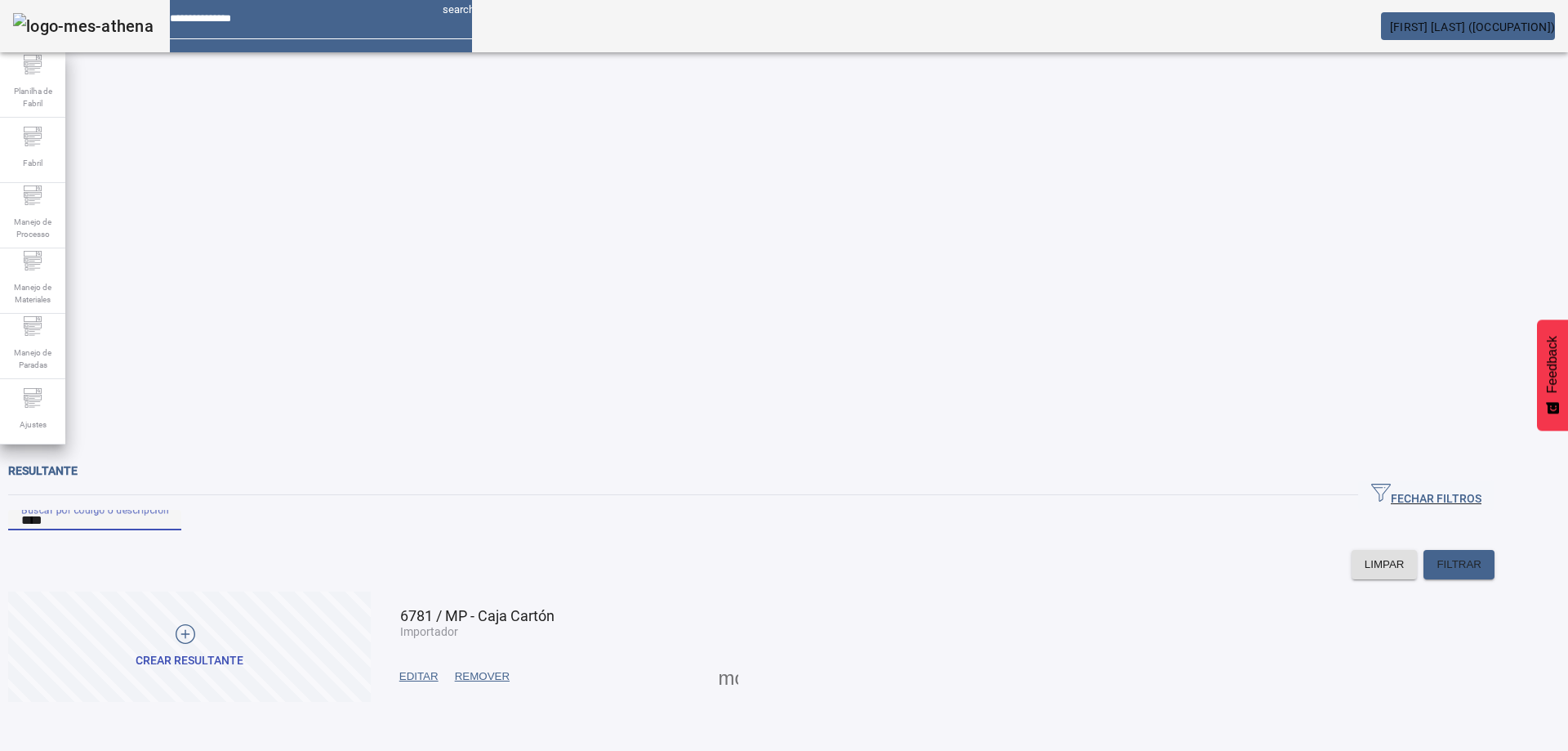 type on "****" 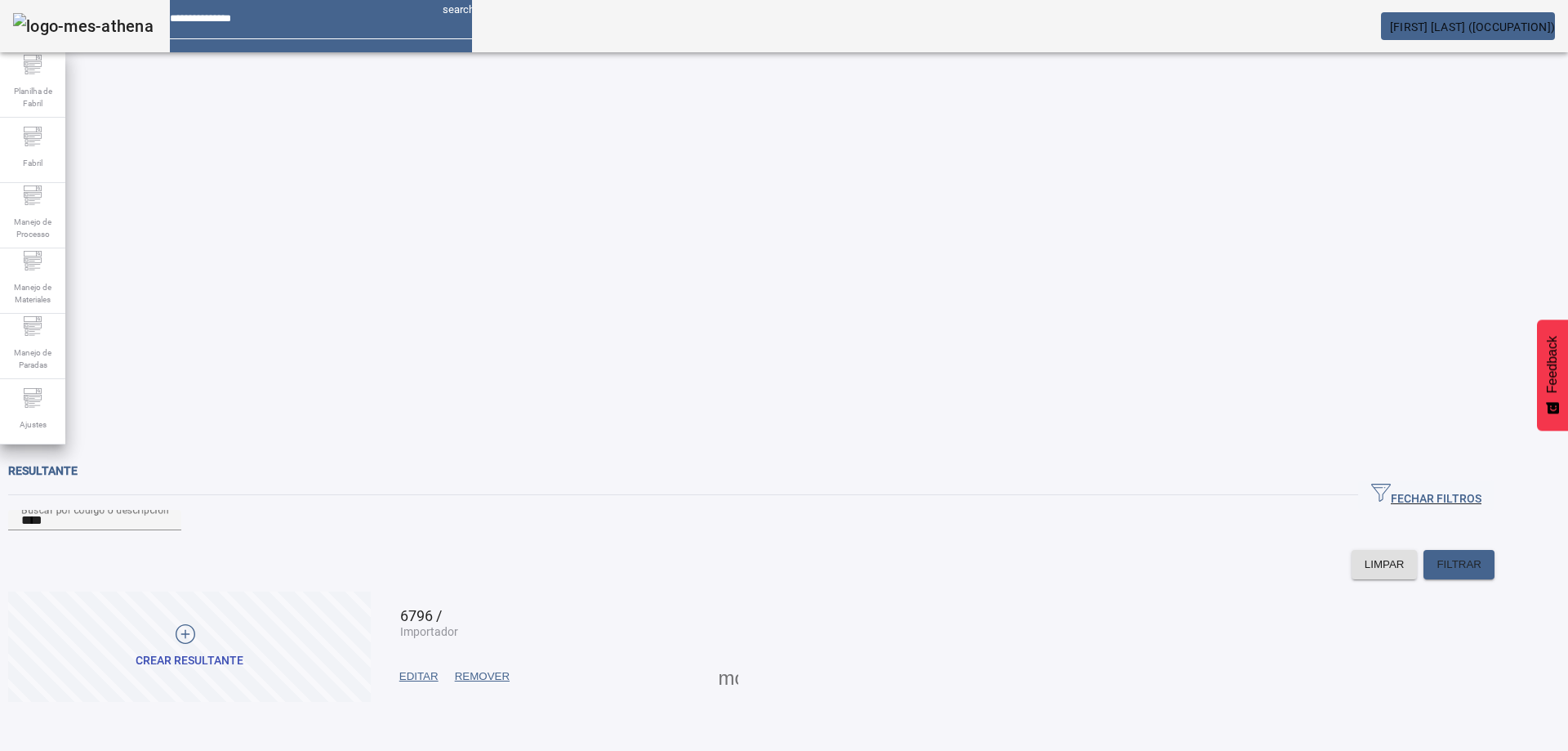 click on "EDITAR" at bounding box center (419, 677) 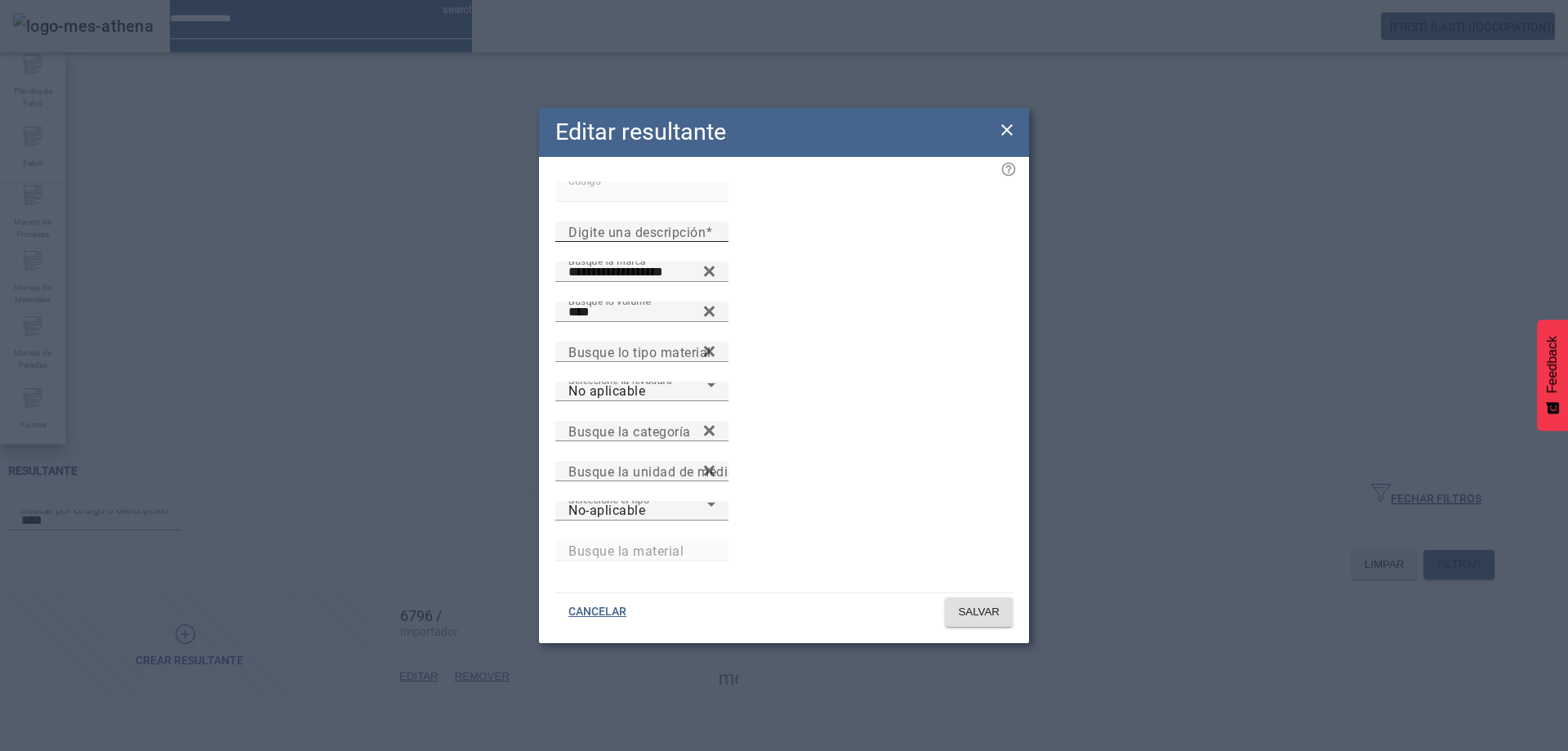click on "Digite una descripción" 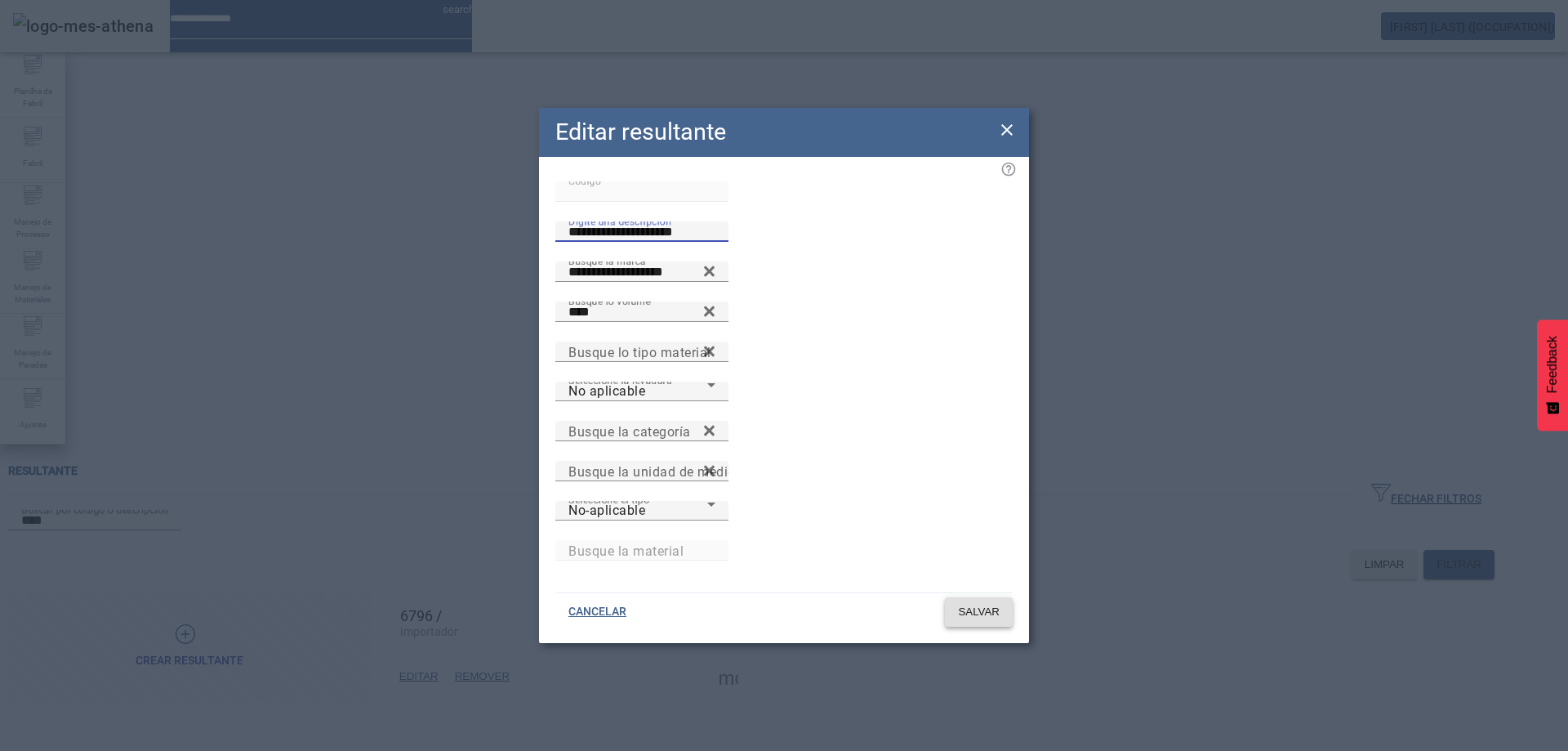 type on "**********" 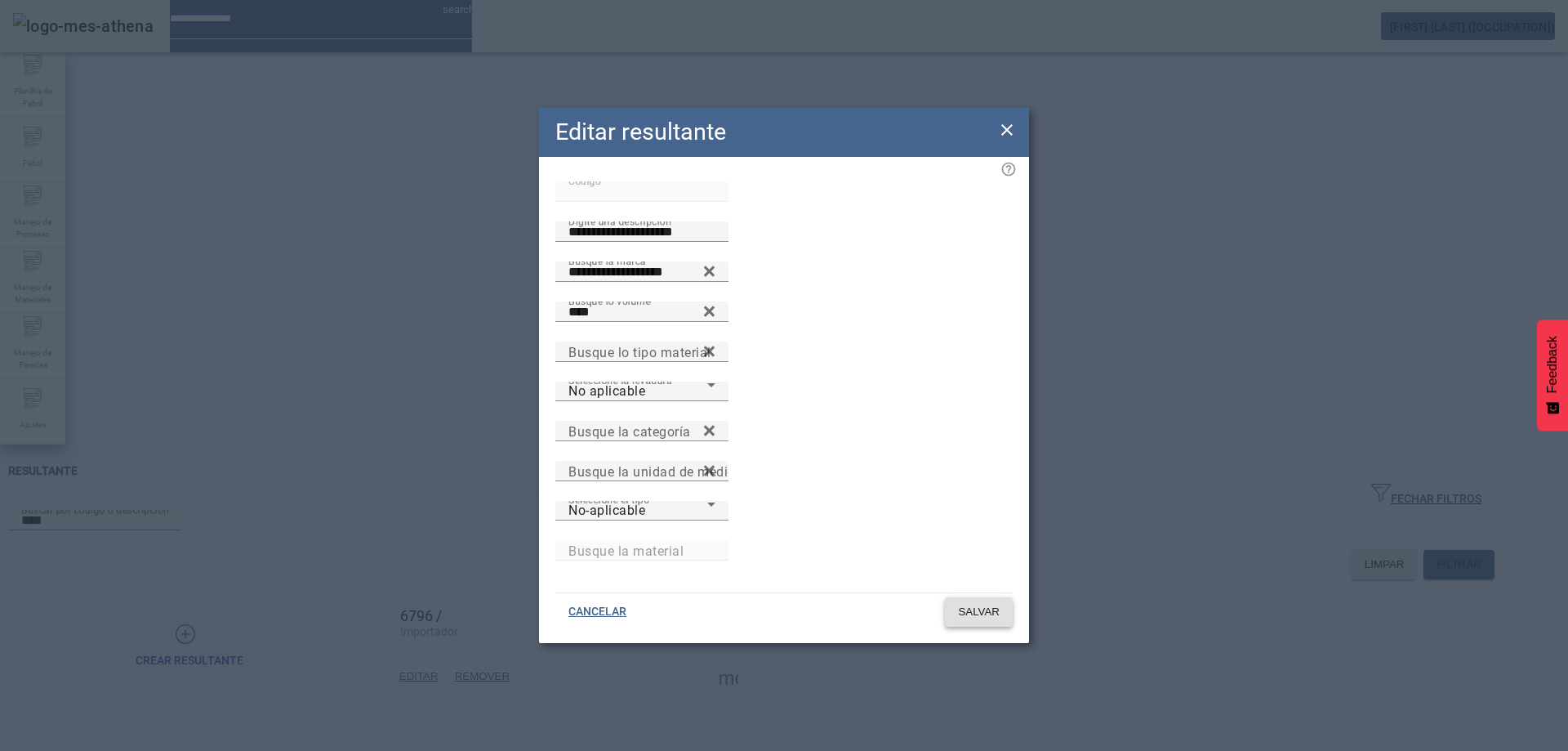 click on "SALVAR" 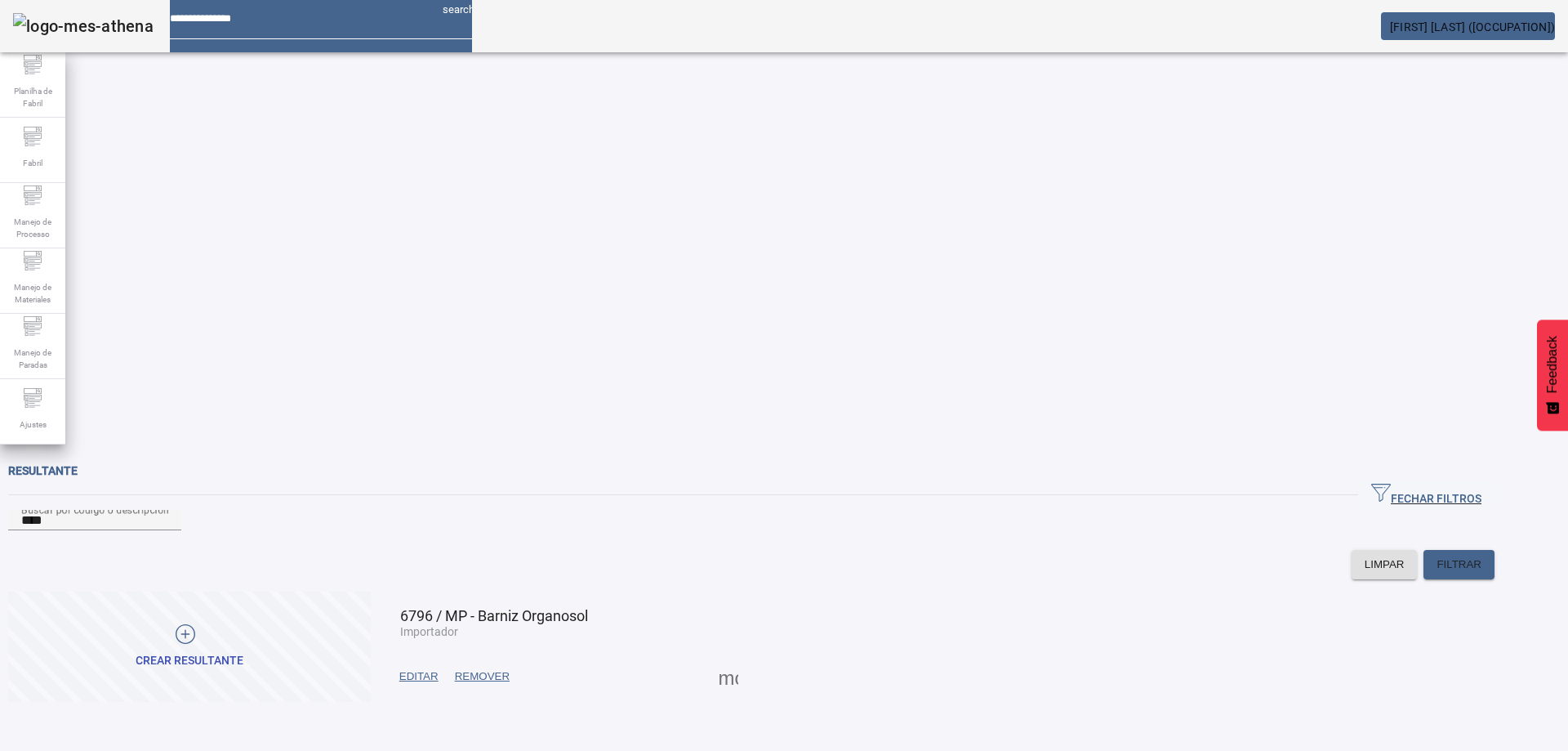 click at bounding box center [419, 677] 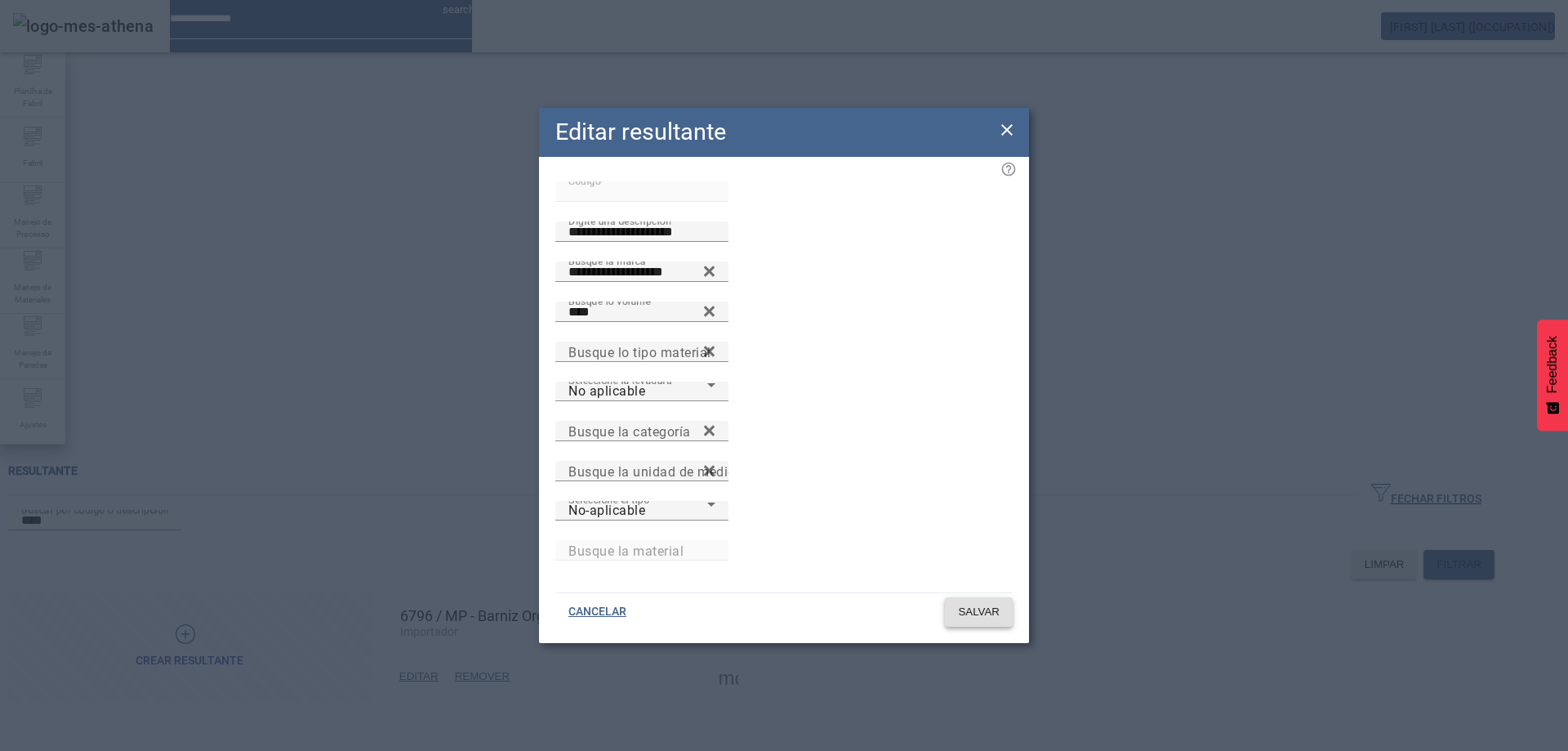 click on "SALVAR" 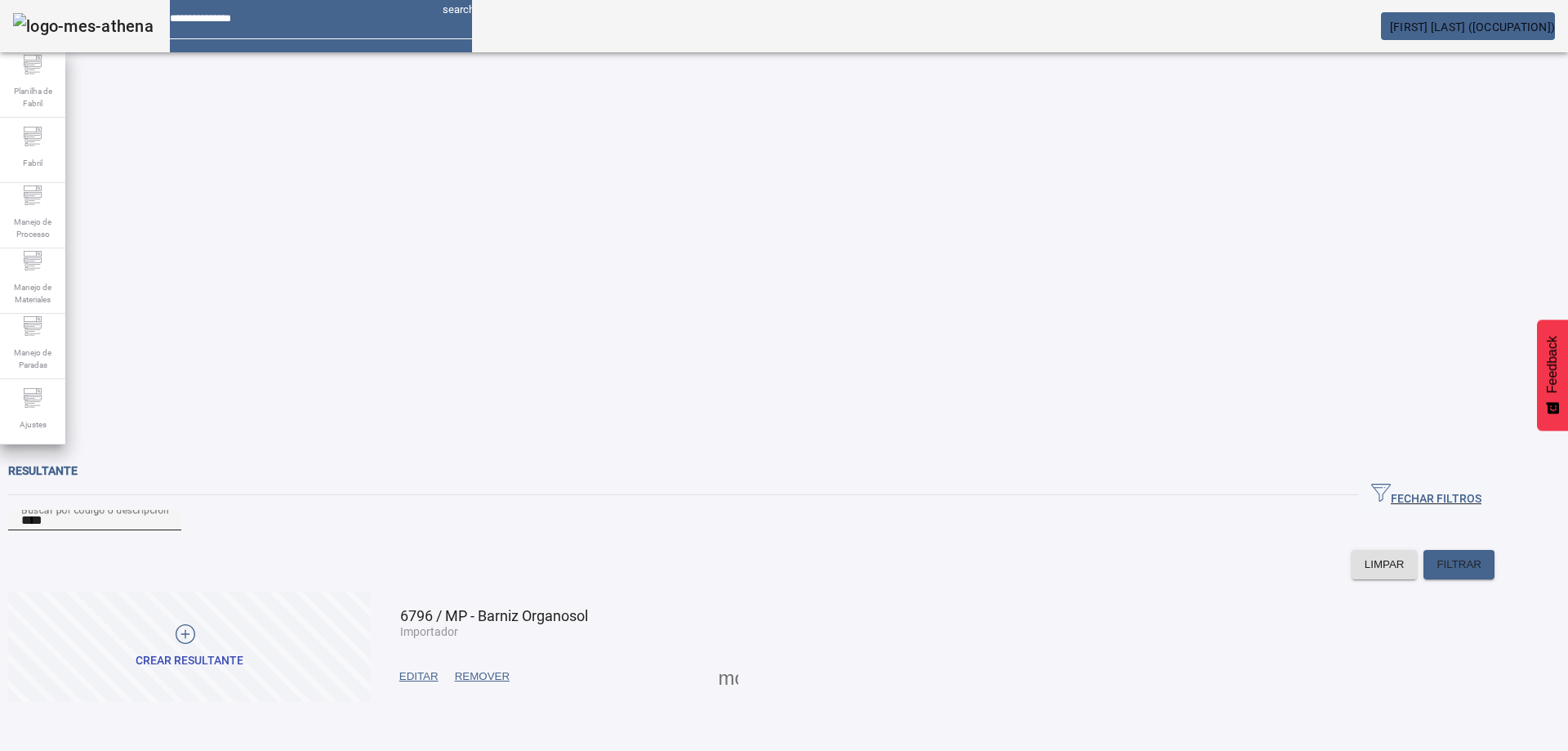 click on "****" at bounding box center (95, 521) 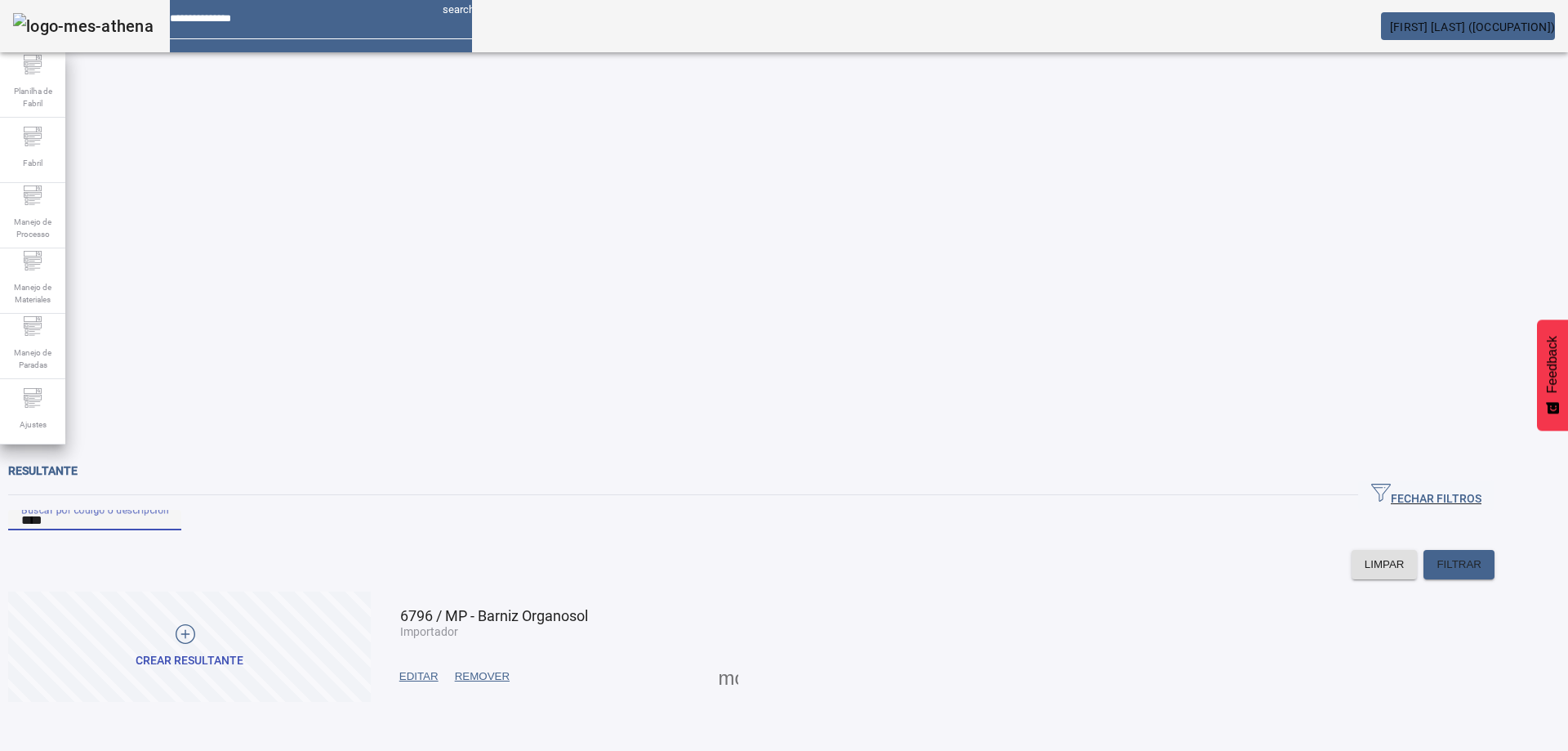 type on "****" 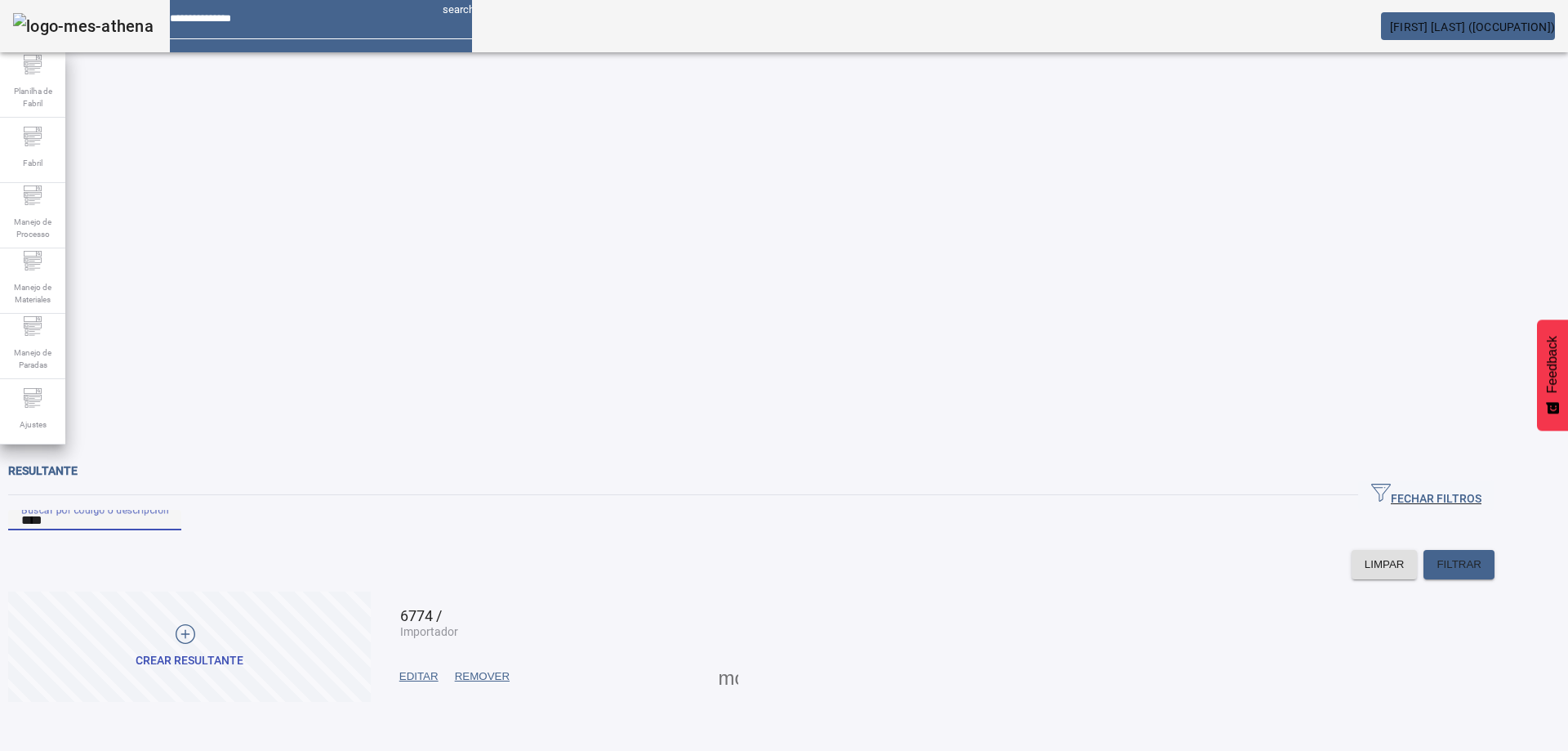 click on "EDITAR" at bounding box center [419, 677] 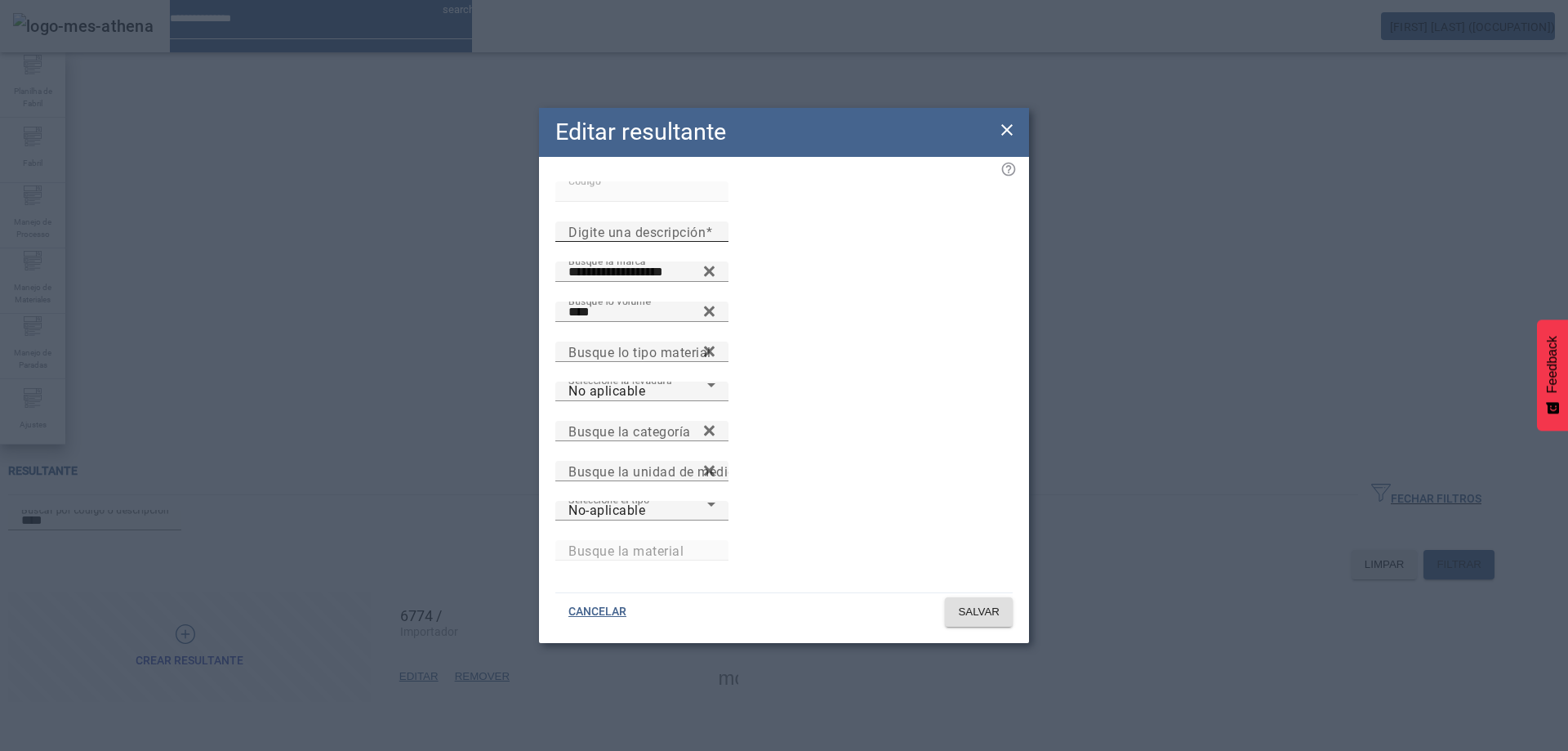 click on "Digite una descripción" at bounding box center (642, 232) 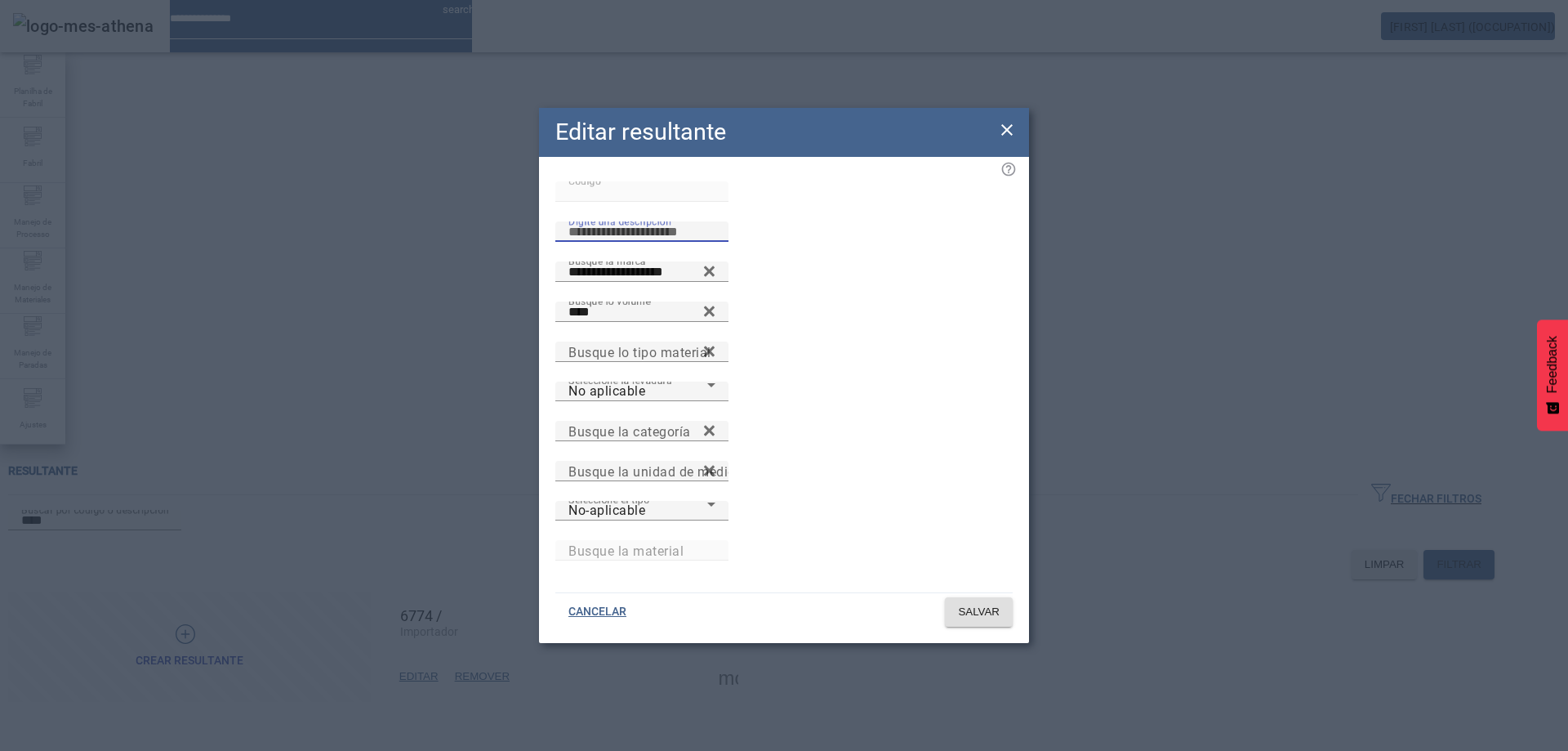 paste on "**********" 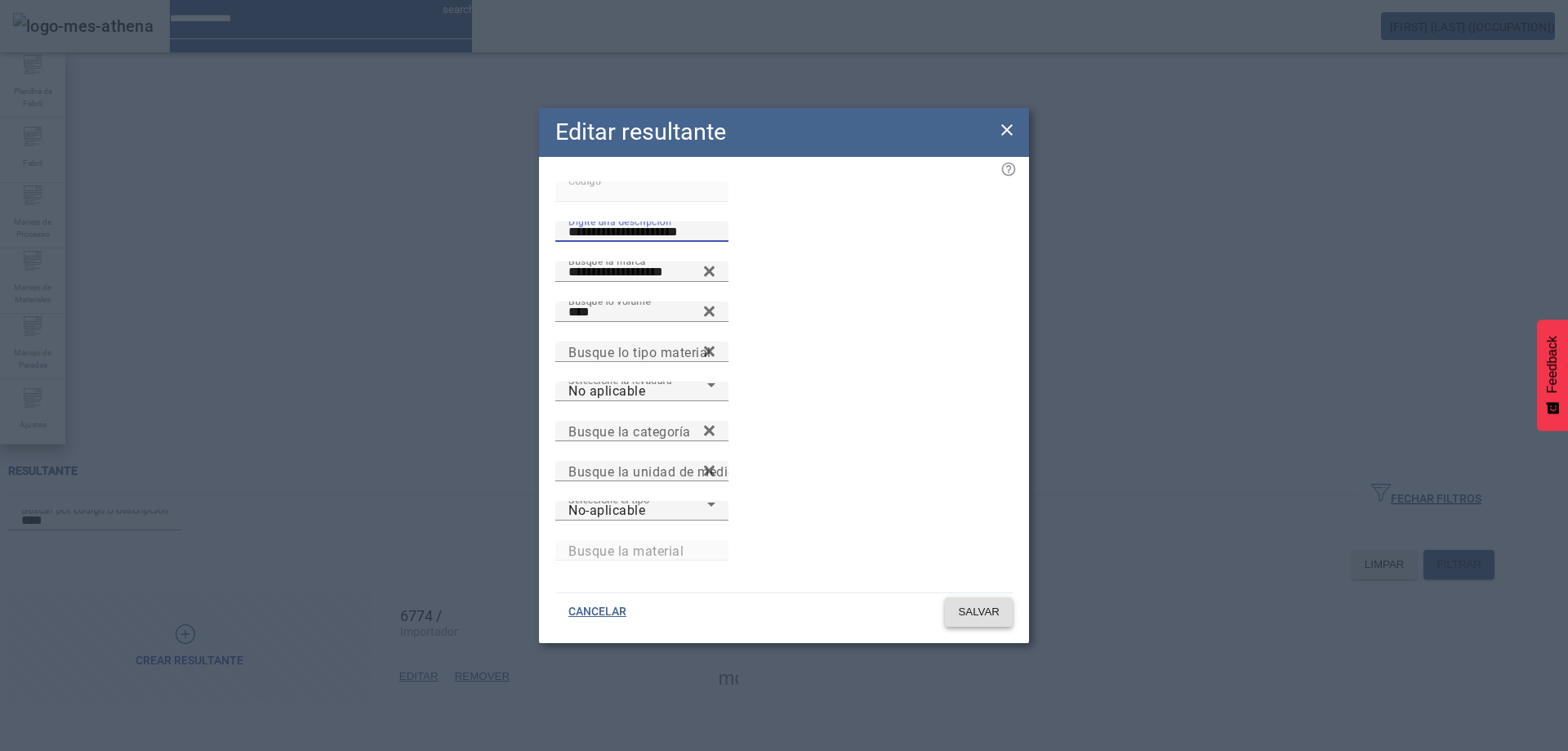type on "**********" 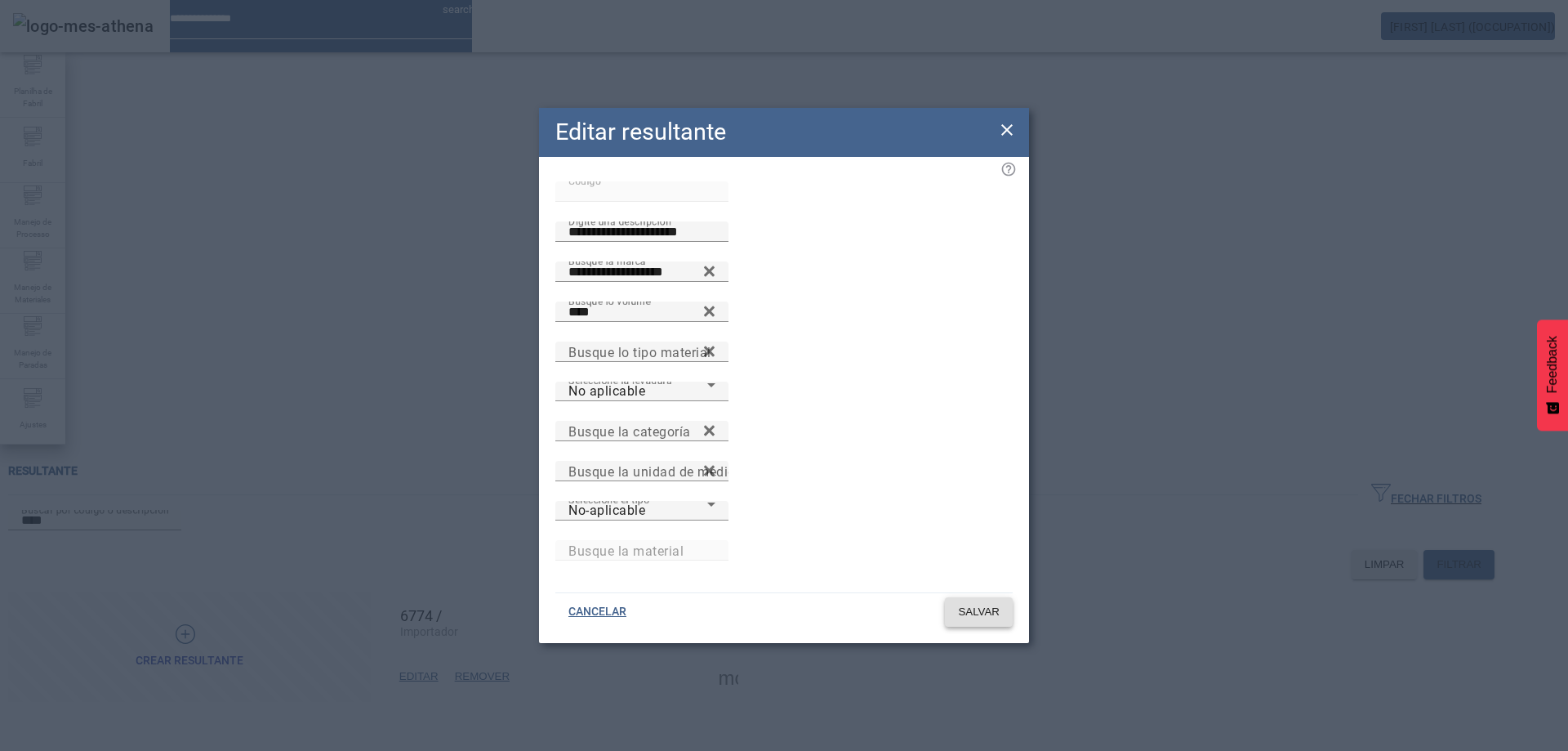 click 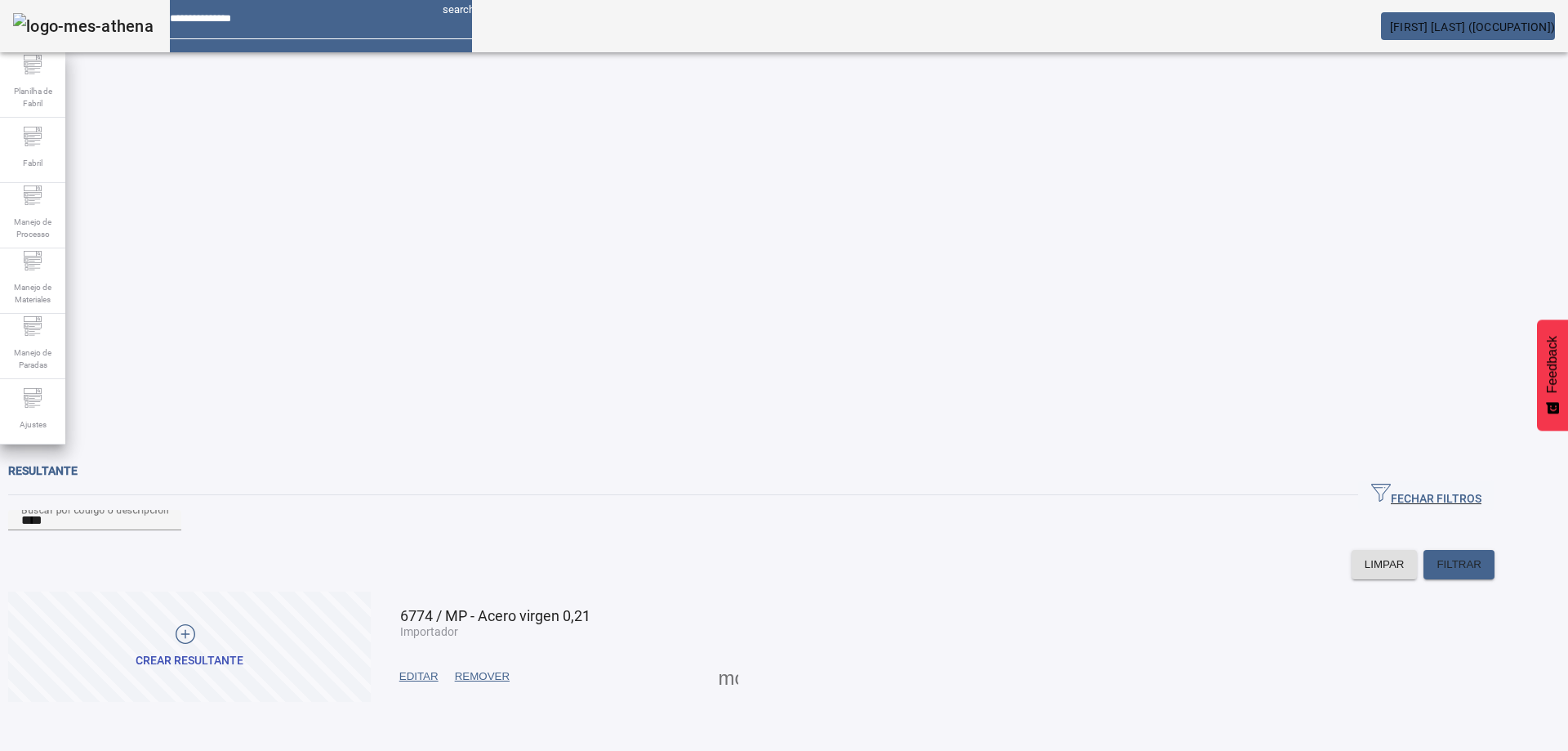 click at bounding box center [419, 677] 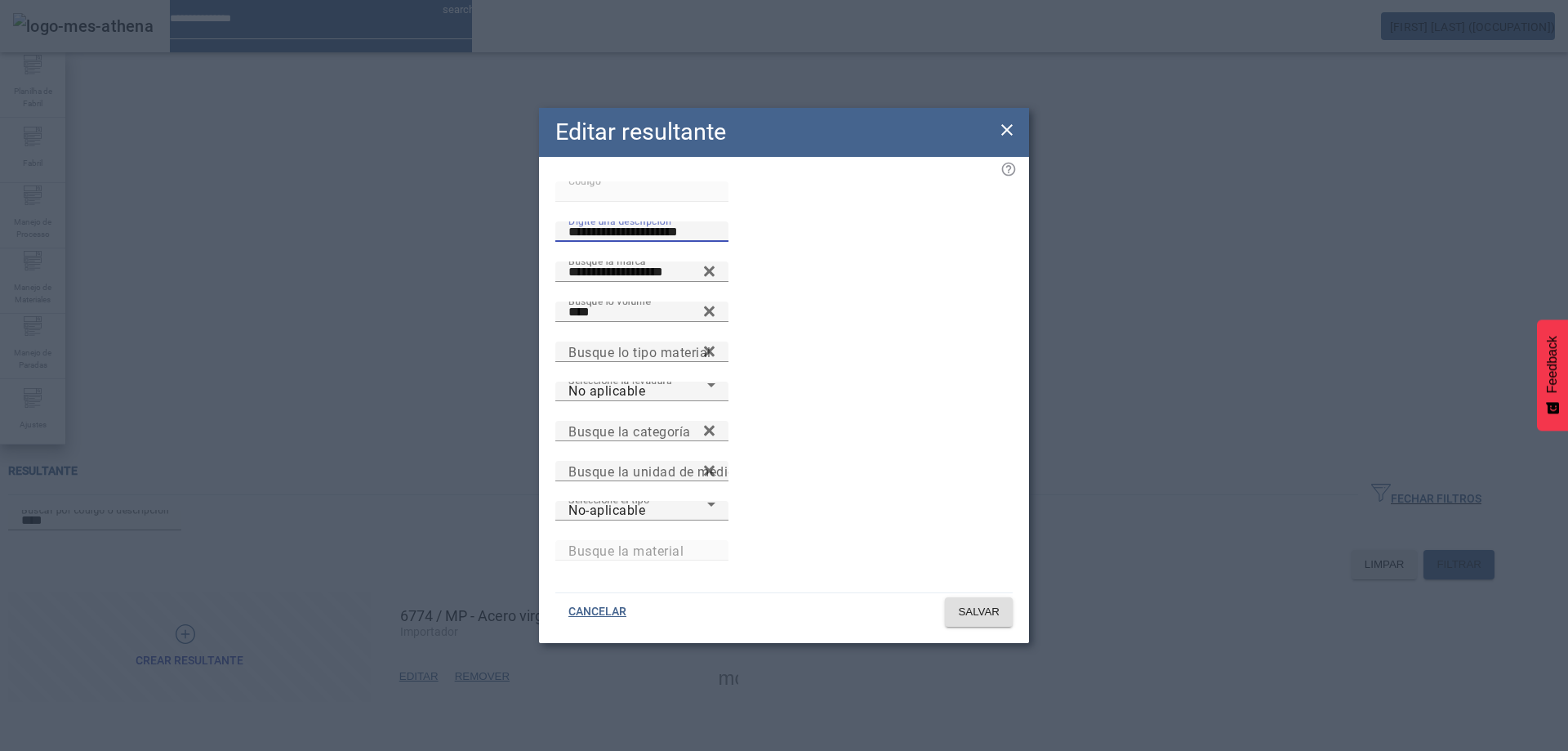 click on "**********" at bounding box center (642, 232) 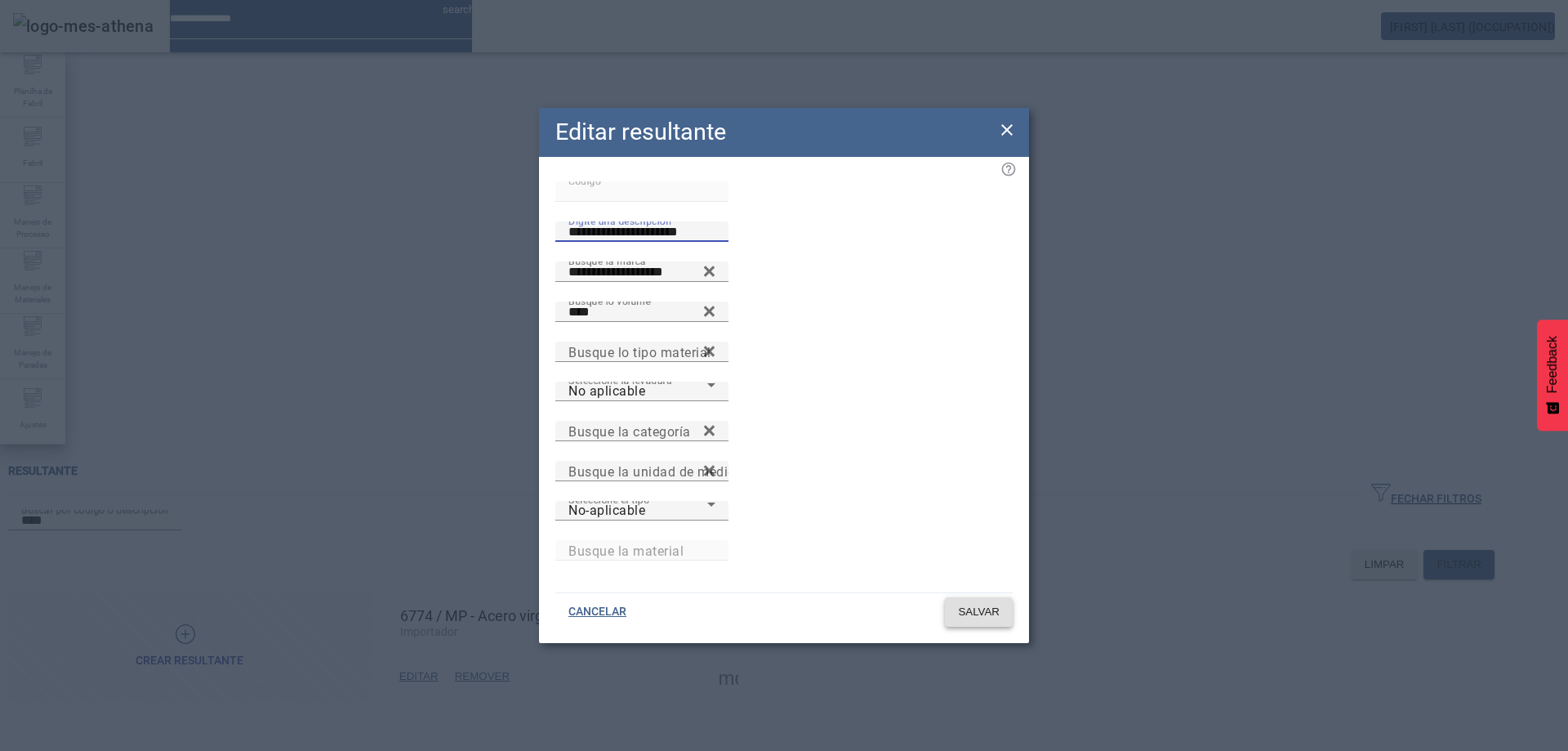 type on "**********" 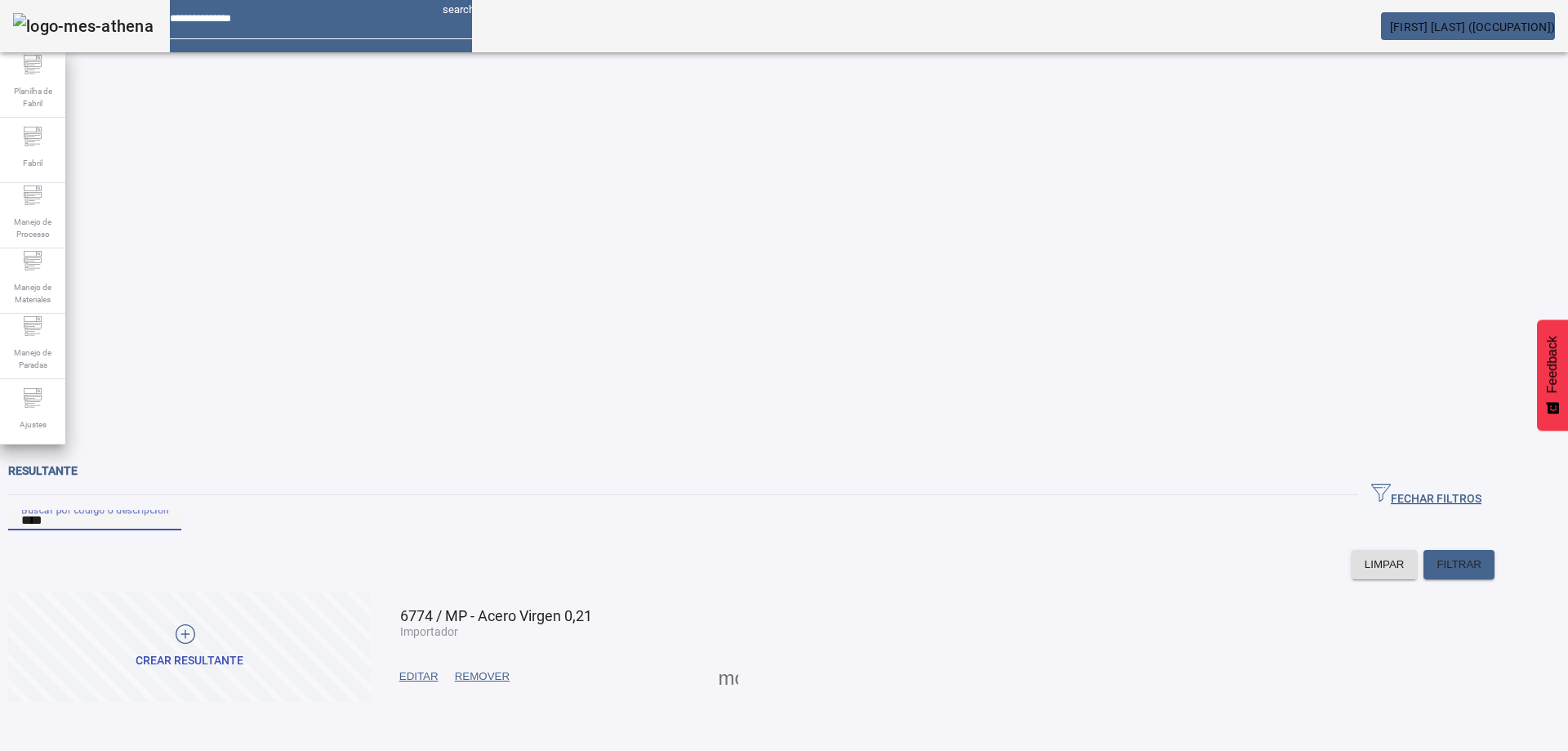 click on "****" at bounding box center [95, 521] 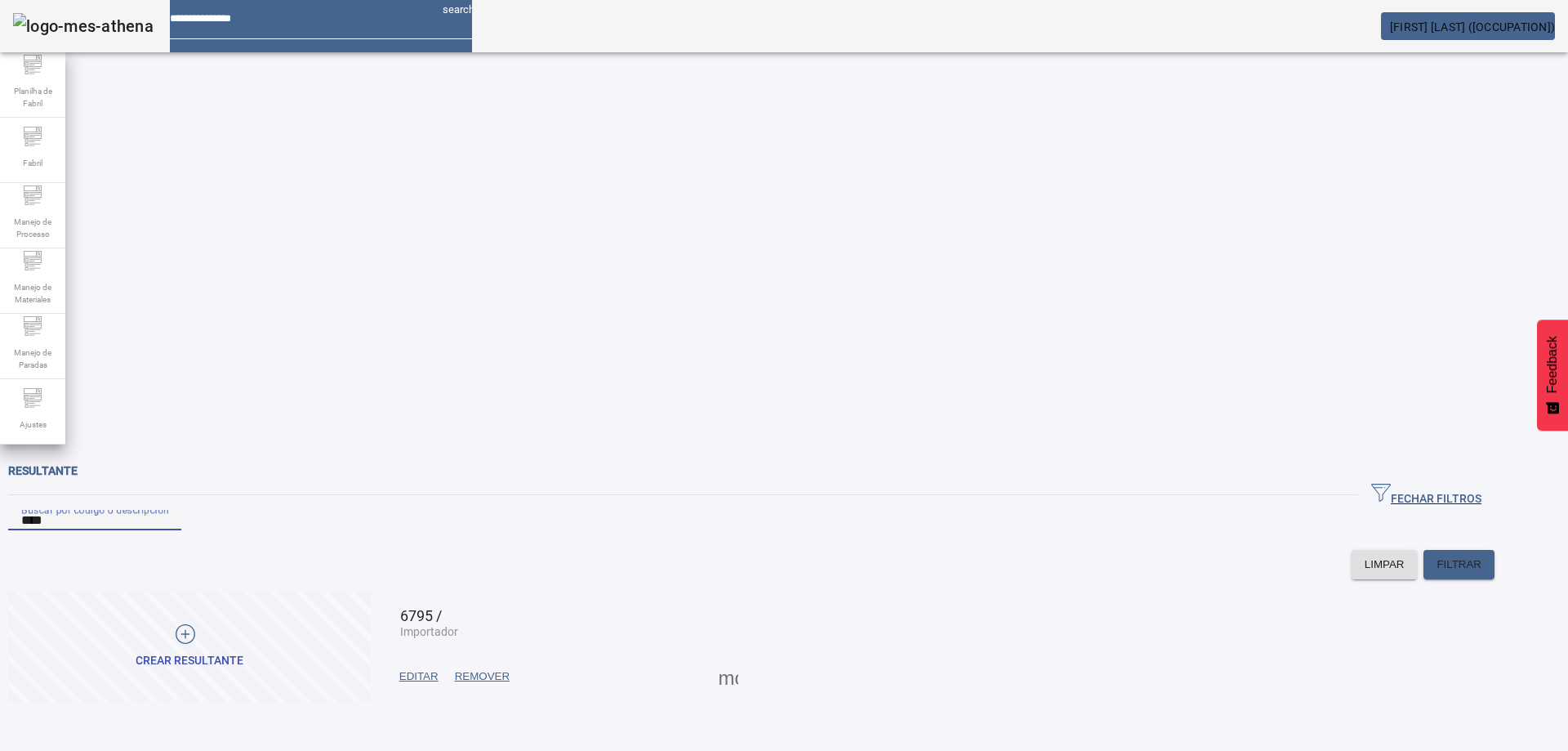 click on "EDITAR" at bounding box center [419, 677] 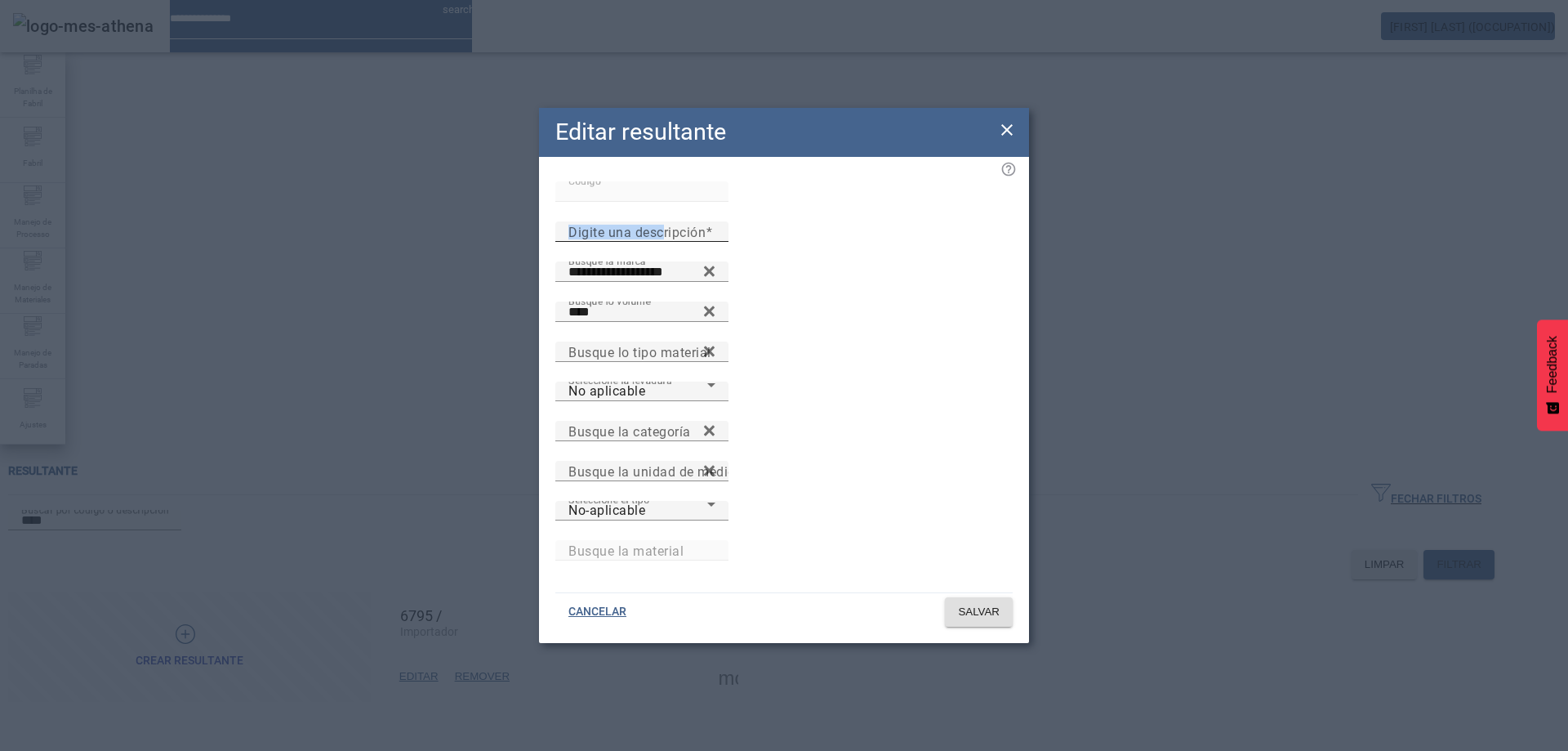 click on "Digite una descripción" 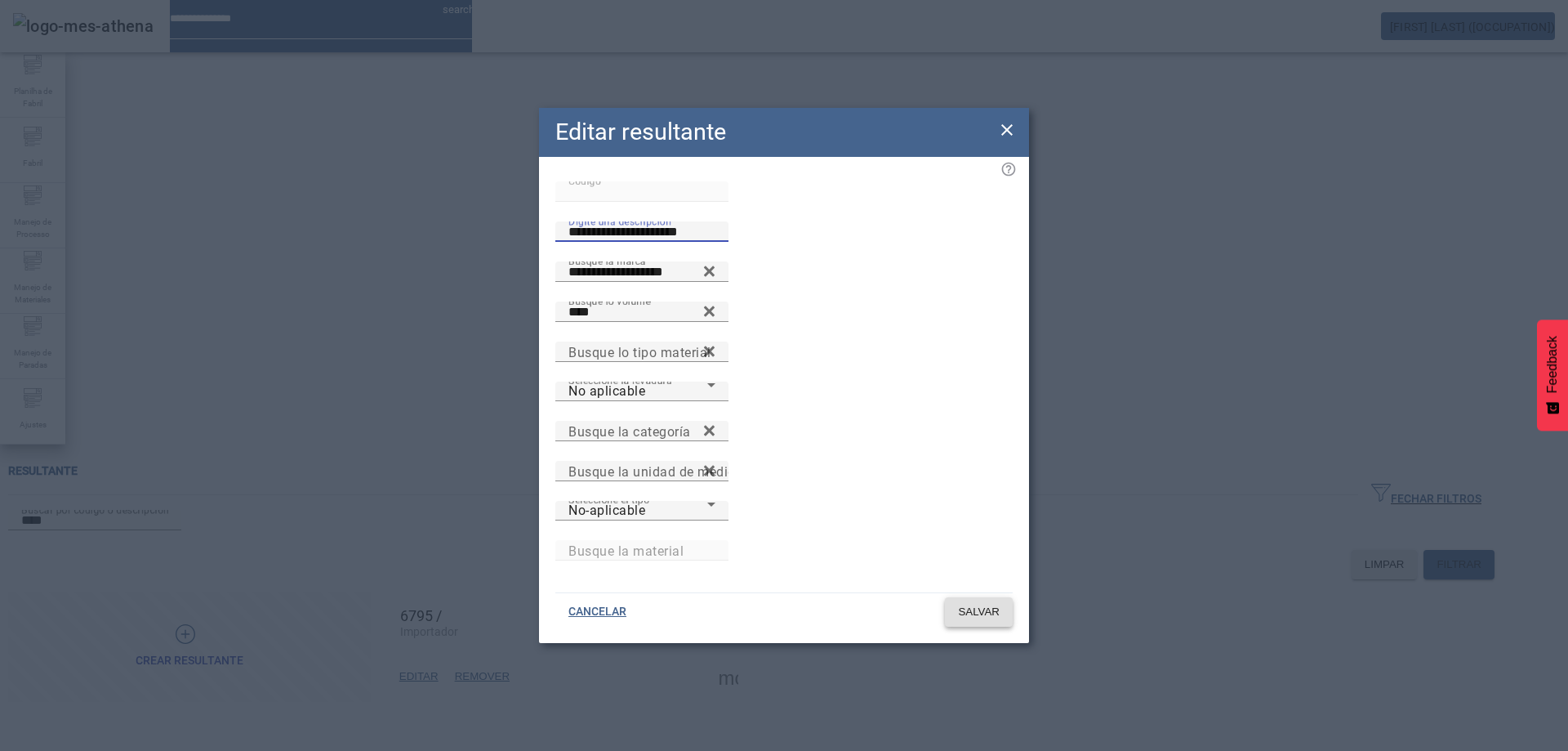type on "**********" 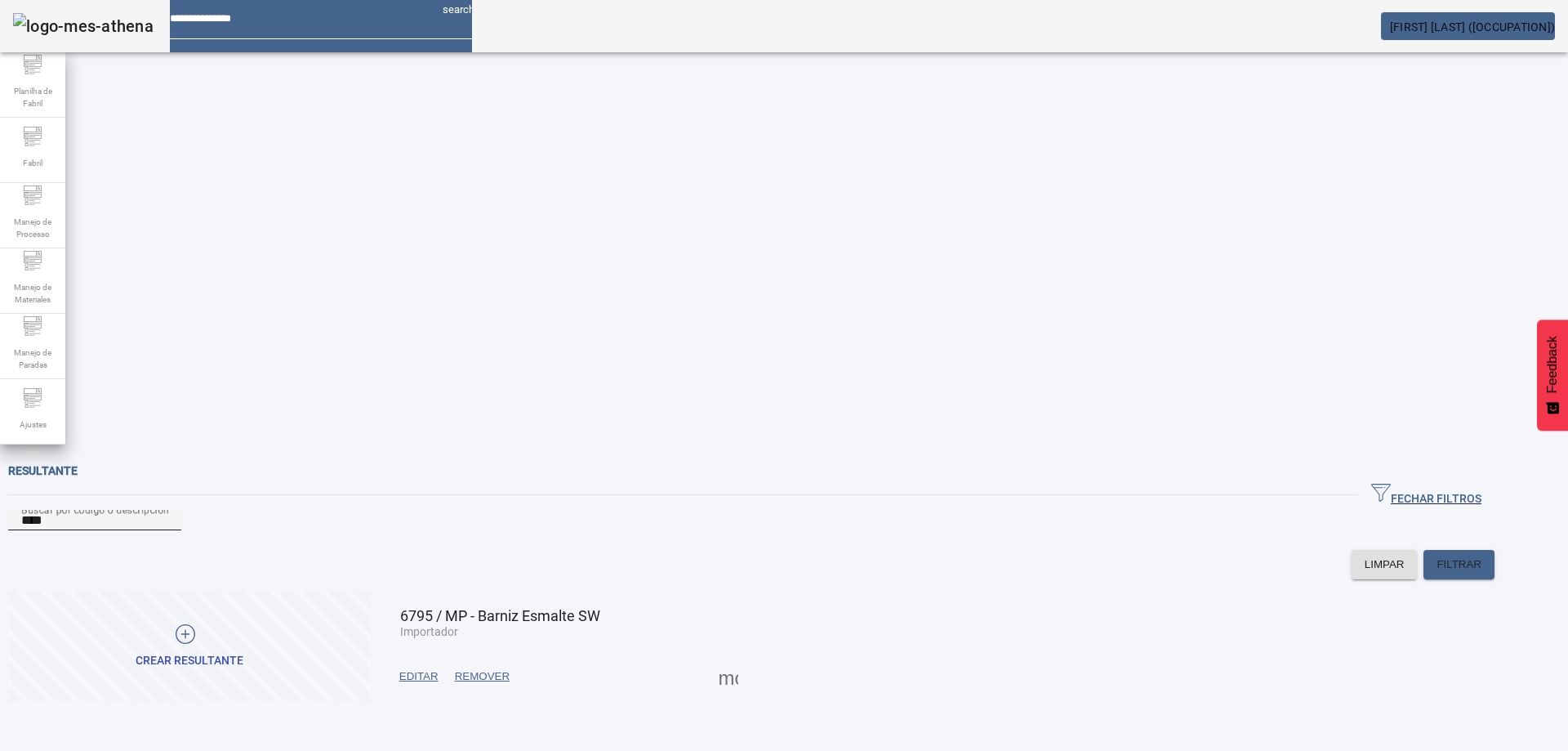 click on "****" at bounding box center (95, 521) 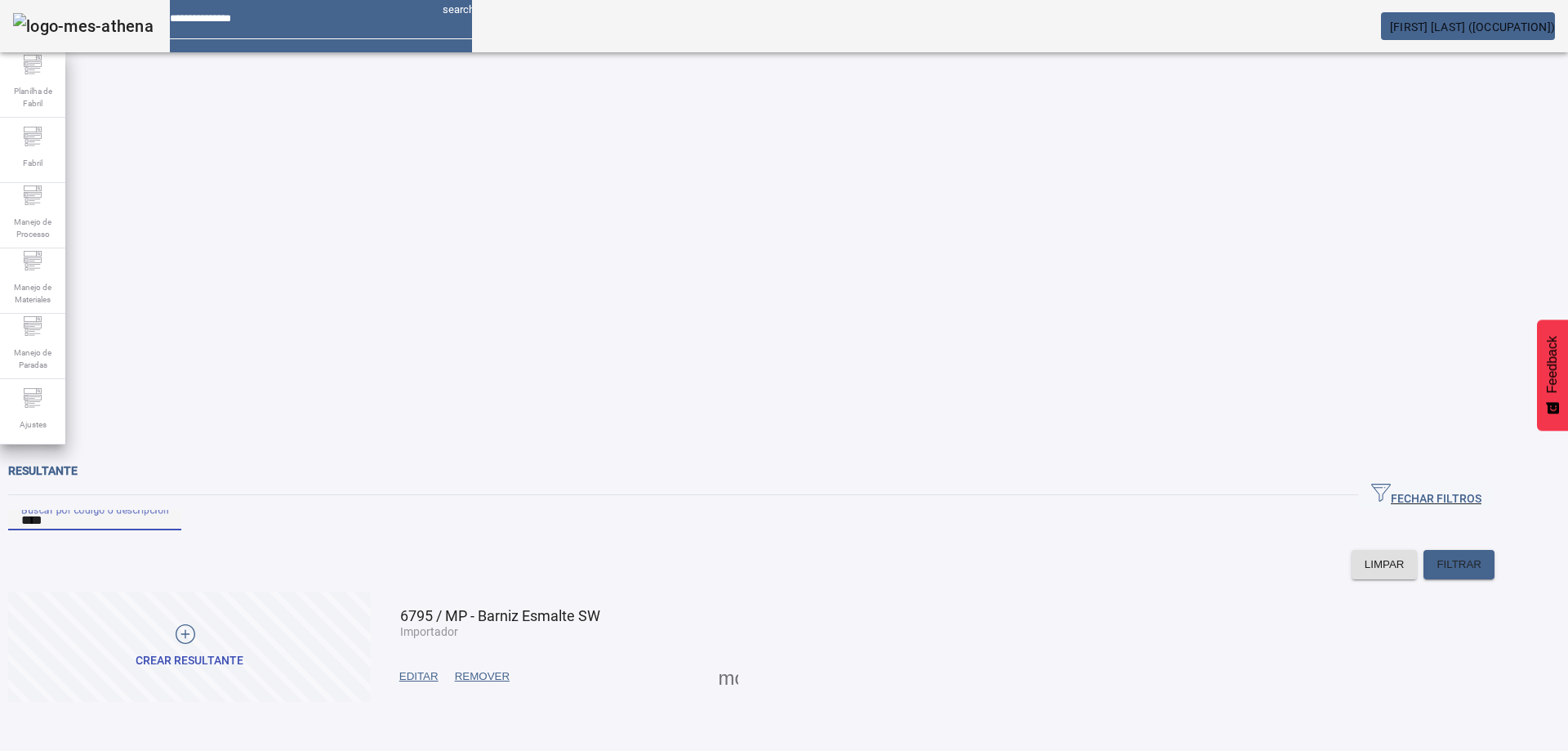 type on "****" 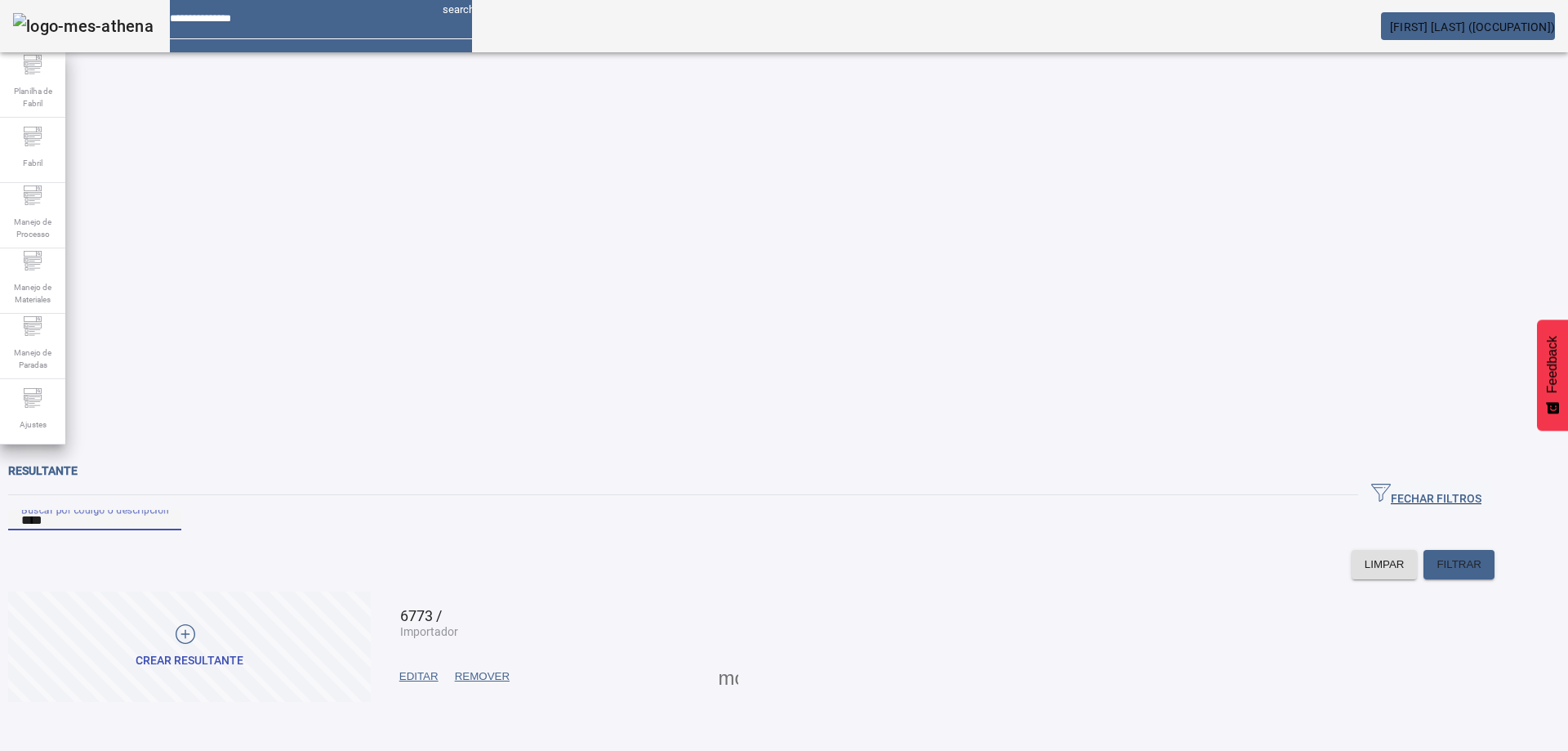 click on "EDITAR" at bounding box center [419, 677] 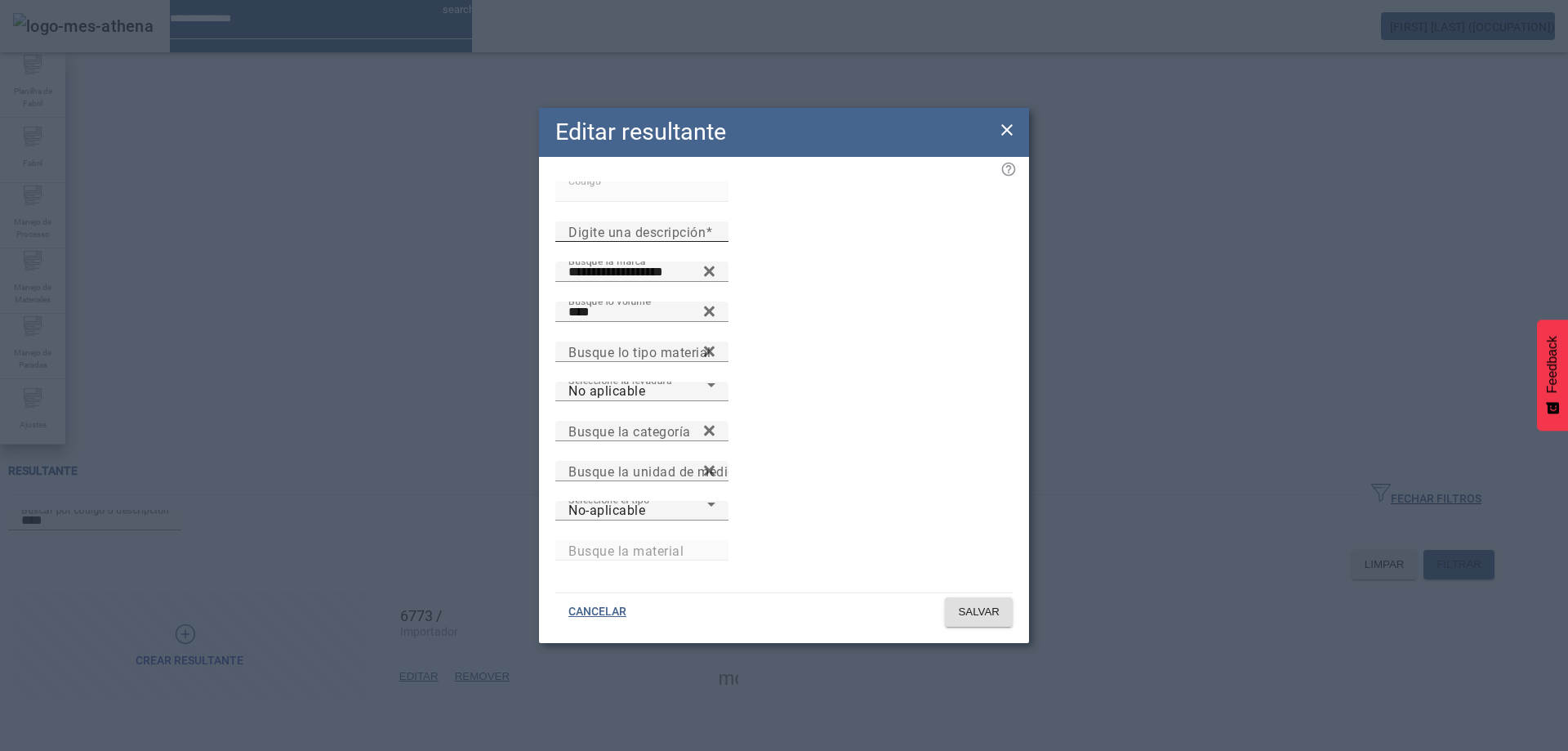click on "Digite una descripción" at bounding box center [637, 231] 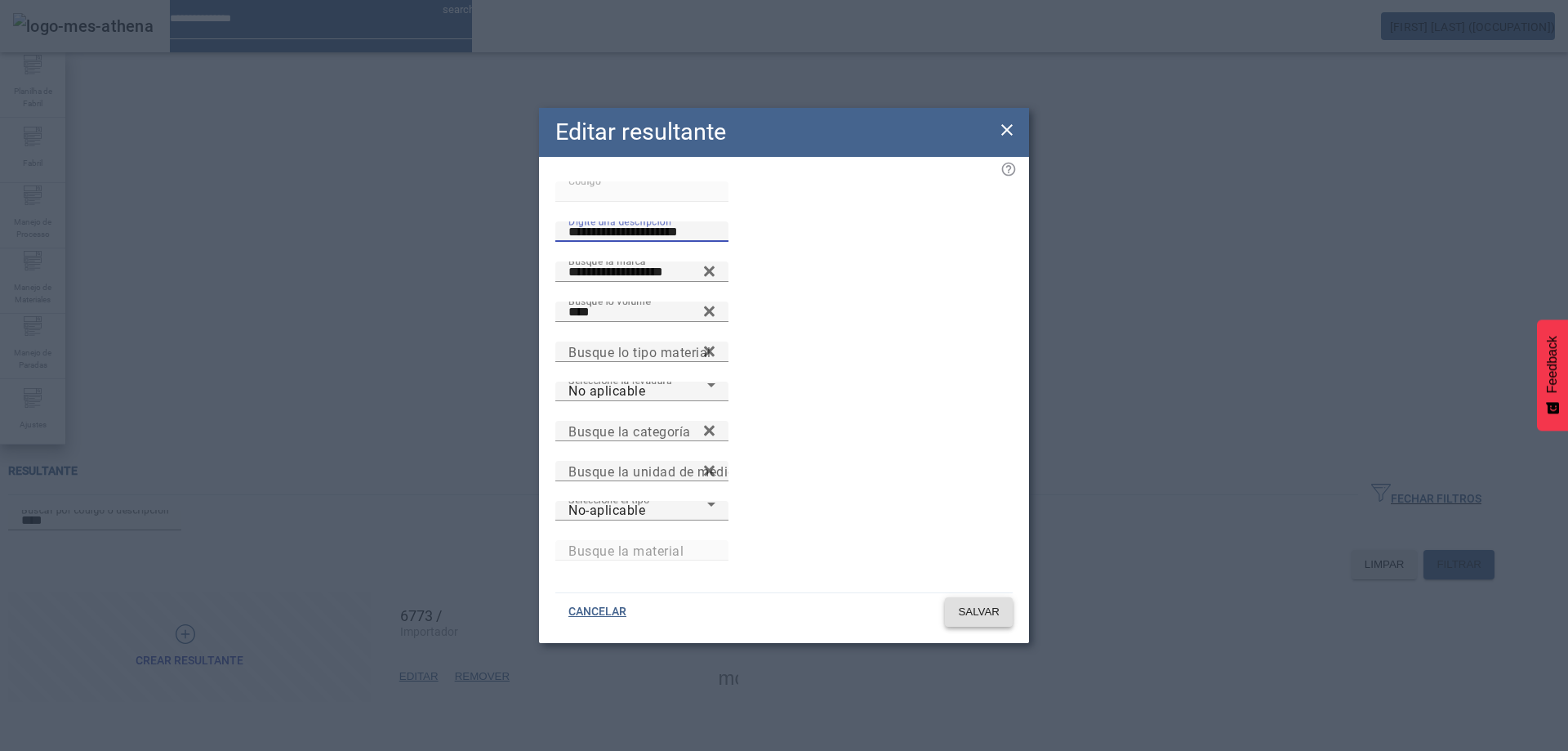type on "**********" 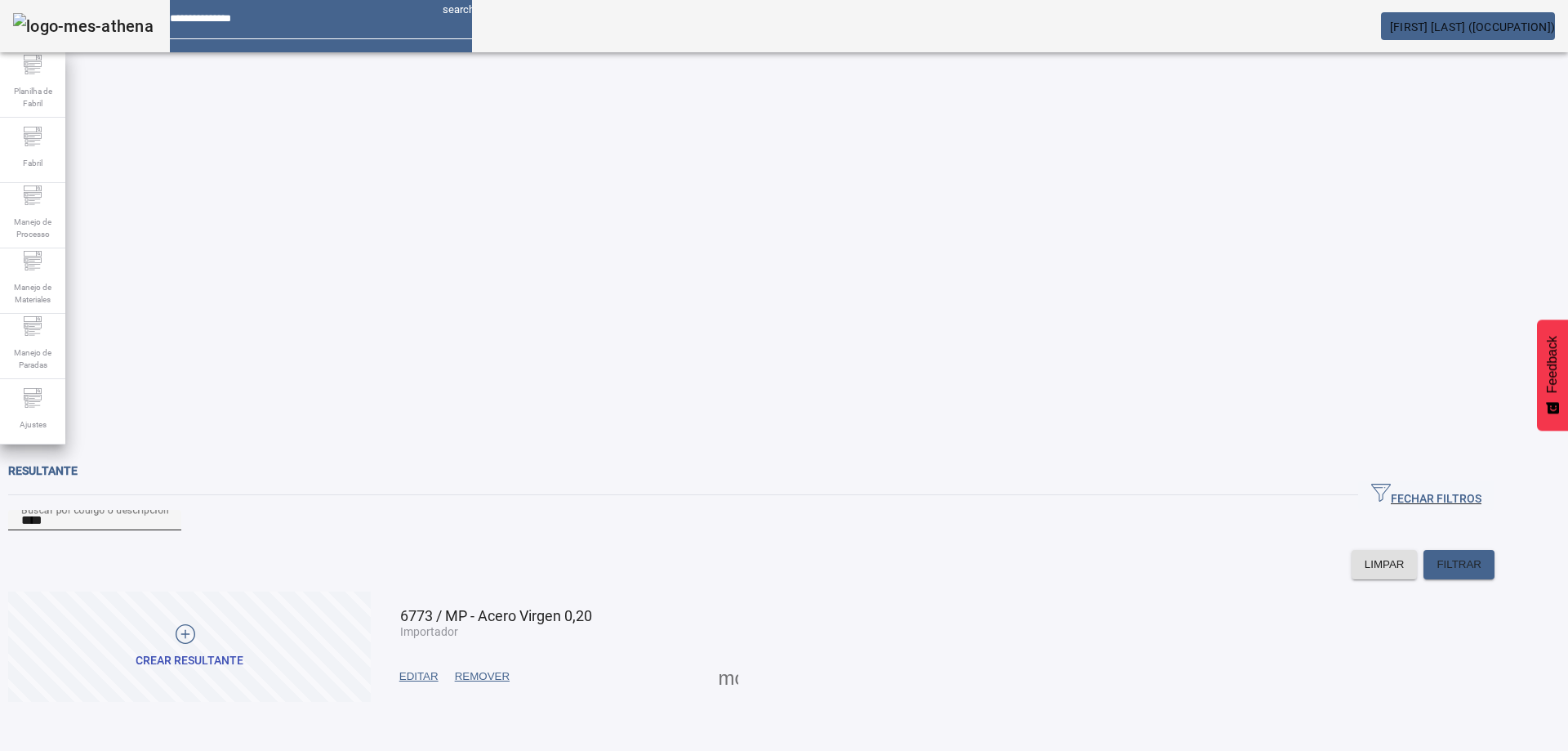 click on "****" at bounding box center [95, 521] 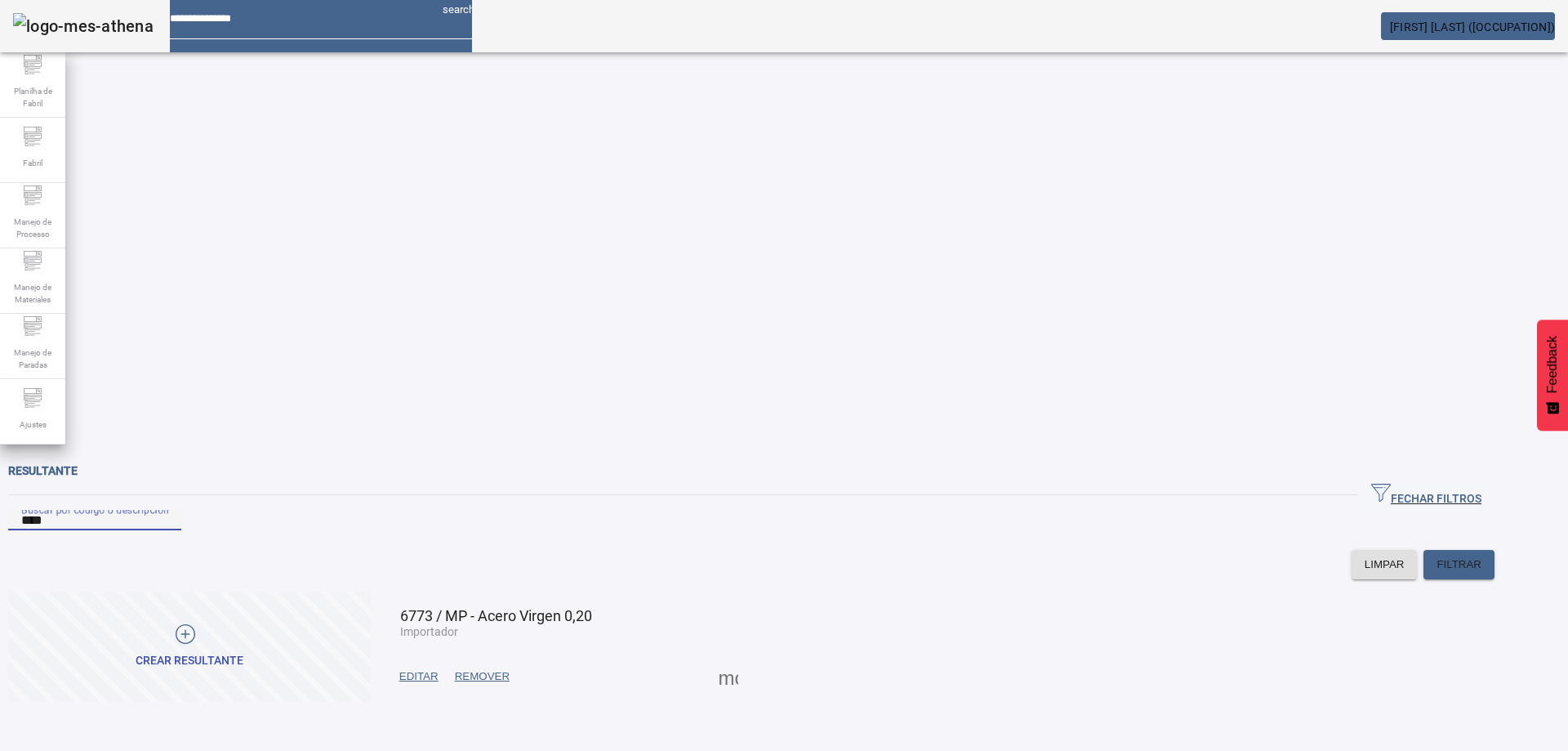 type on "****" 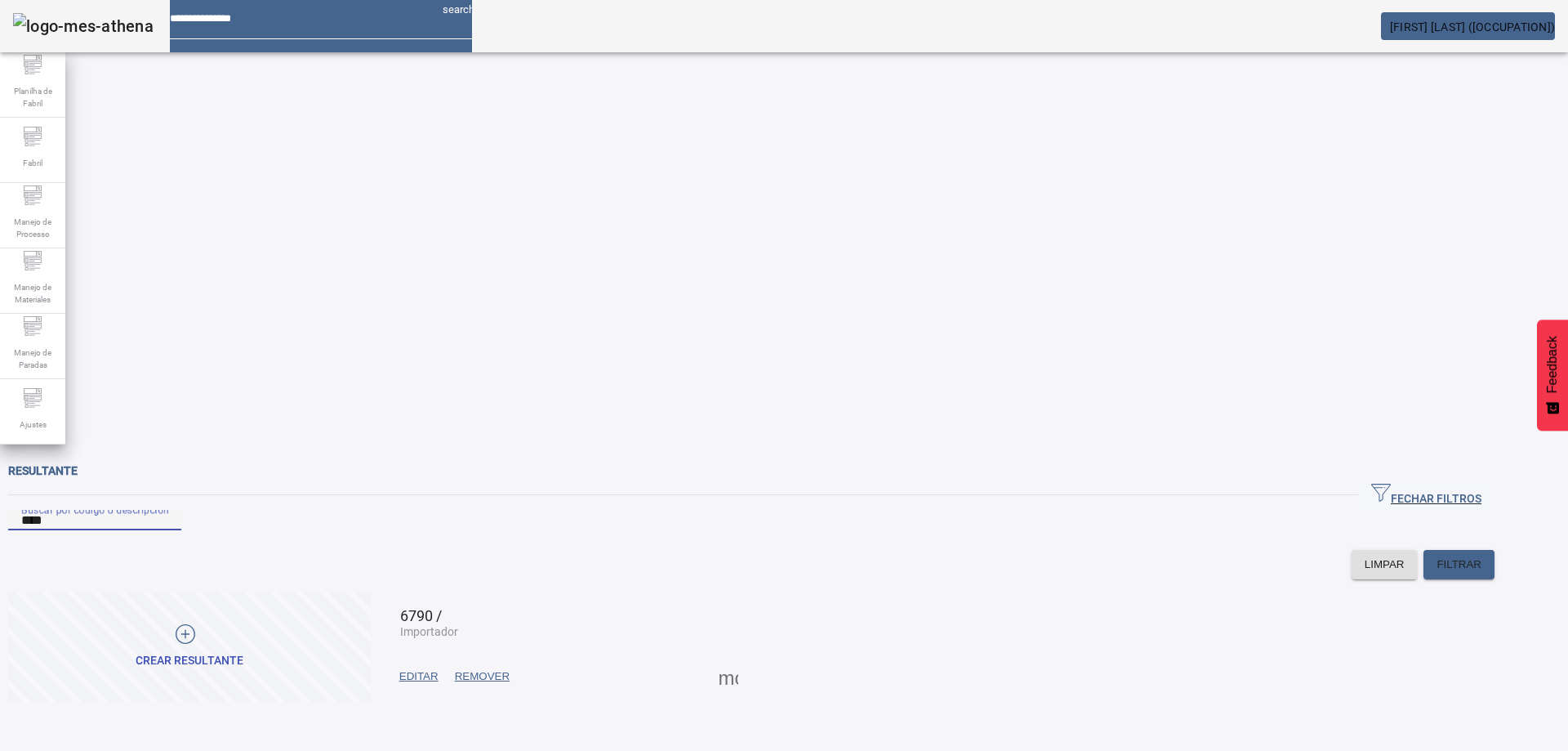 click on "EDITAR" at bounding box center [419, 677] 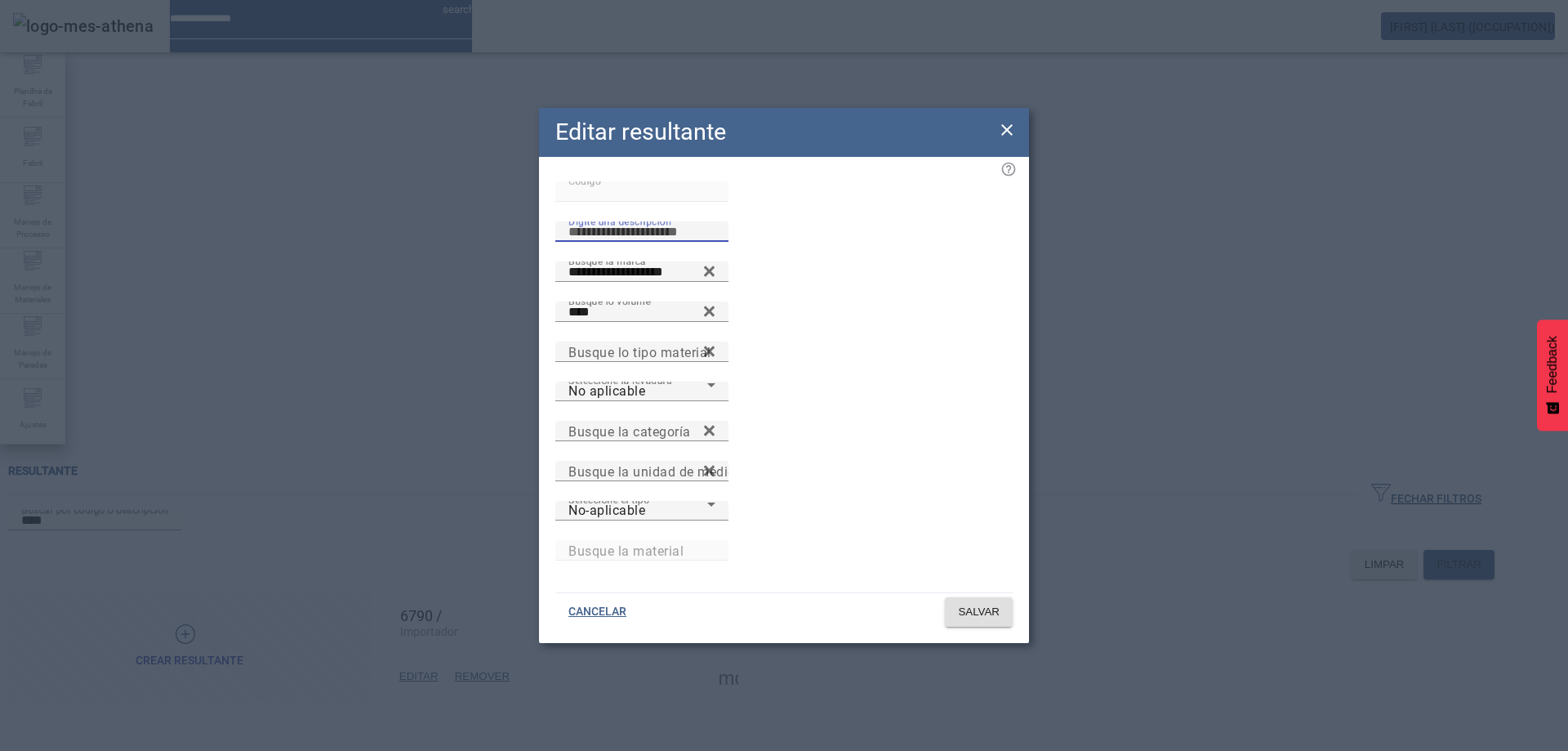 click on "Digite una descripción" at bounding box center (642, 232) 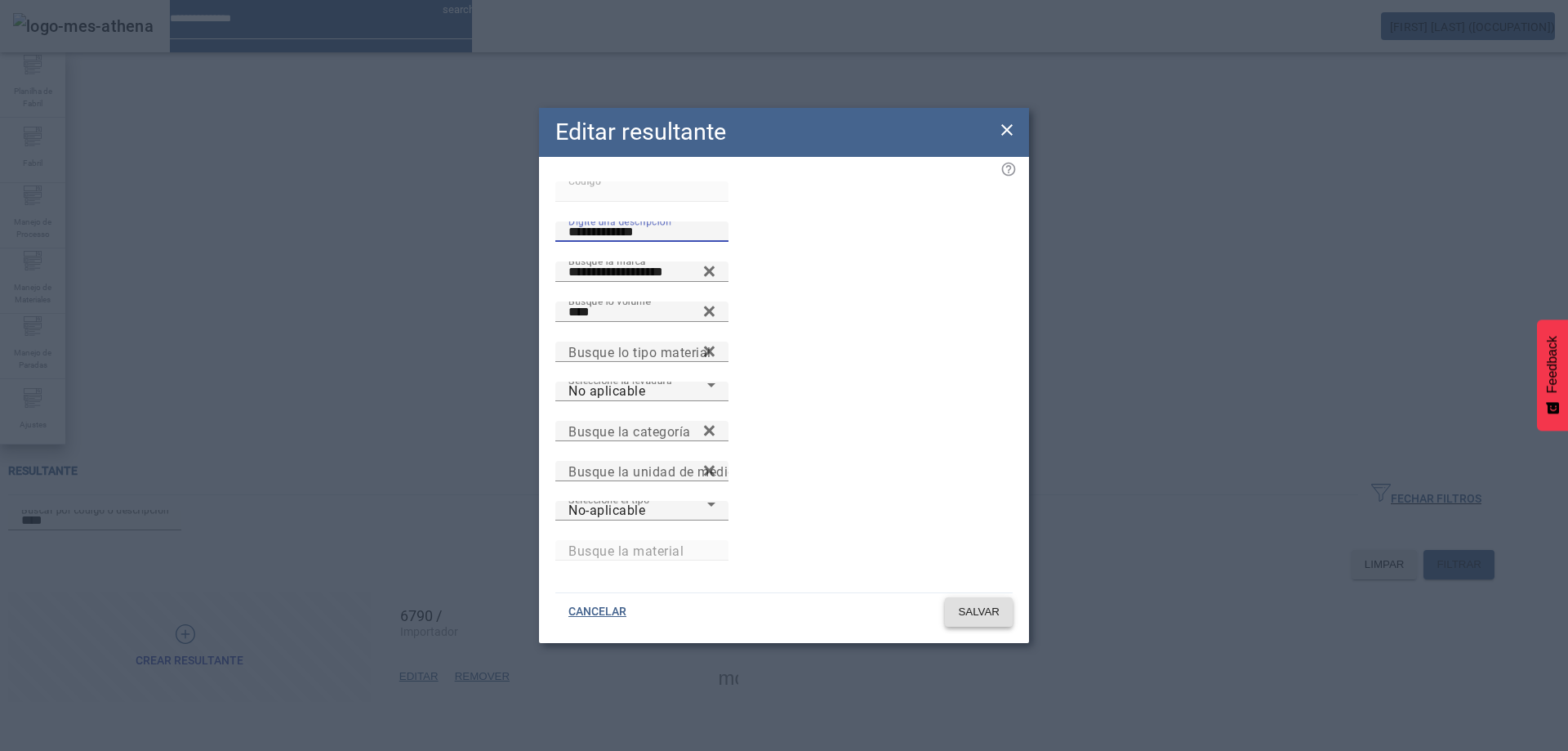 type on "**********" 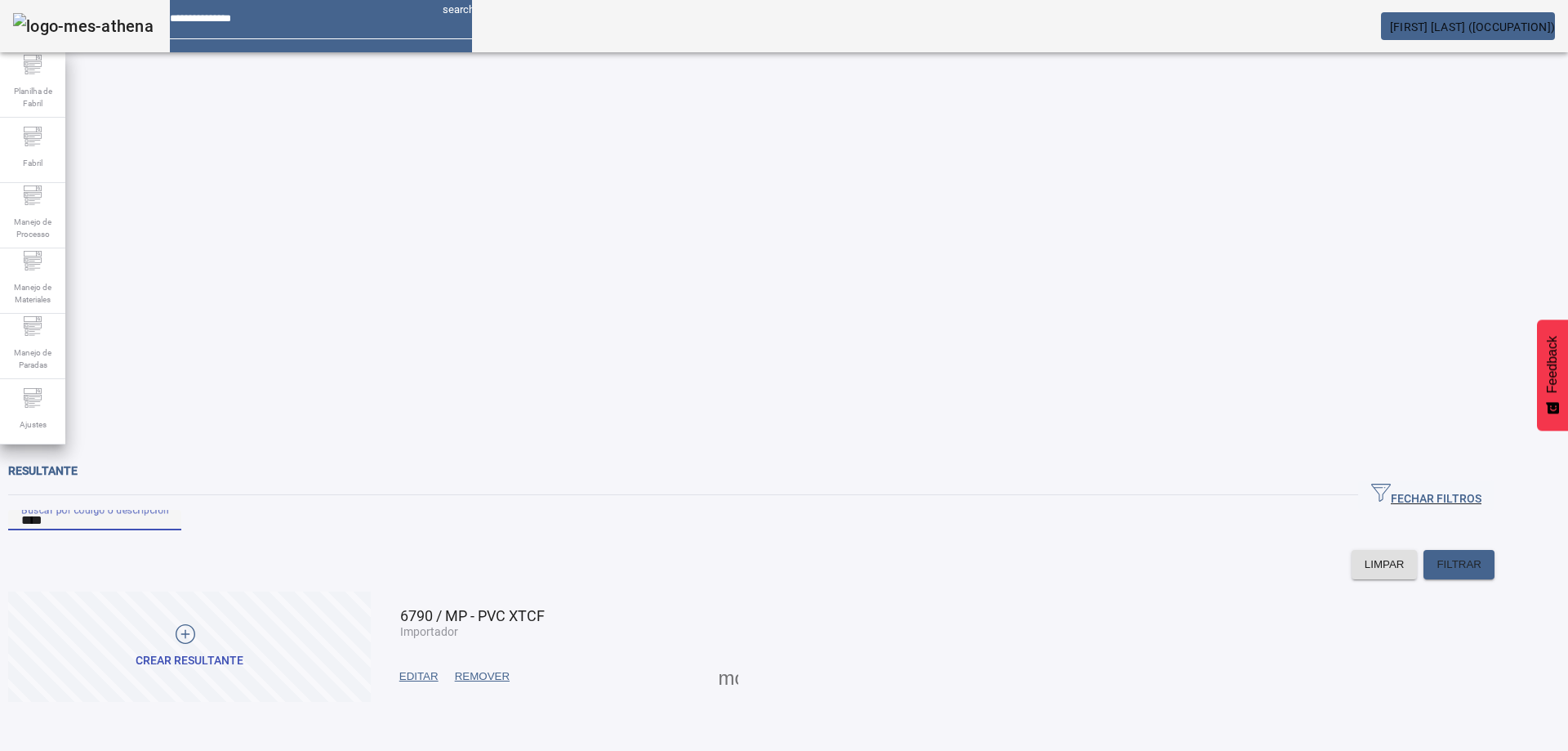 click on "****" at bounding box center [95, 521] 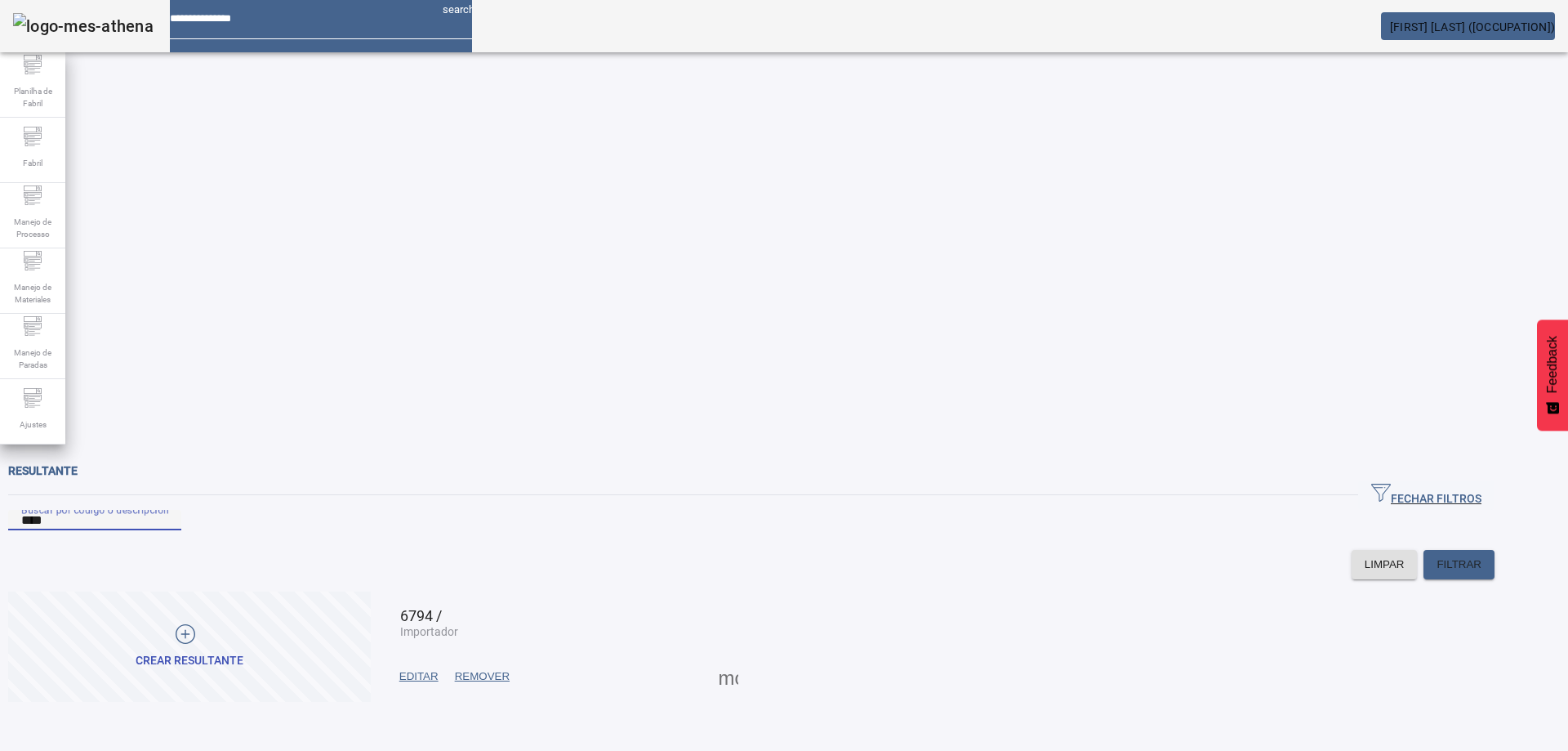 click on "EDITAR" at bounding box center [419, 677] 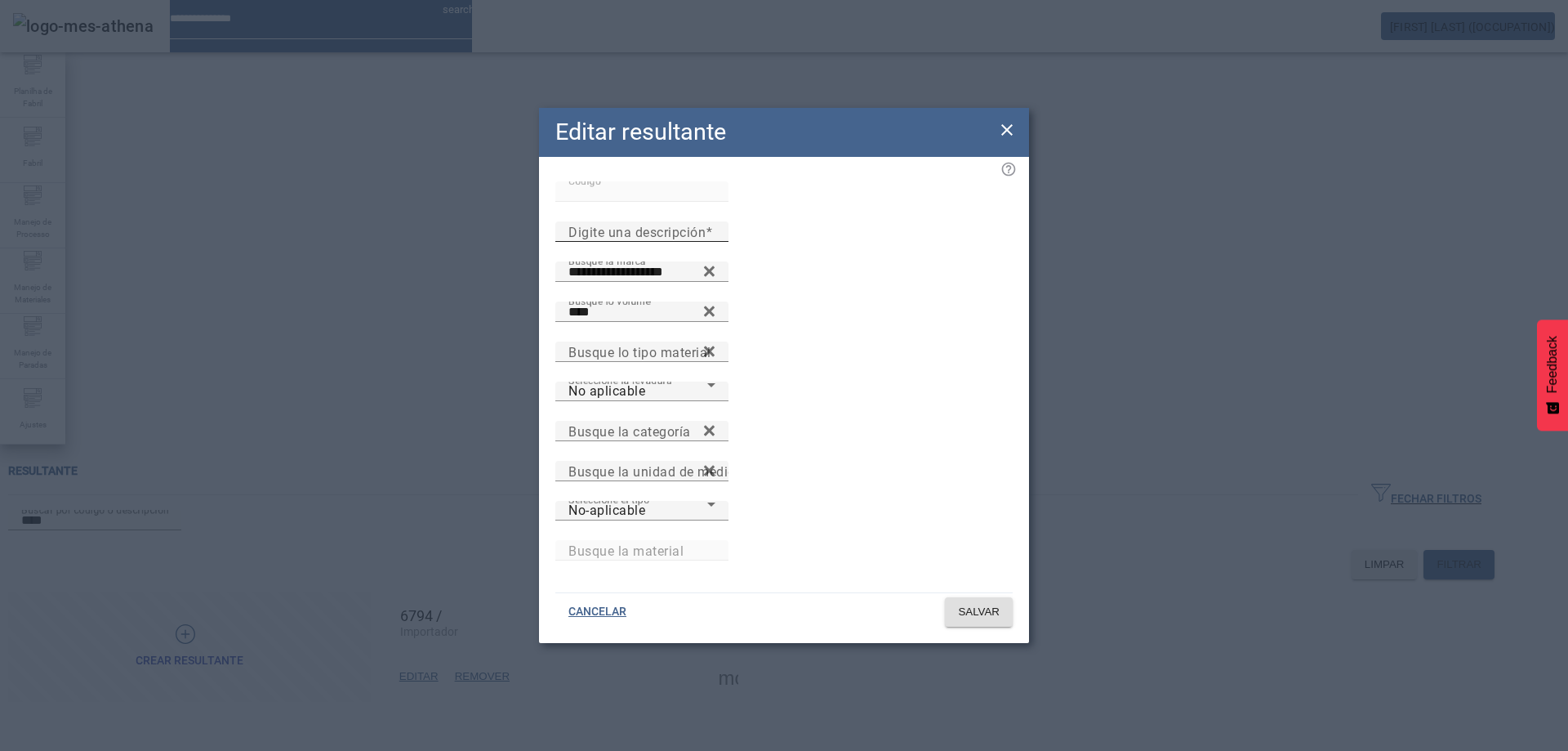 click on "Digite una descripción" at bounding box center [637, 231] 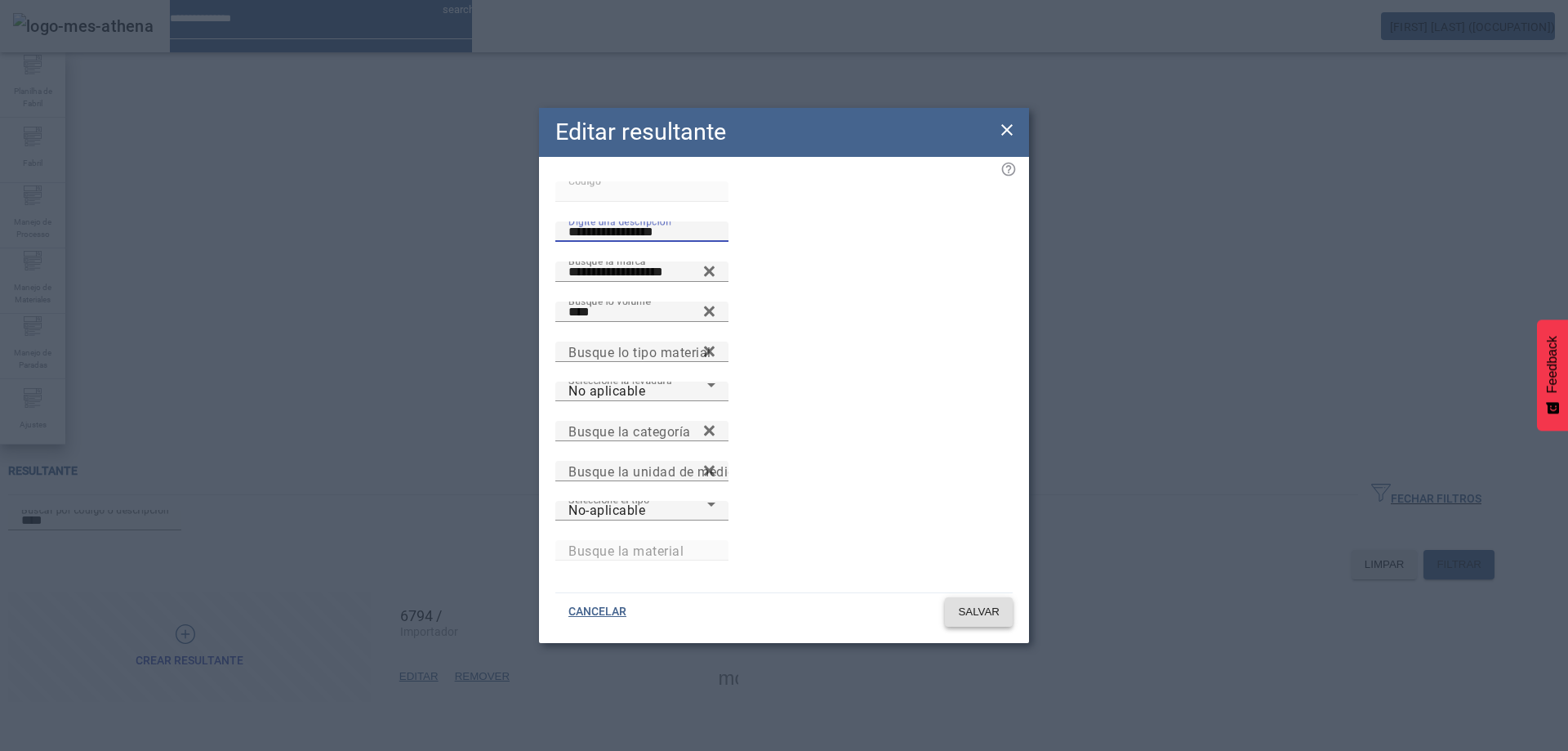 type on "**********" 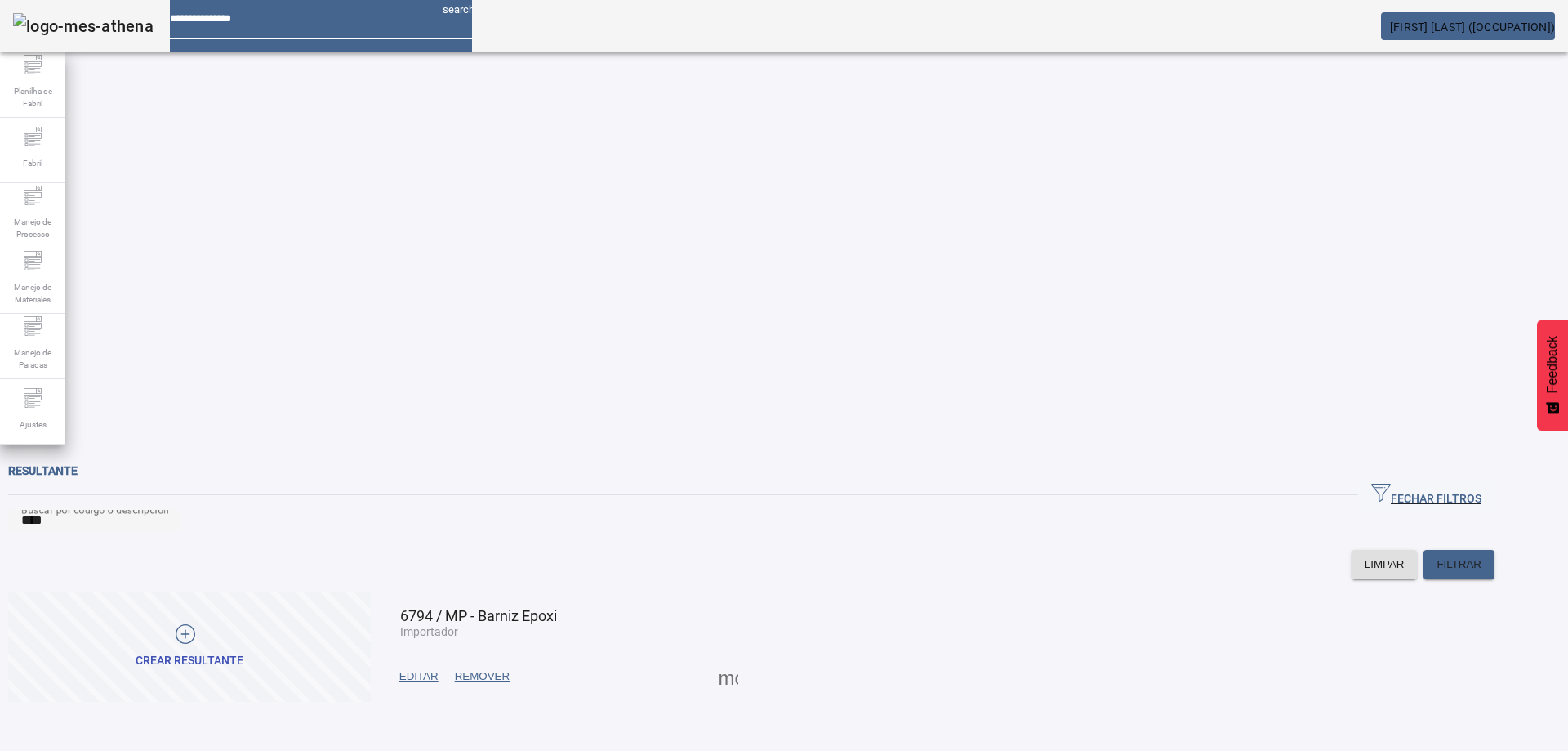 click on "EDITAR" at bounding box center [419, 677] 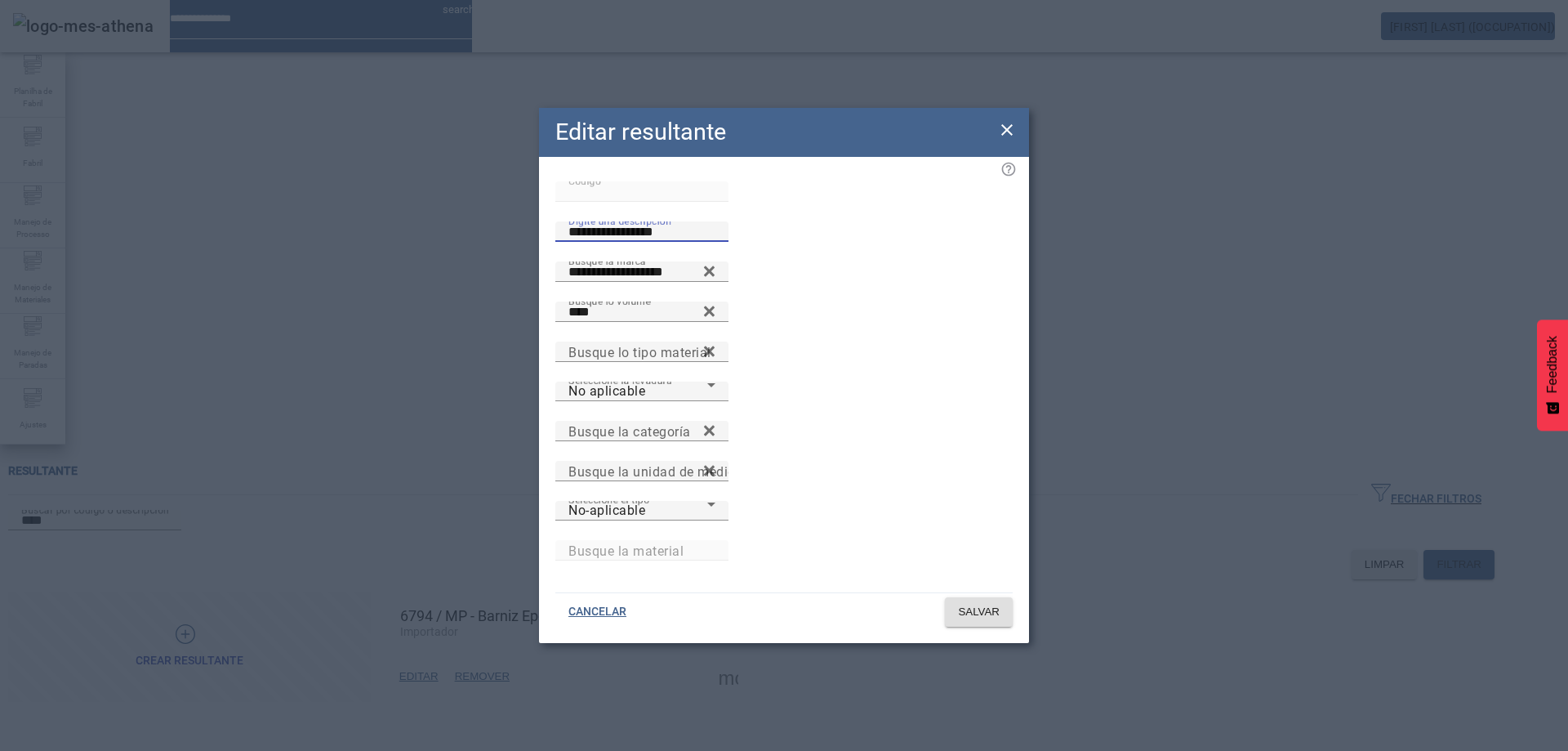 click on "**********" at bounding box center [642, 232] 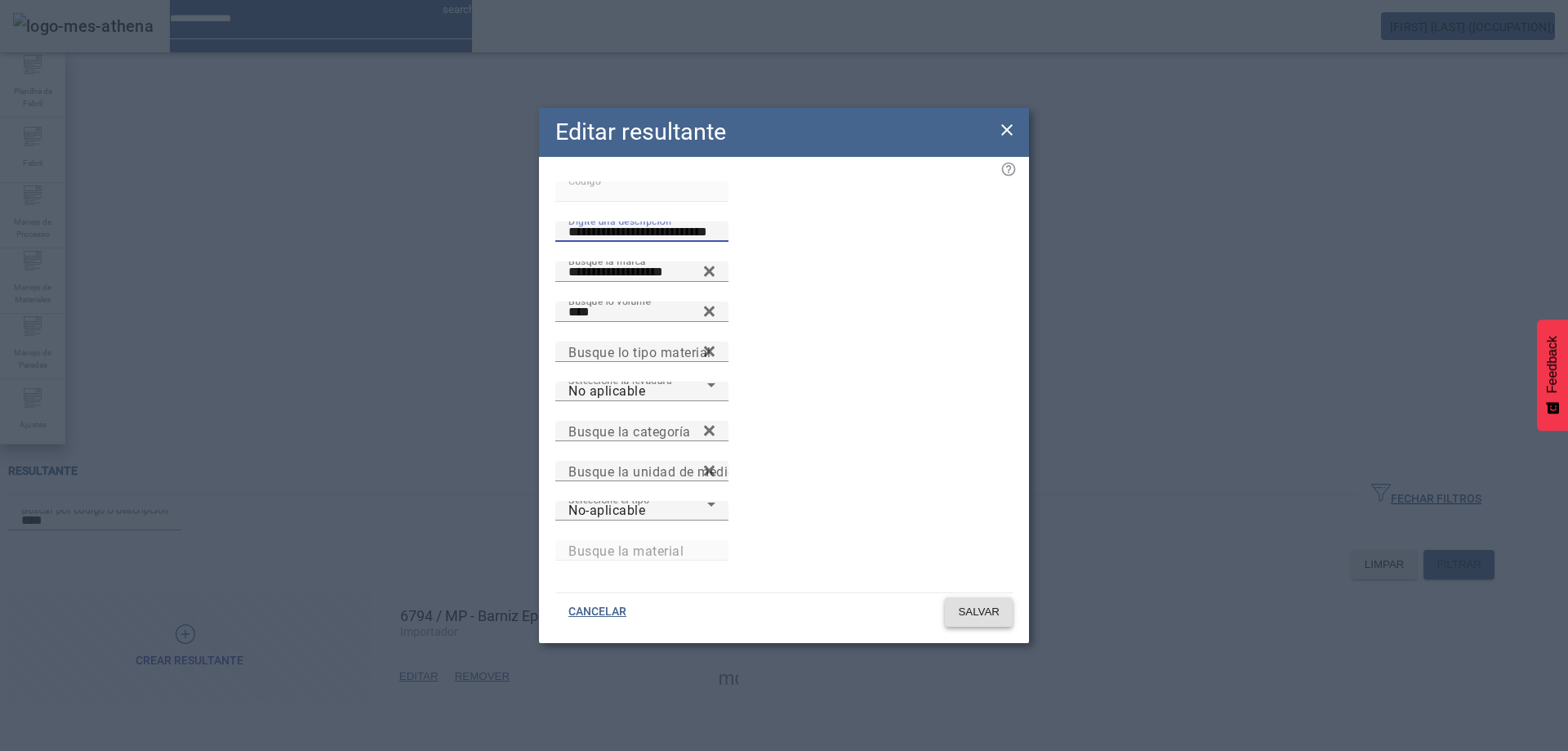 type on "**********" 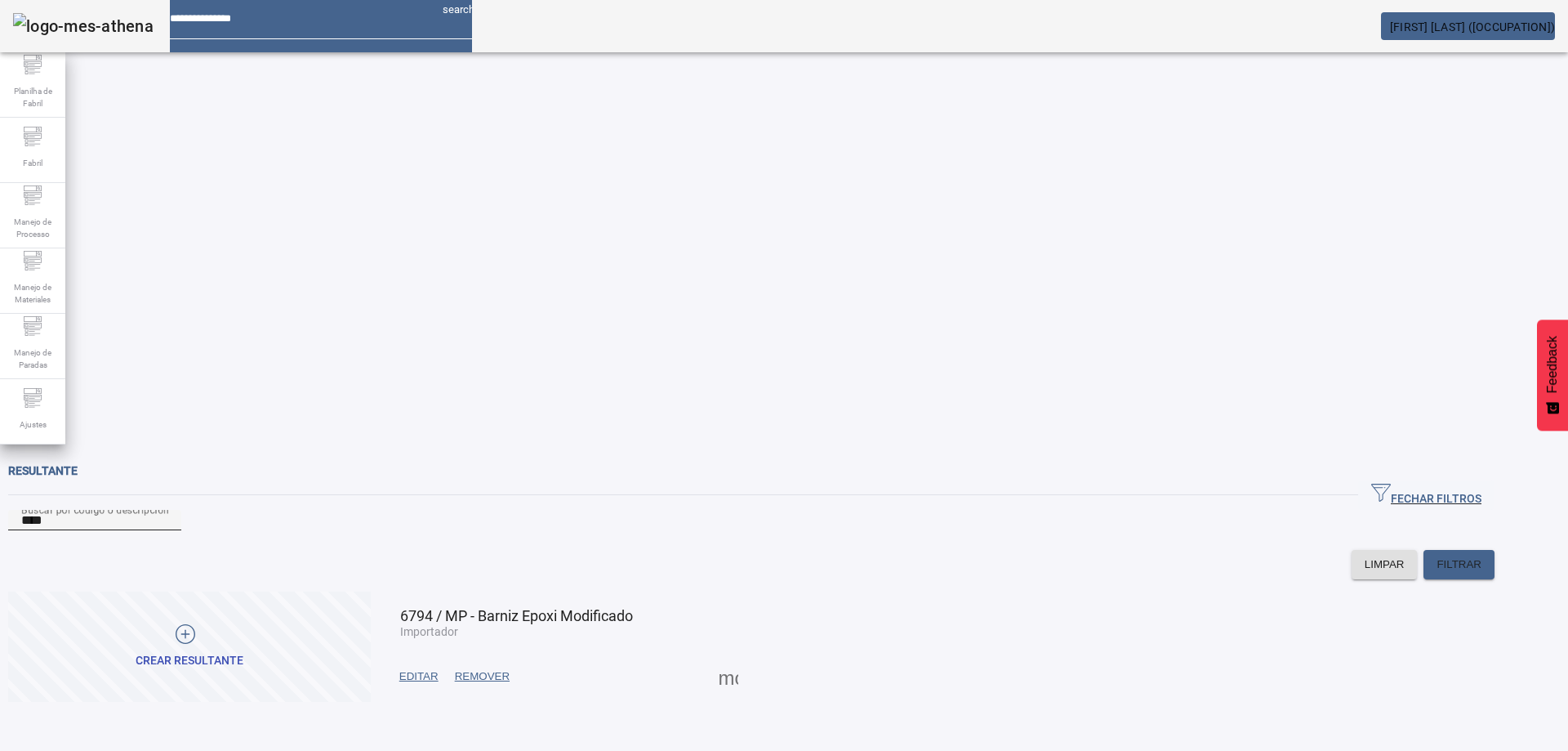 click on "Buscar por código o descripción ****" 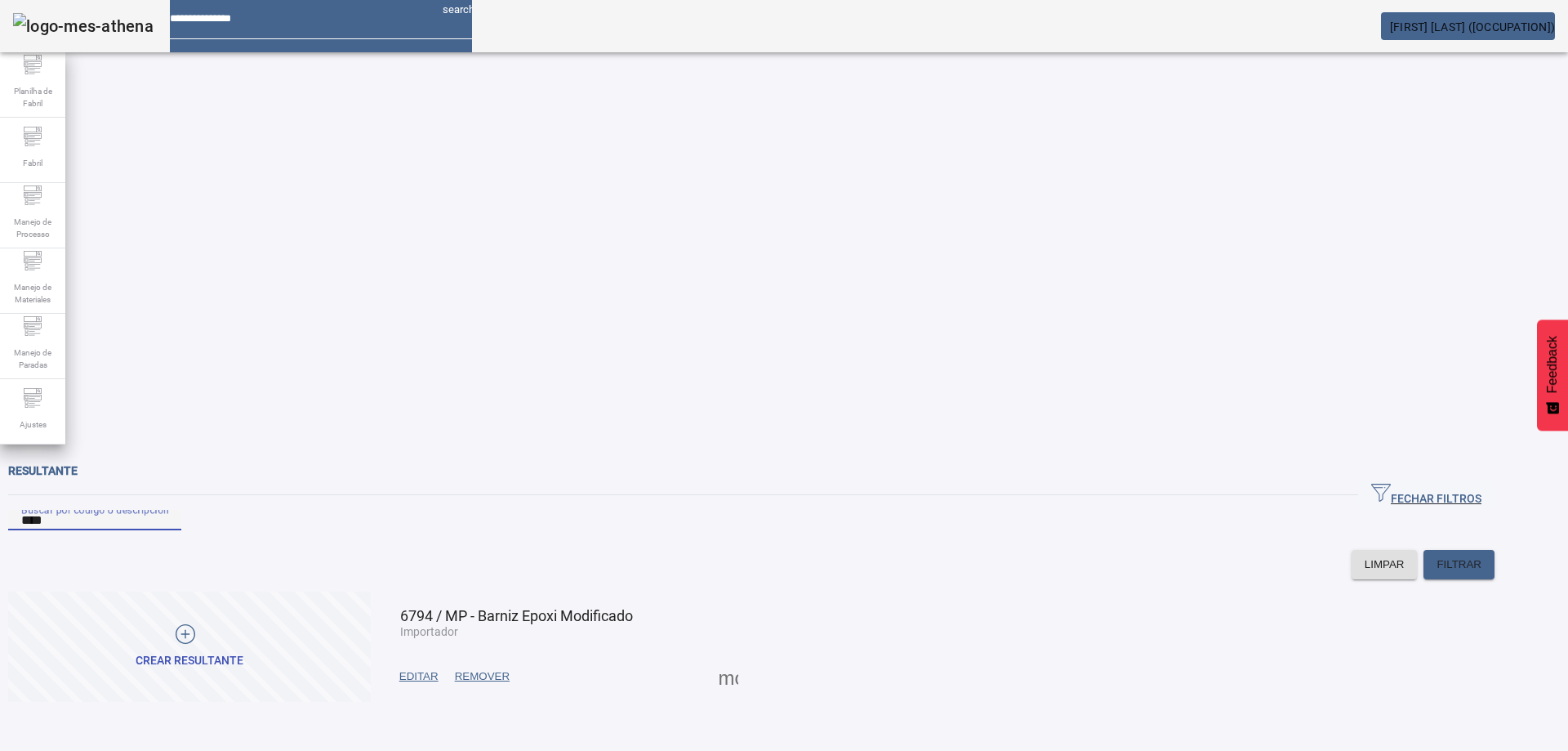 type on "****" 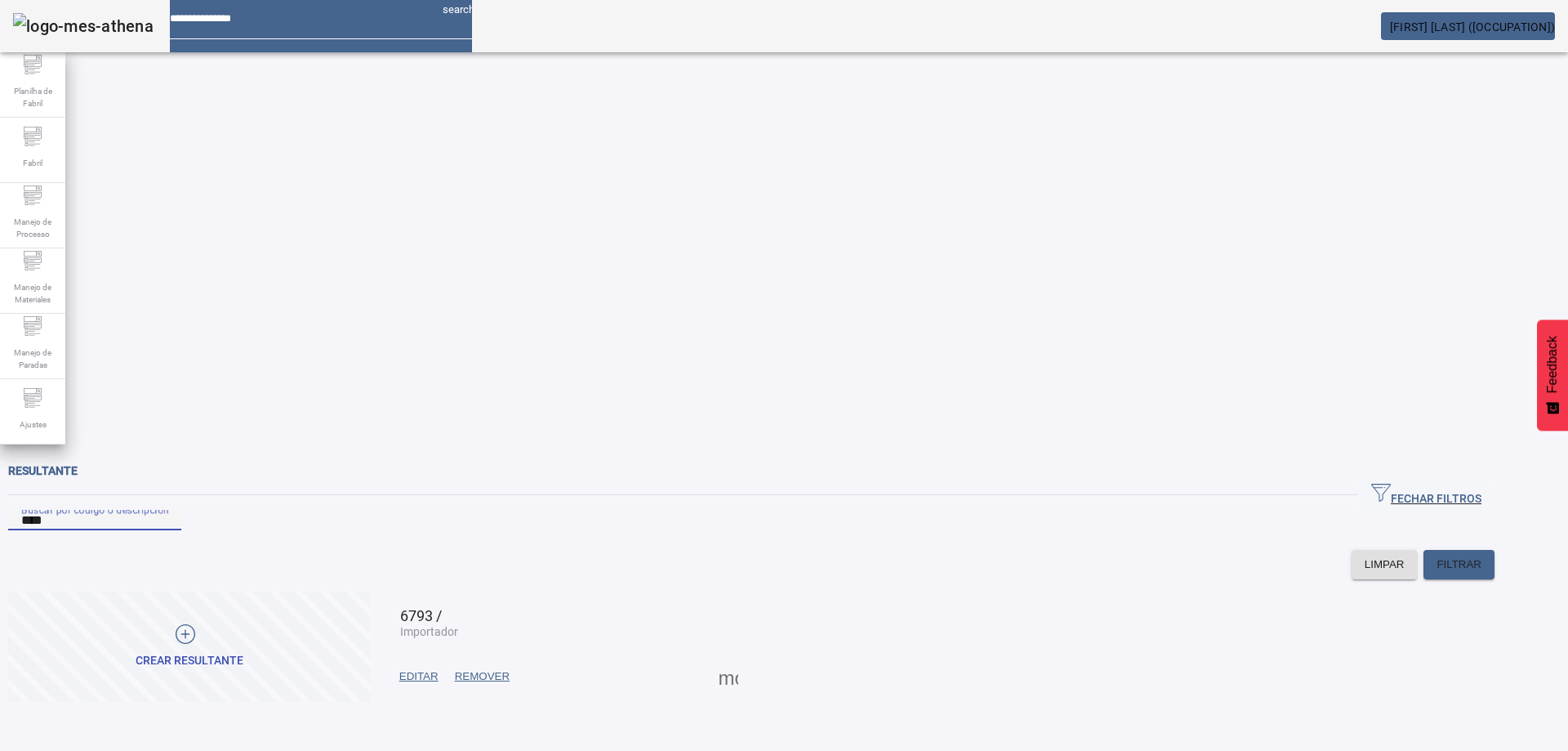 click at bounding box center [419, 677] 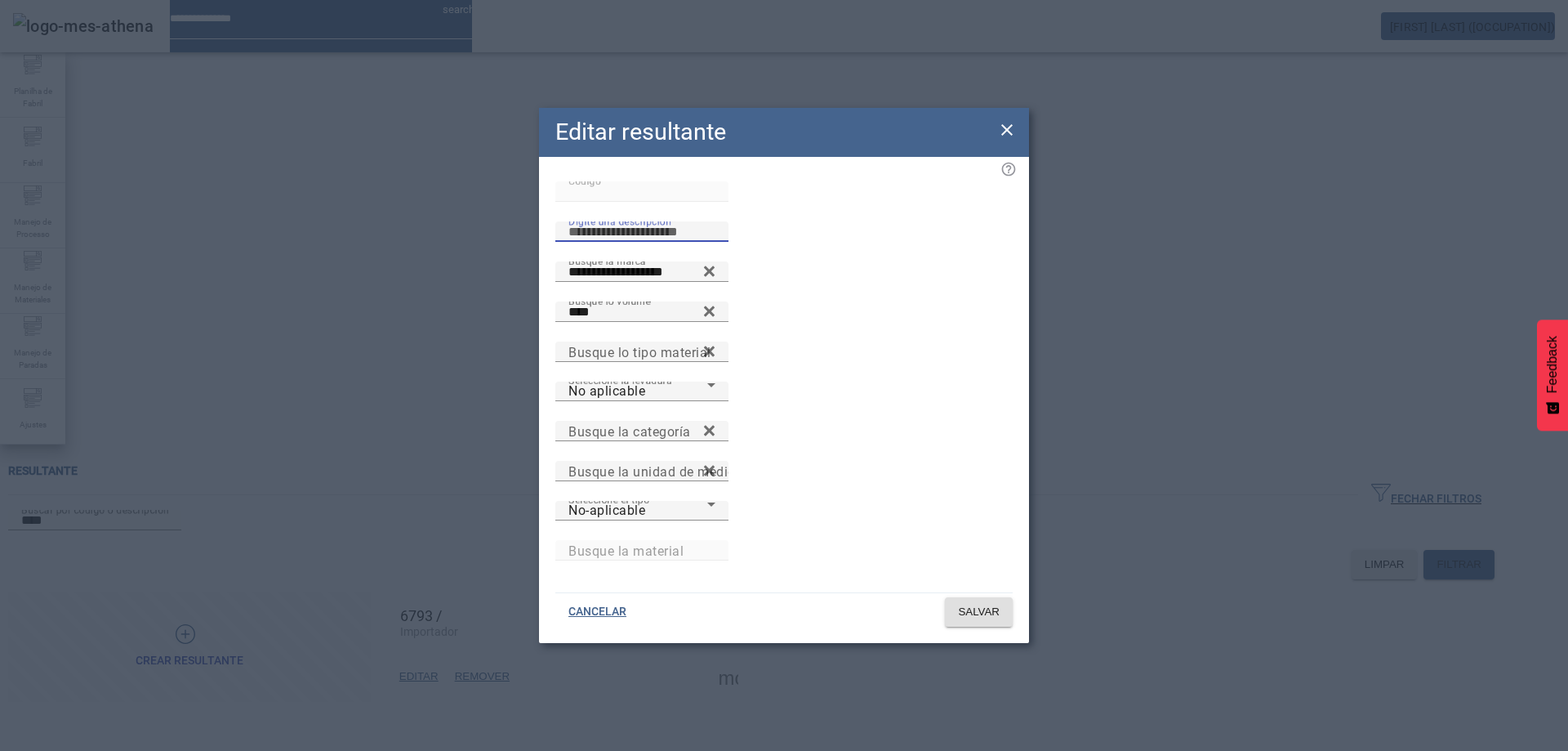 click on "Digite una descripción" at bounding box center (642, 232) 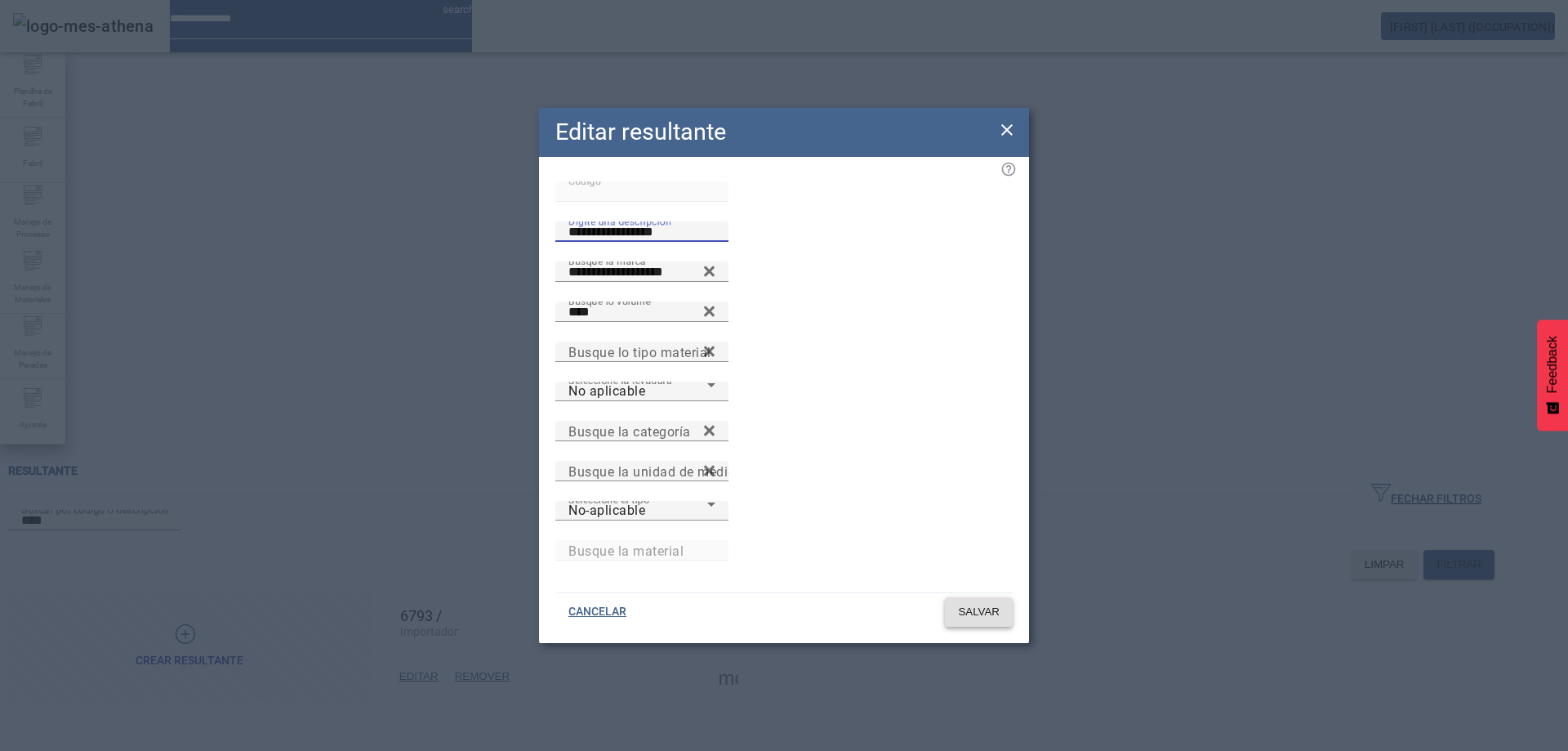 type on "**********" 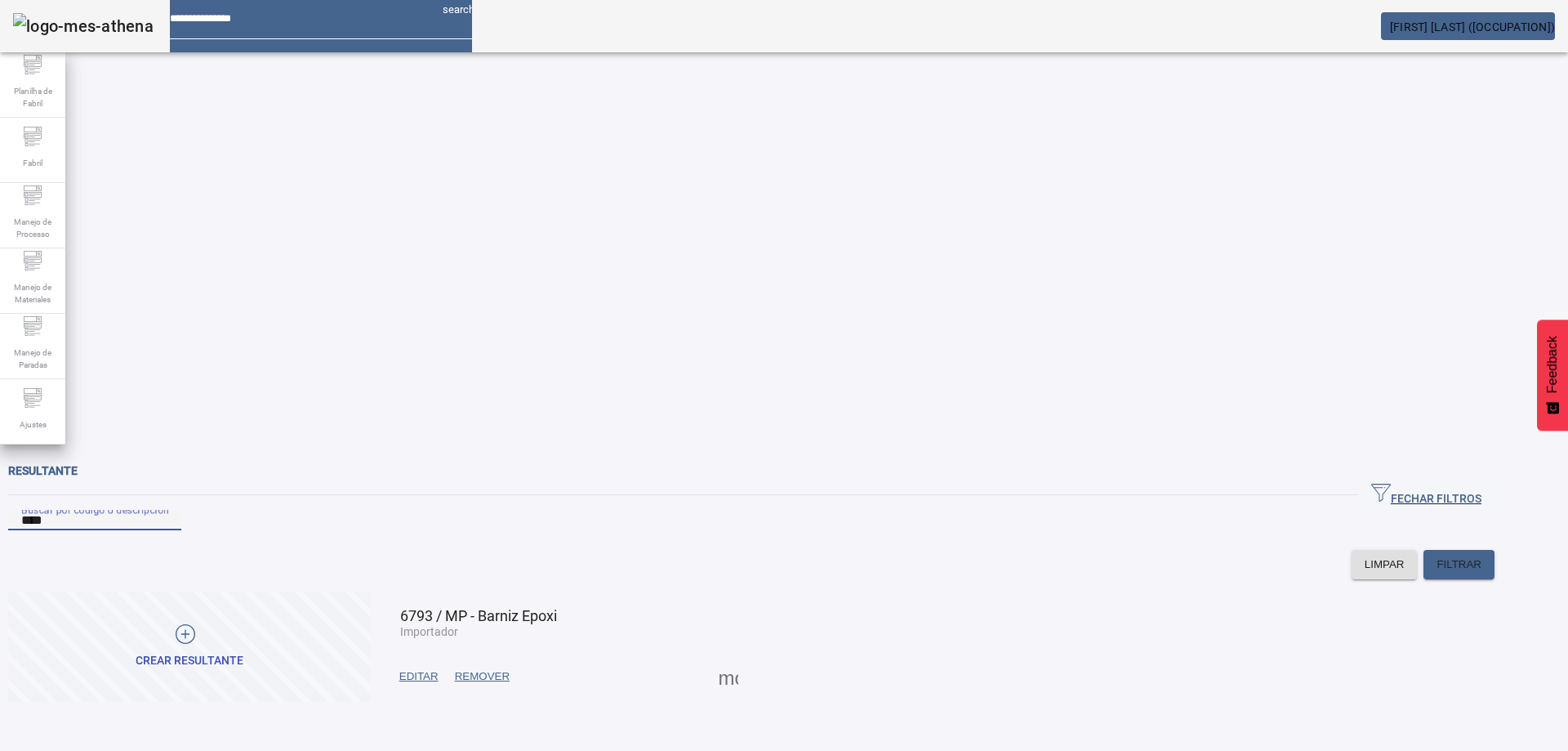 click on "****" at bounding box center (95, 521) 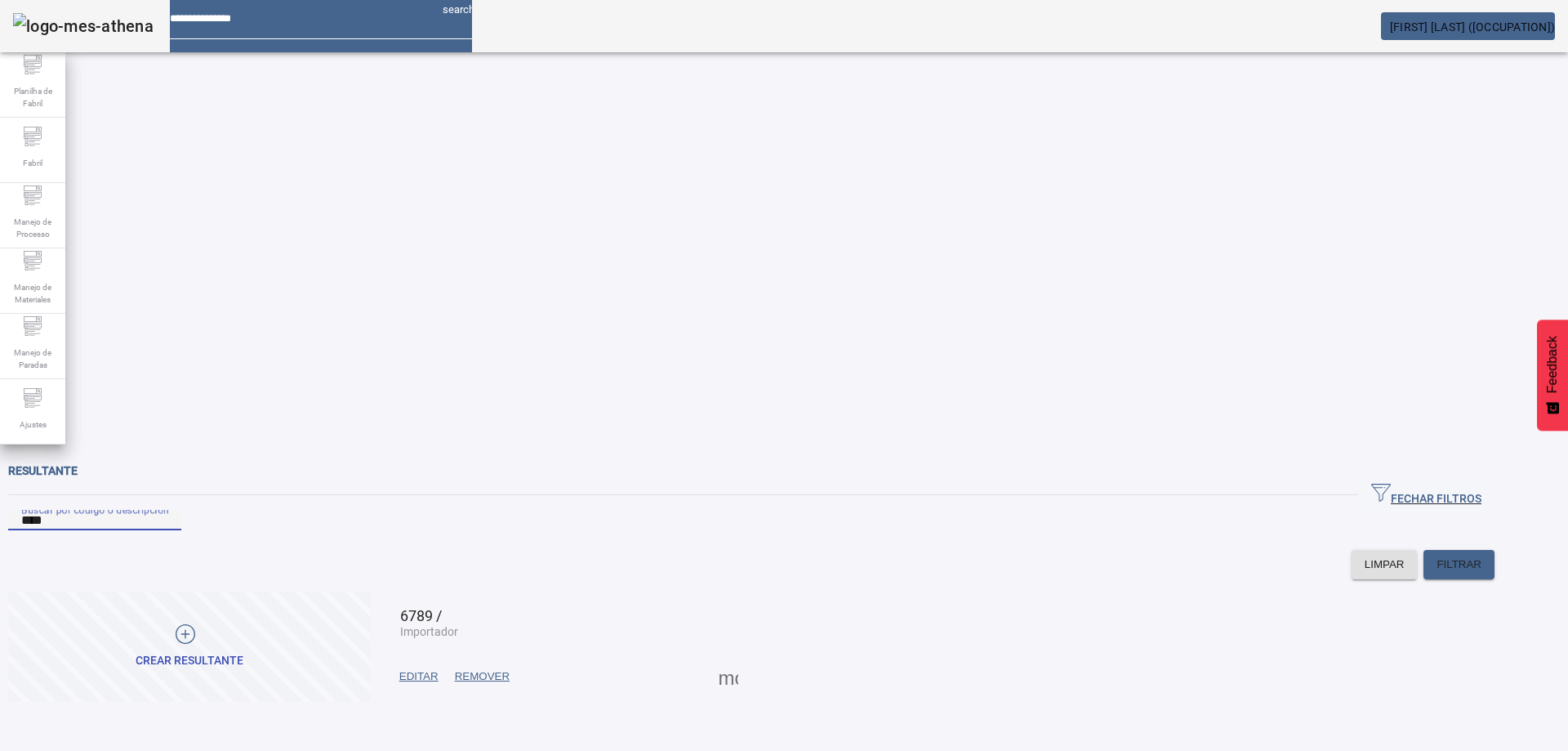 click at bounding box center (419, 677) 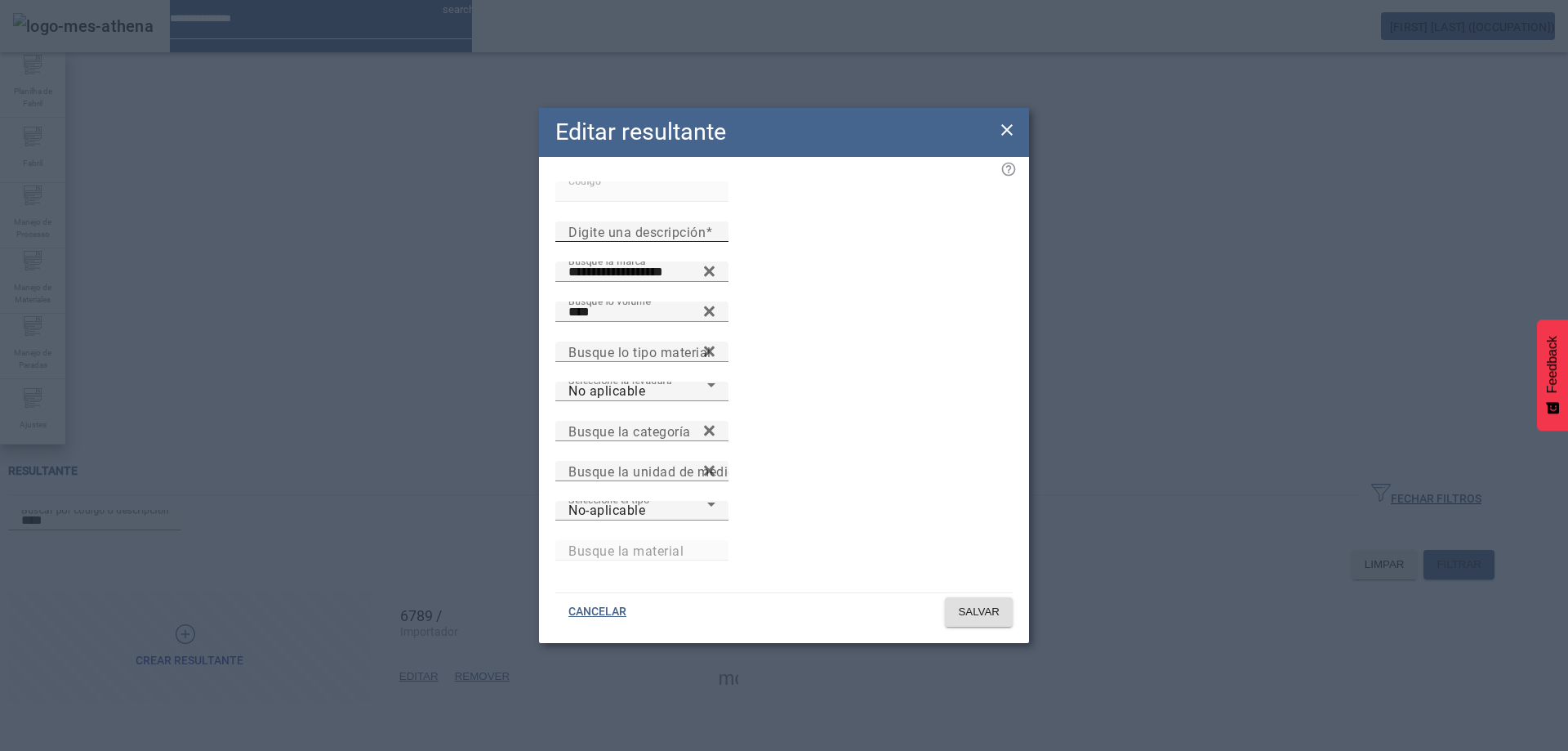 drag, startPoint x: 648, startPoint y: 289, endPoint x: 657, endPoint y: 295, distance: 10.816654 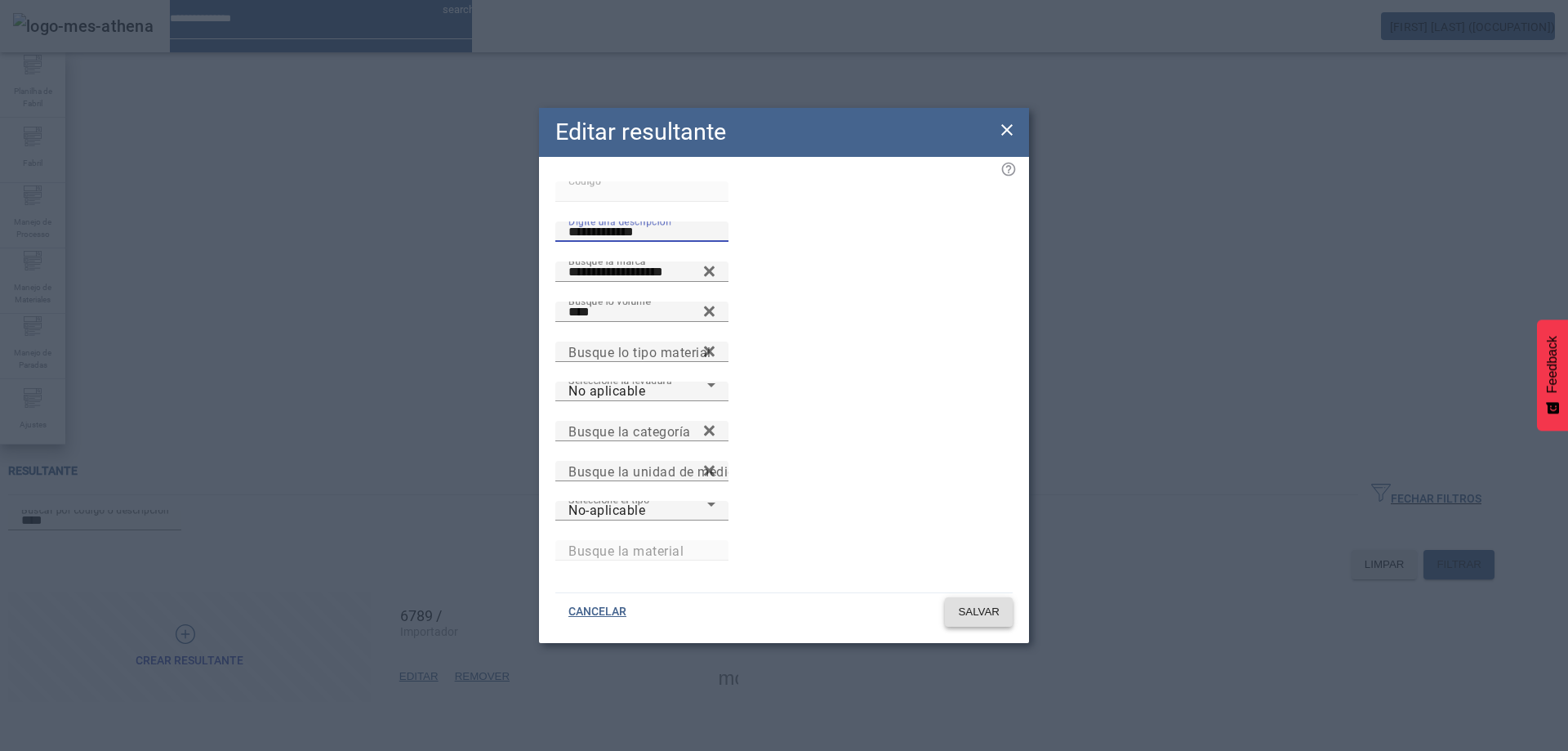 type on "**********" 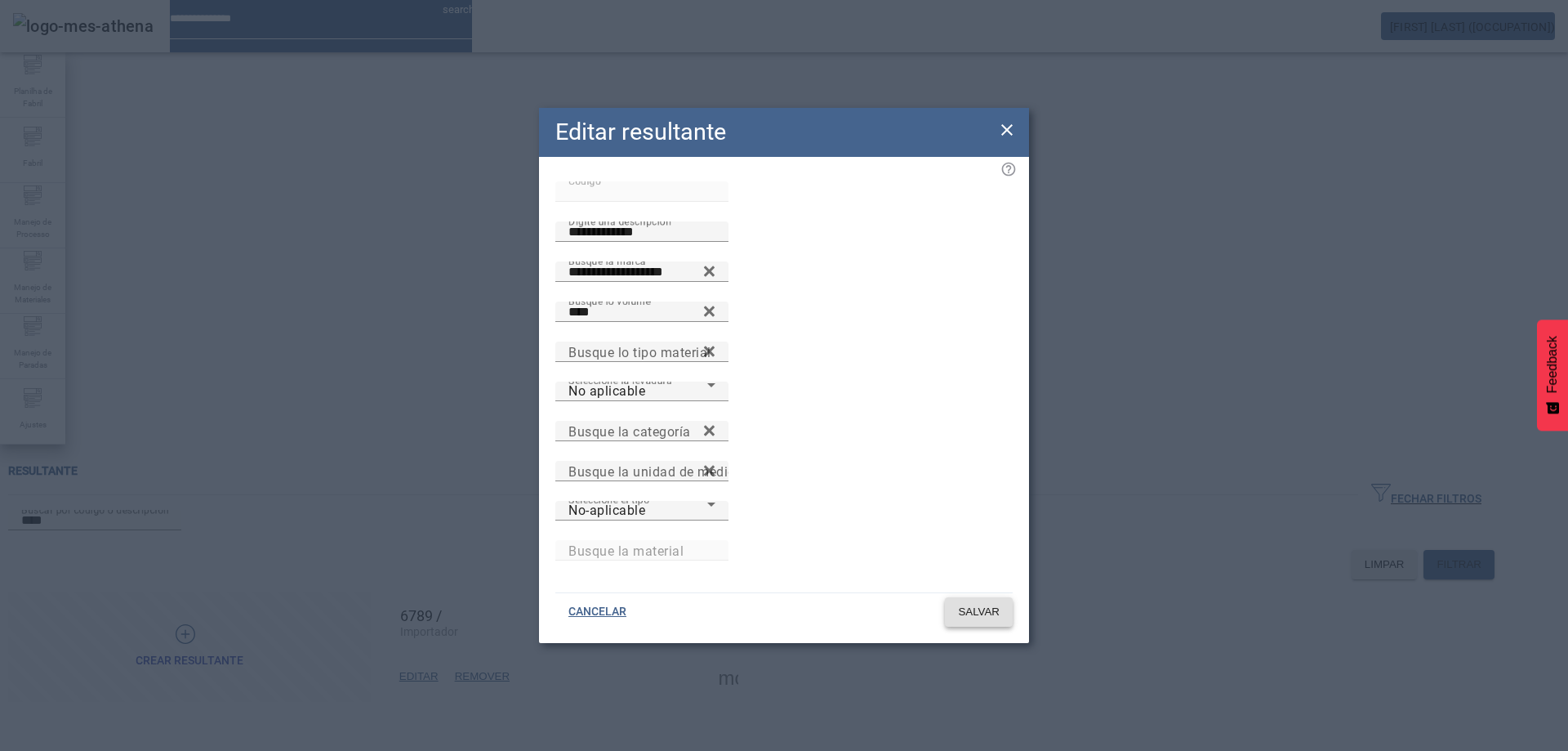 click on "SALVAR" 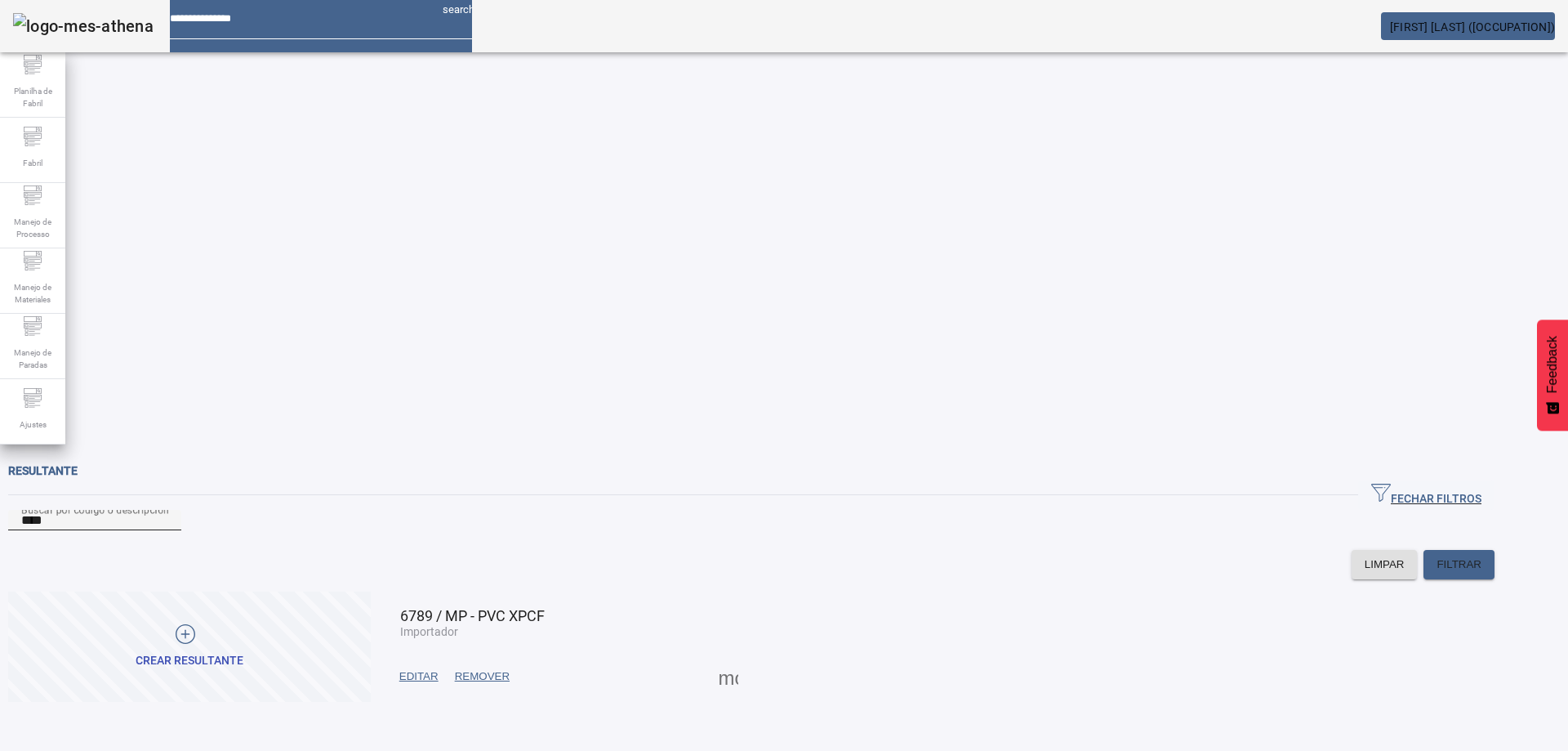 click on "Buscar por código o descripción ****" 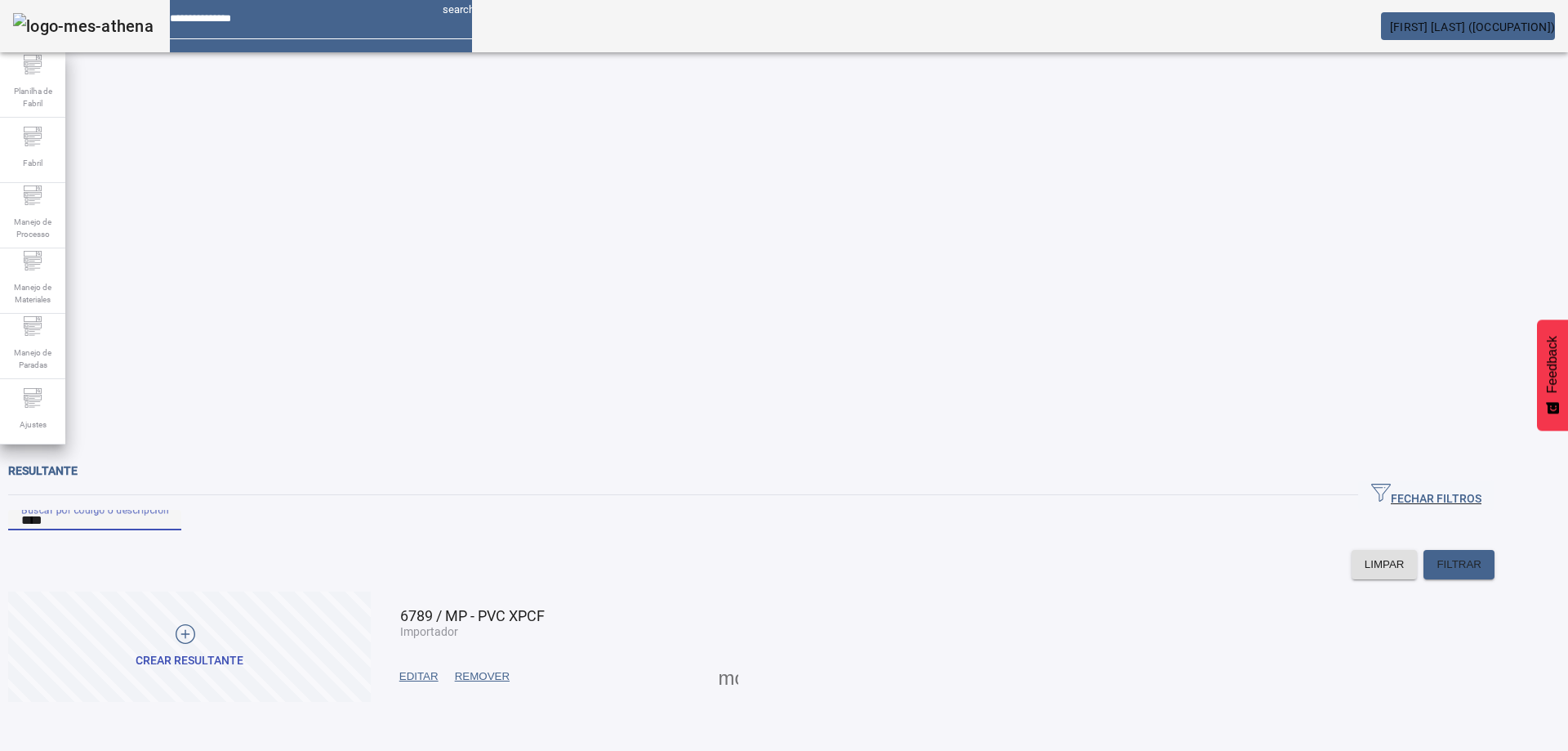 type on "****" 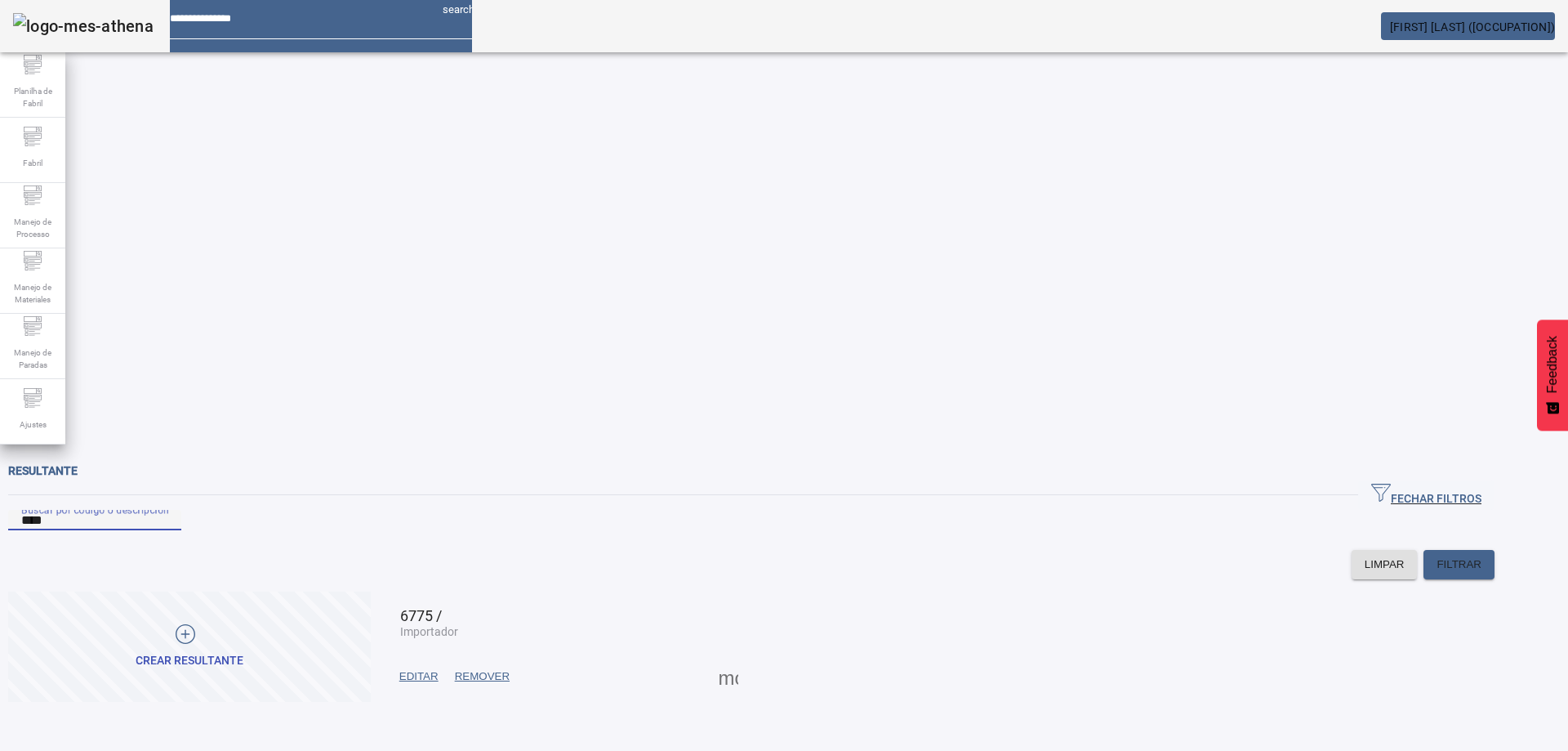 click on "EDITAR" at bounding box center [419, 677] 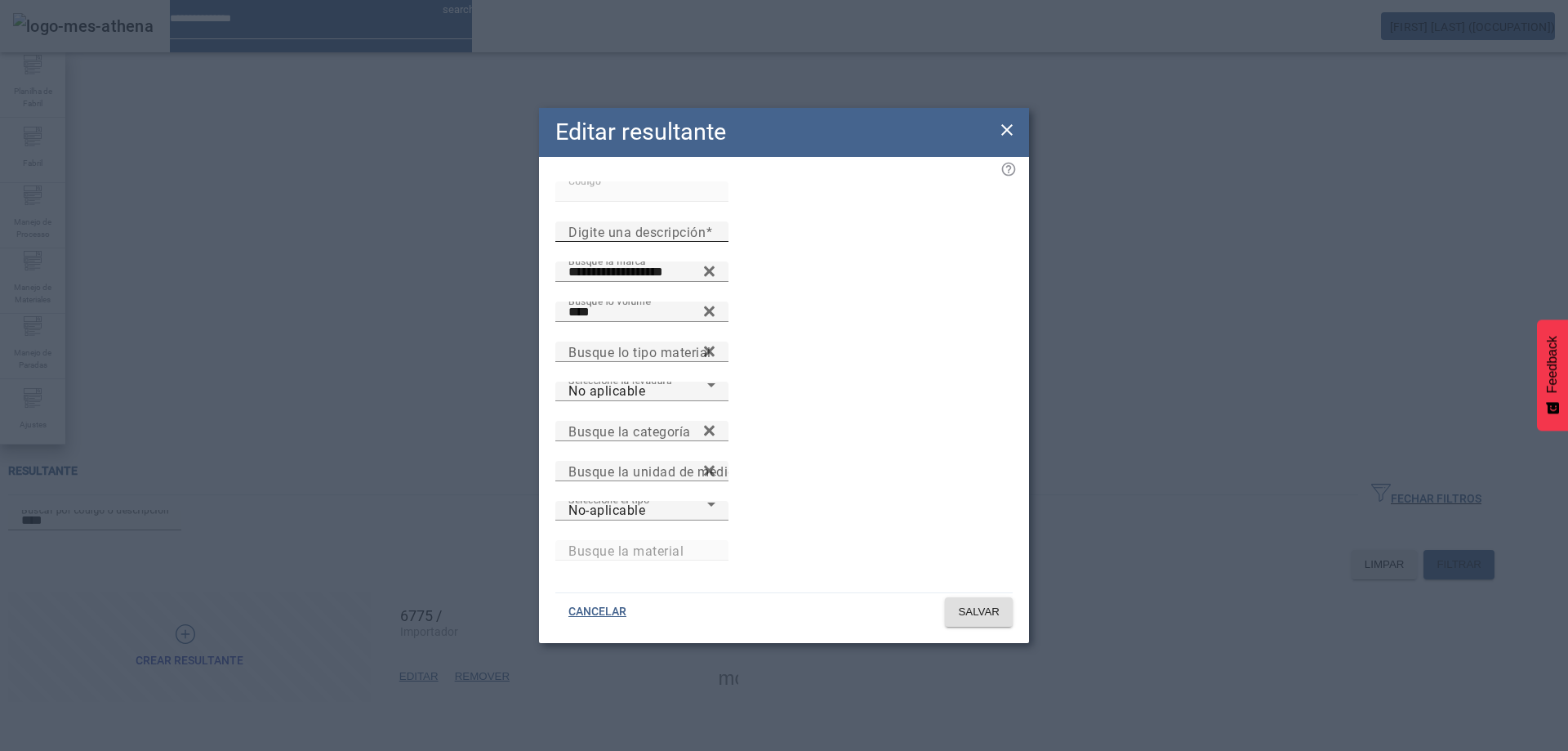 click on "Digite una descripción" at bounding box center [637, 231] 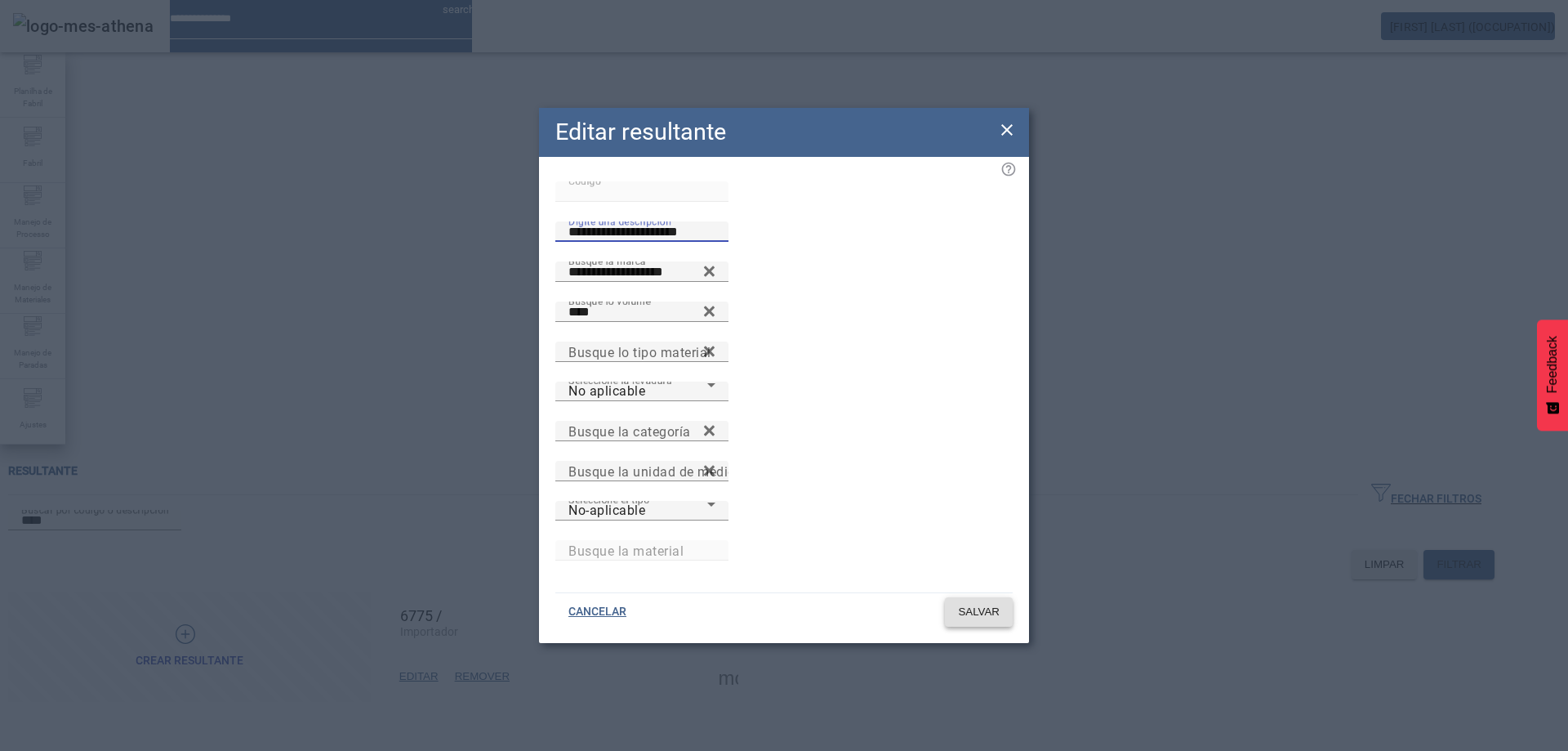 type on "**********" 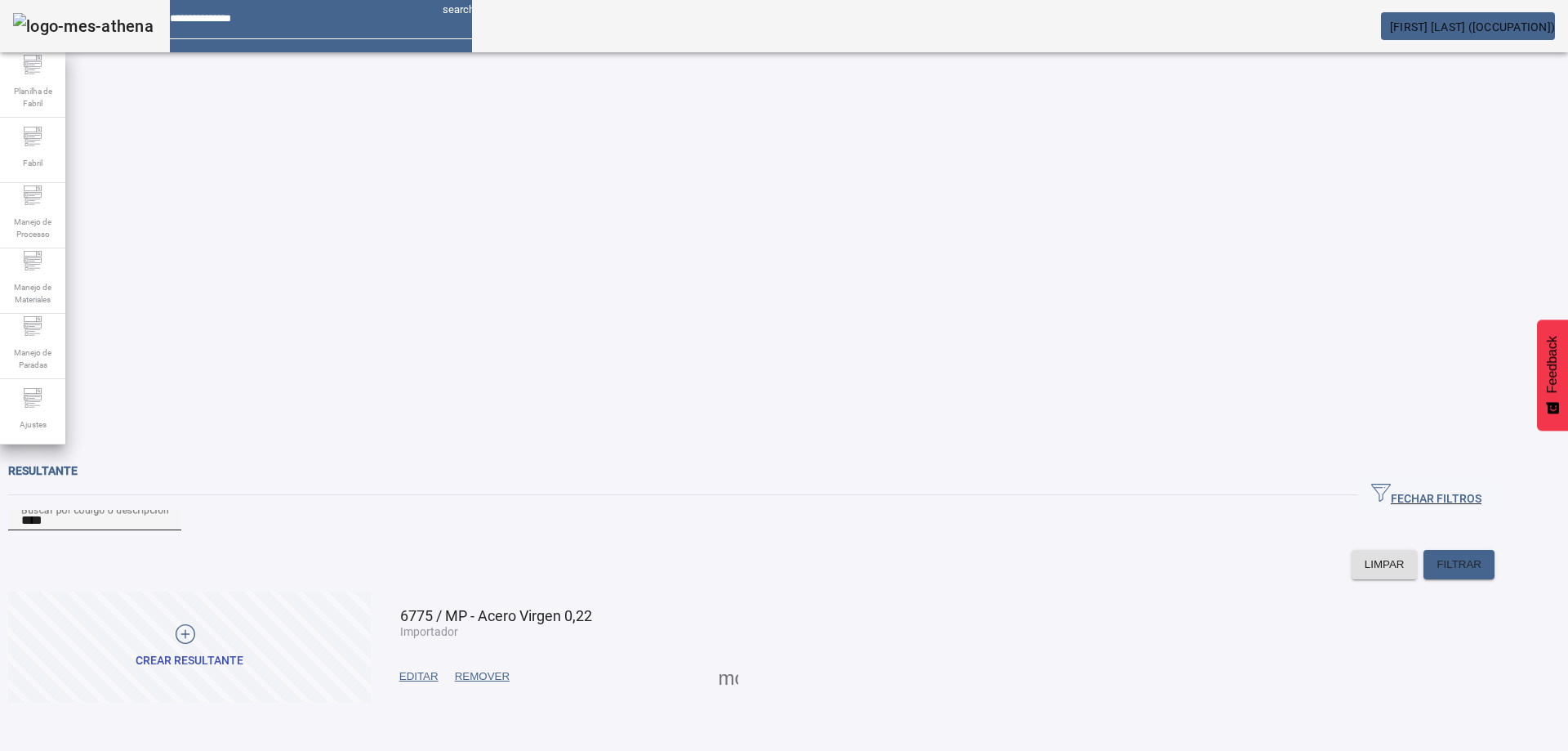 click on "Buscar por código o descripción ****" 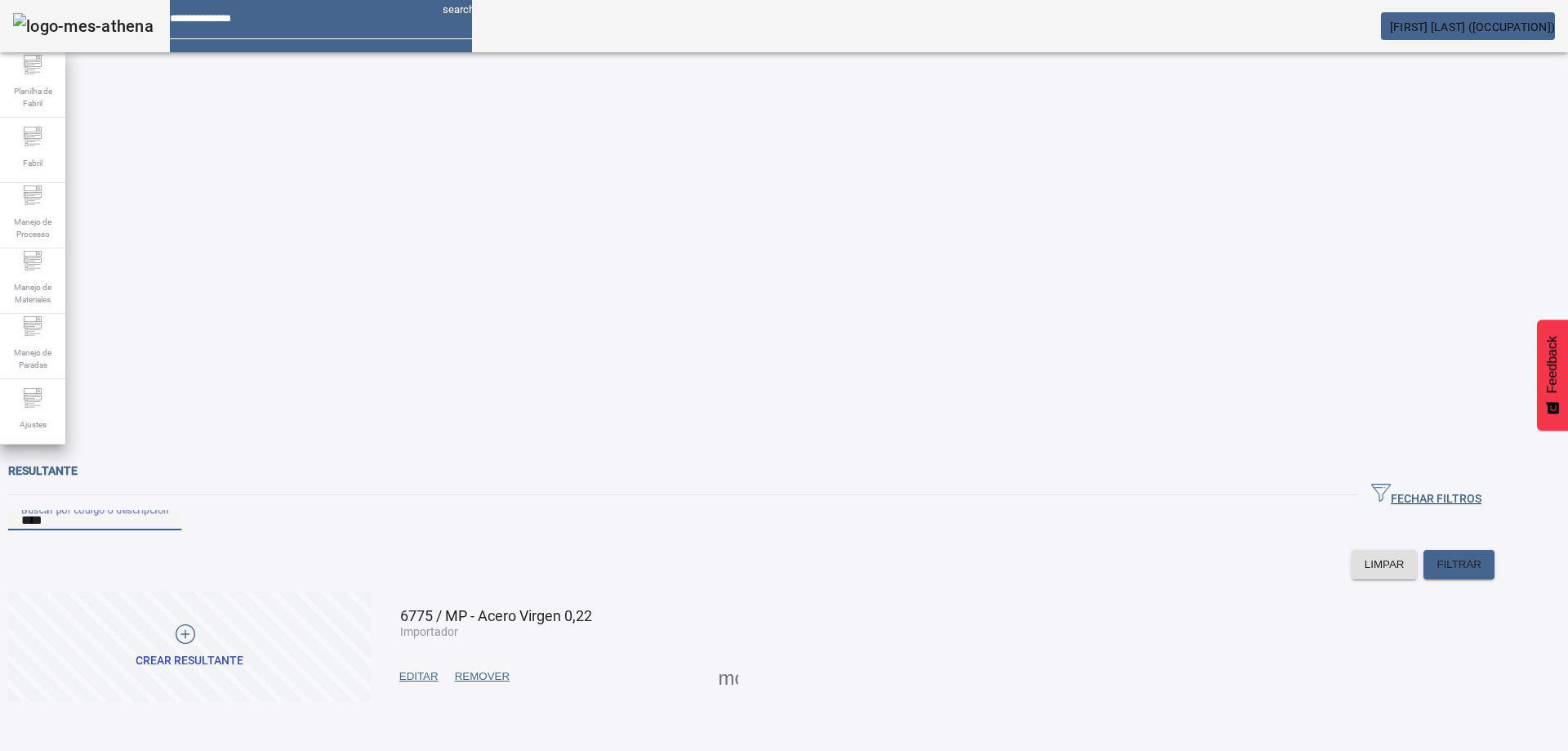 type on "****" 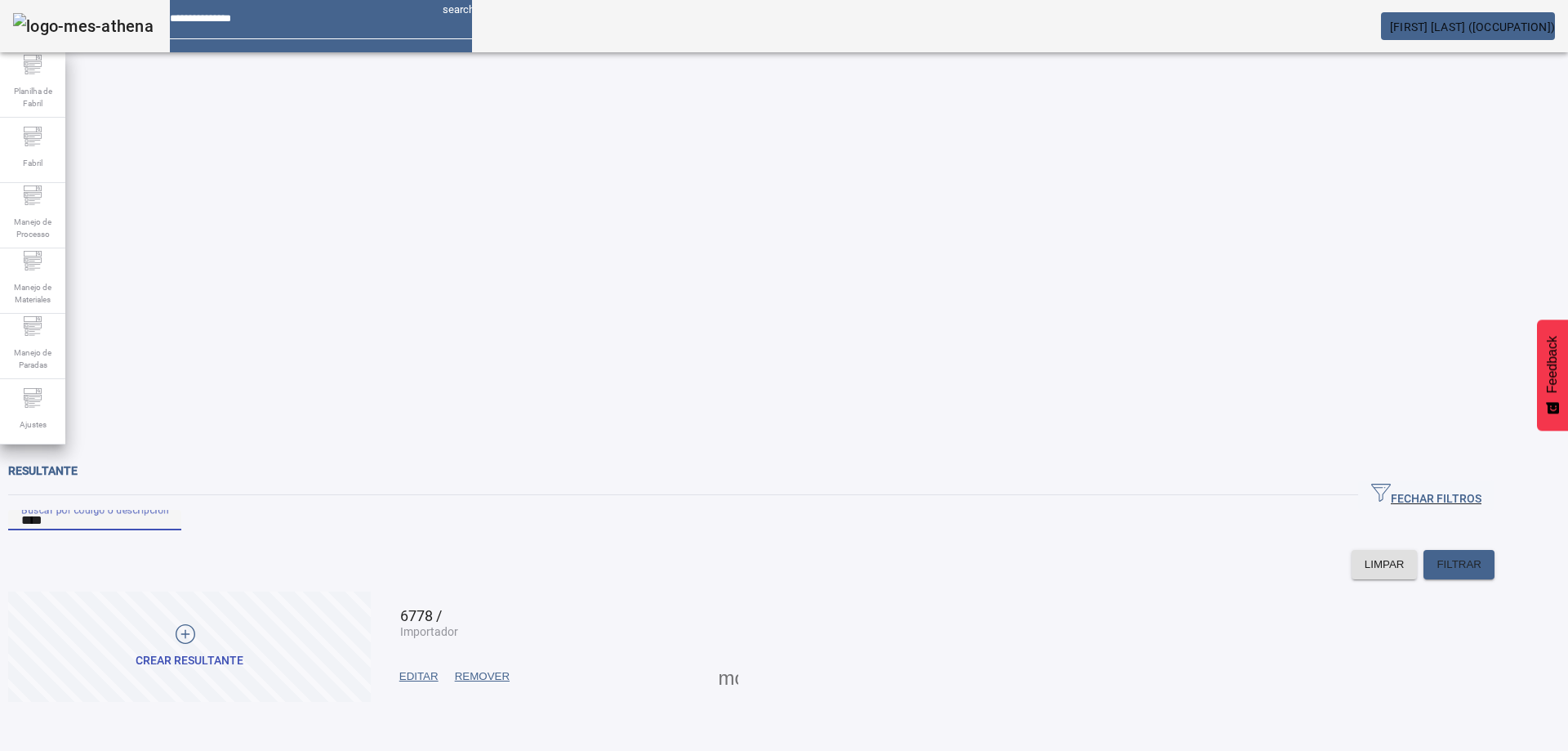click on "EDITAR" at bounding box center (419, 677) 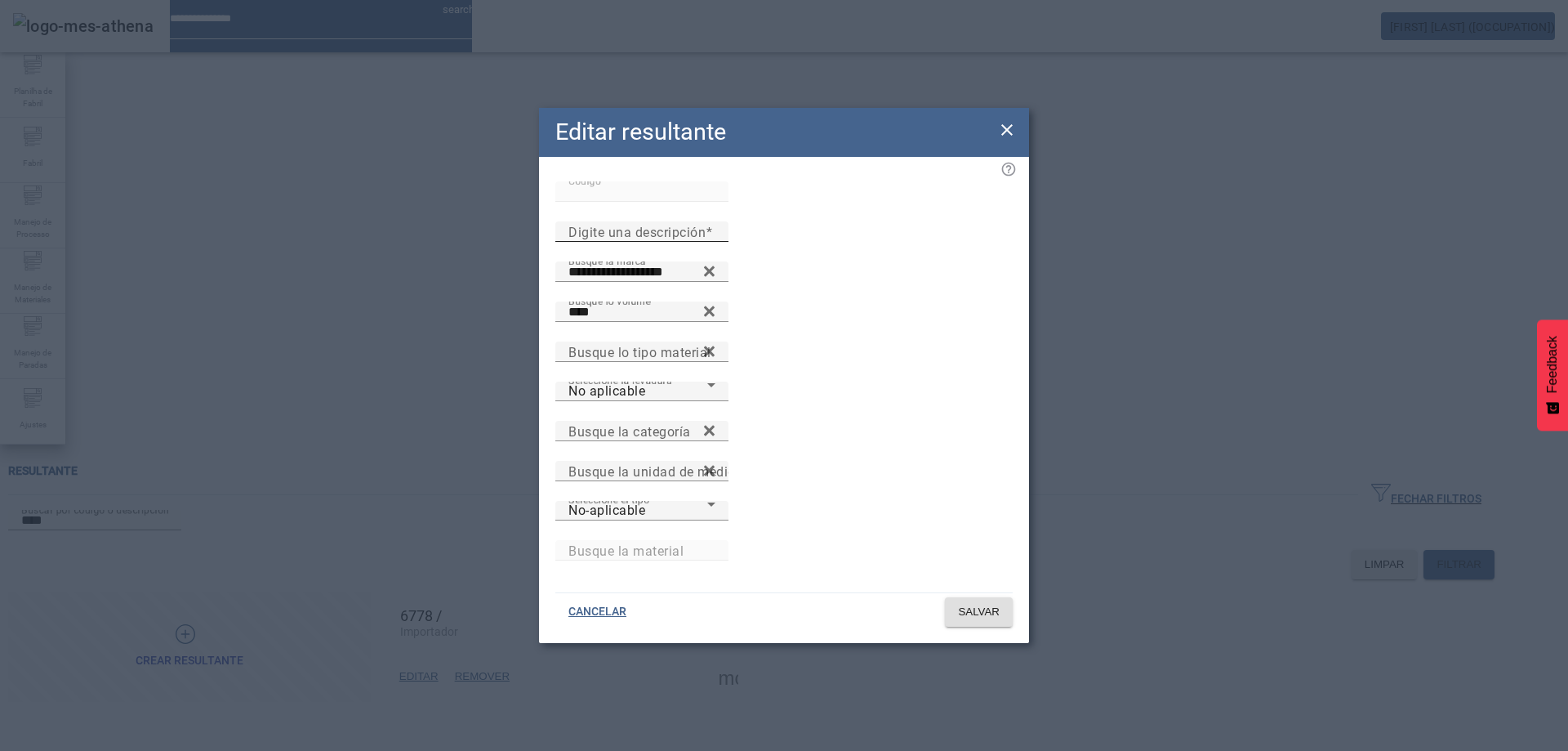 click on "Digite una descripción" at bounding box center (637, 231) 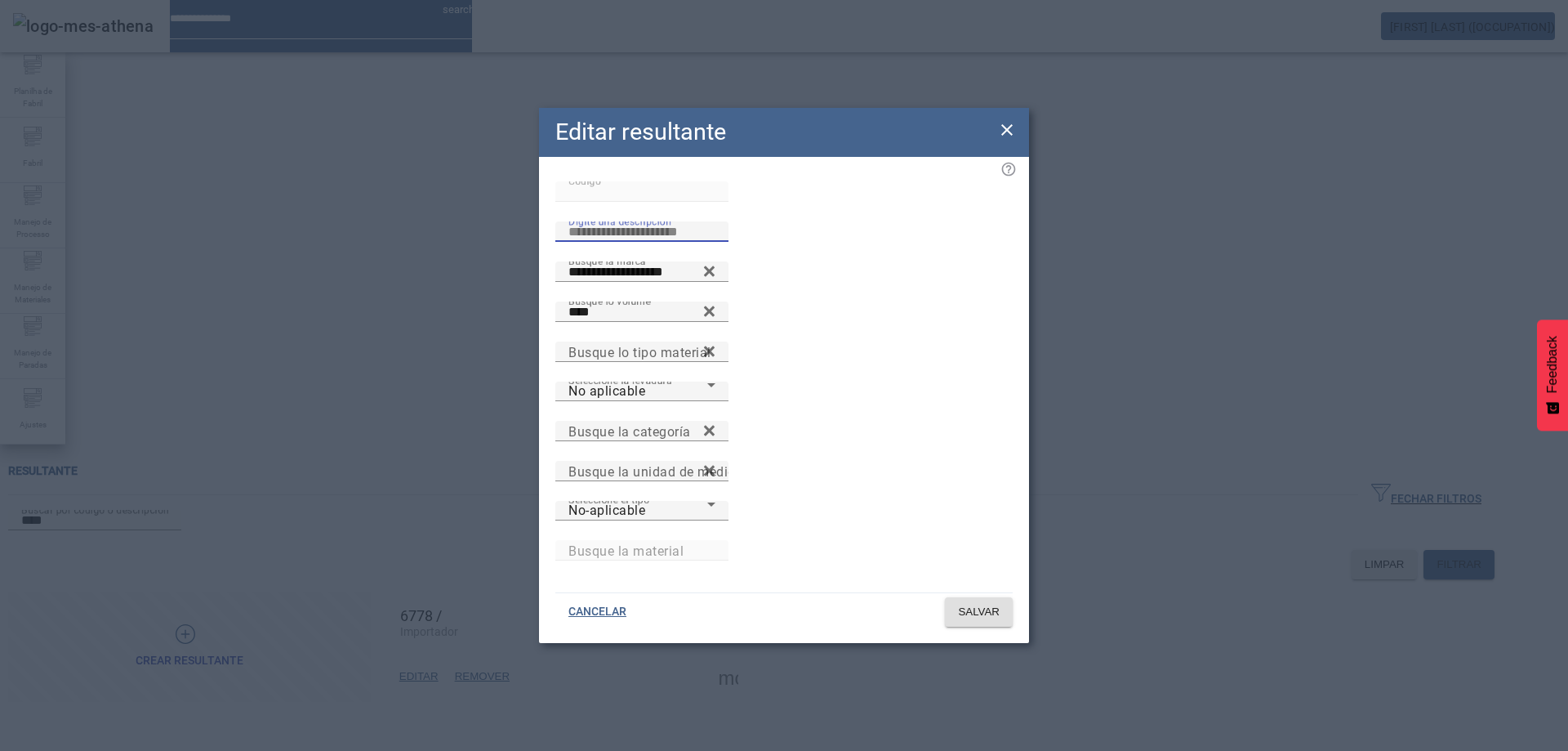 type on "*" 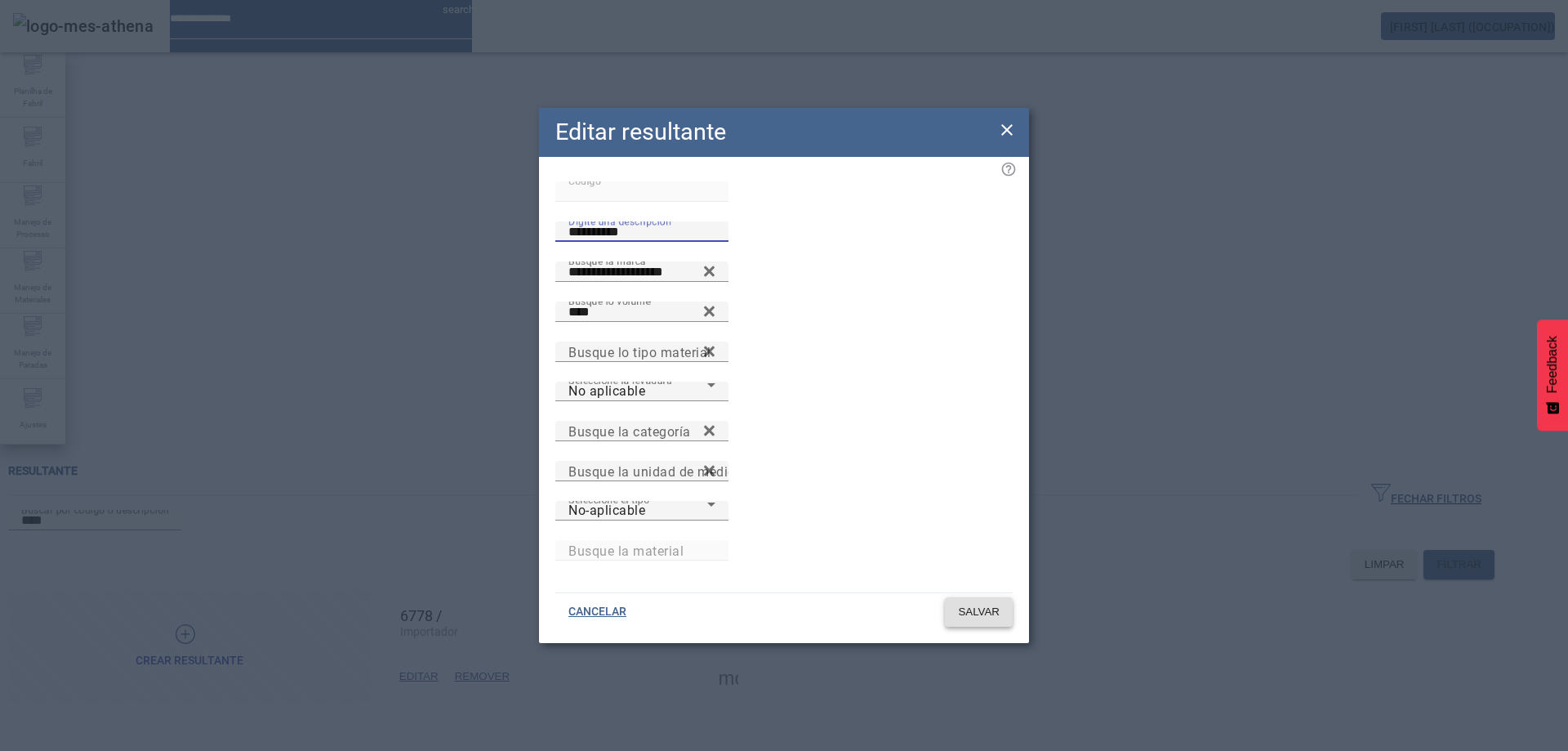 type on "**********" 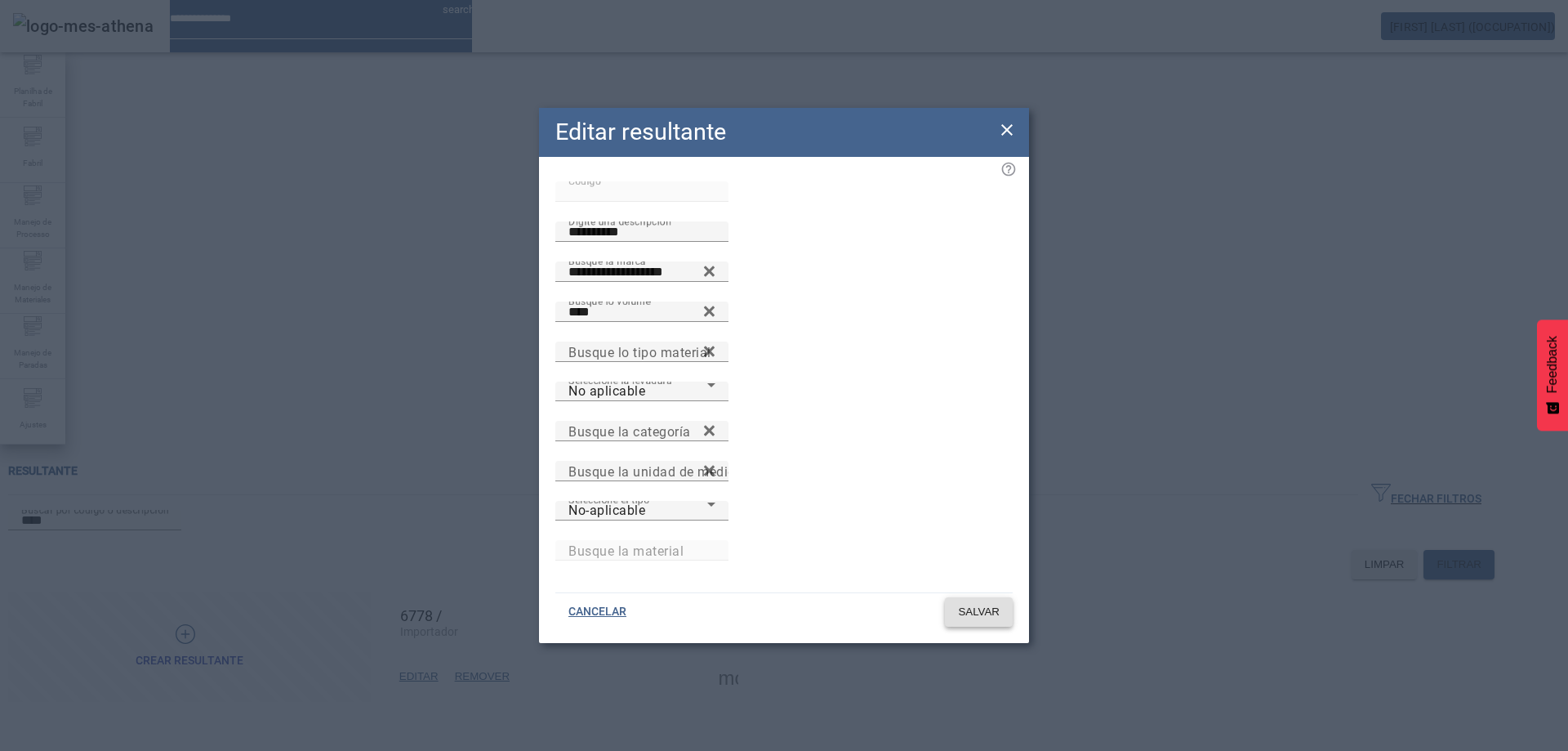 click 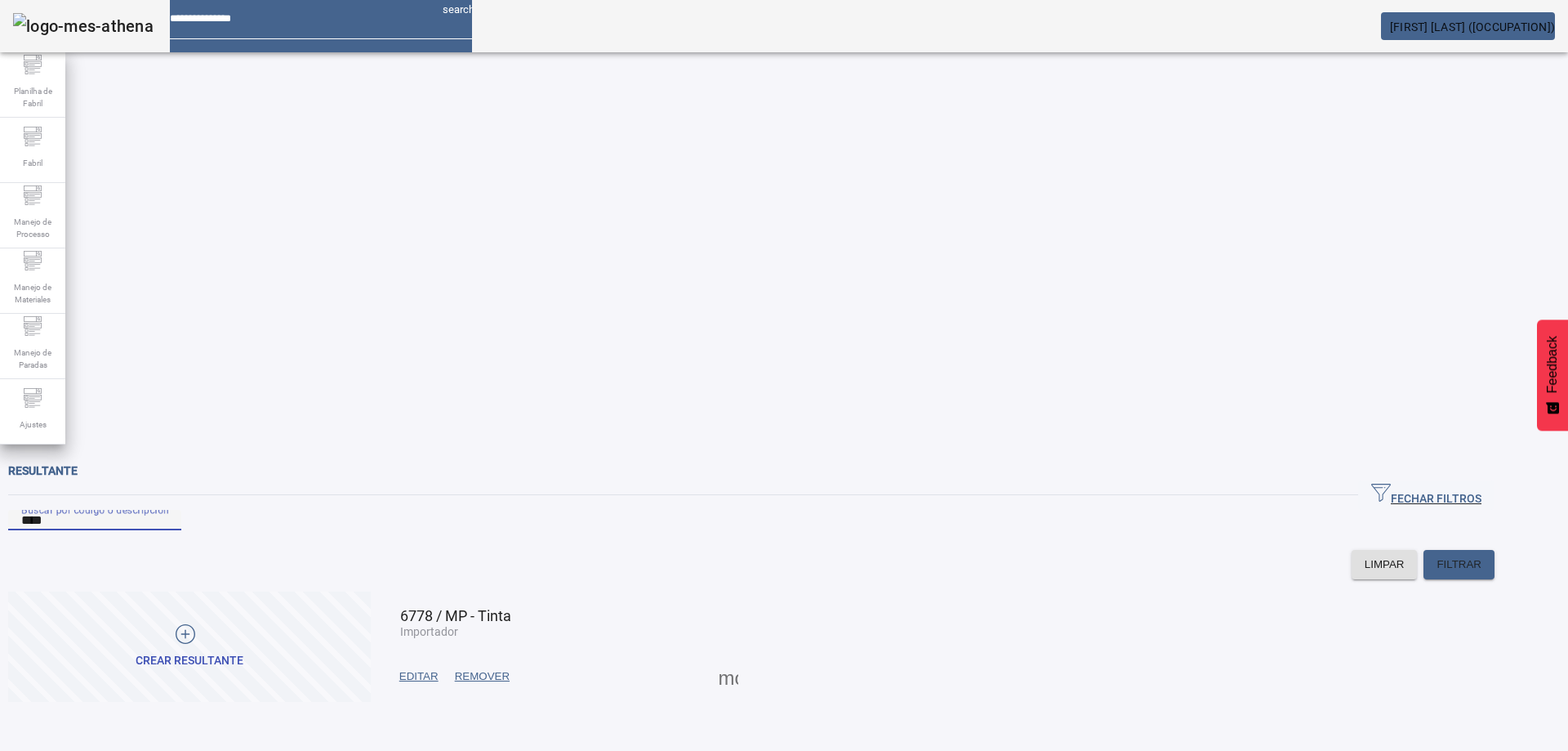 click on "****" at bounding box center (95, 521) 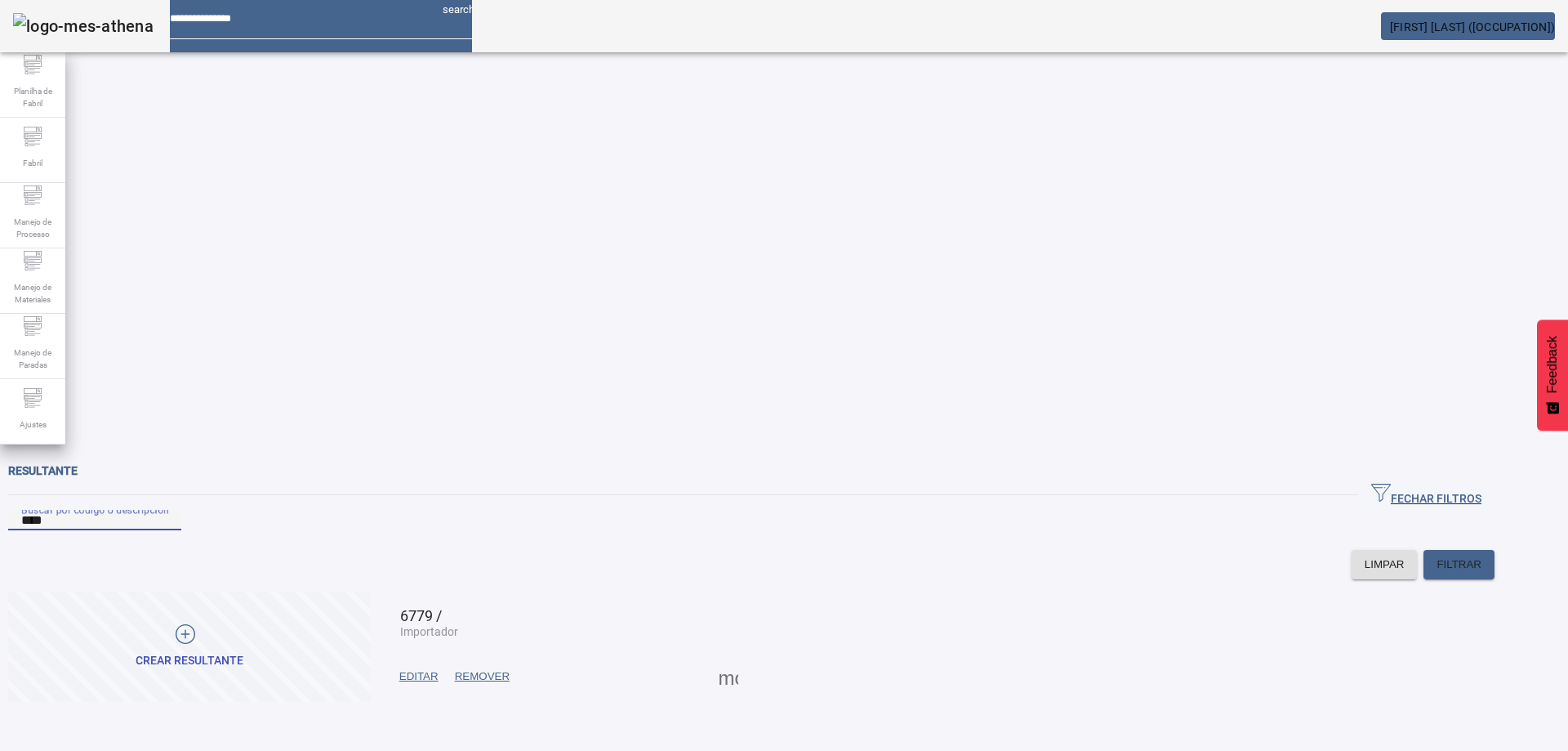 click at bounding box center (419, 677) 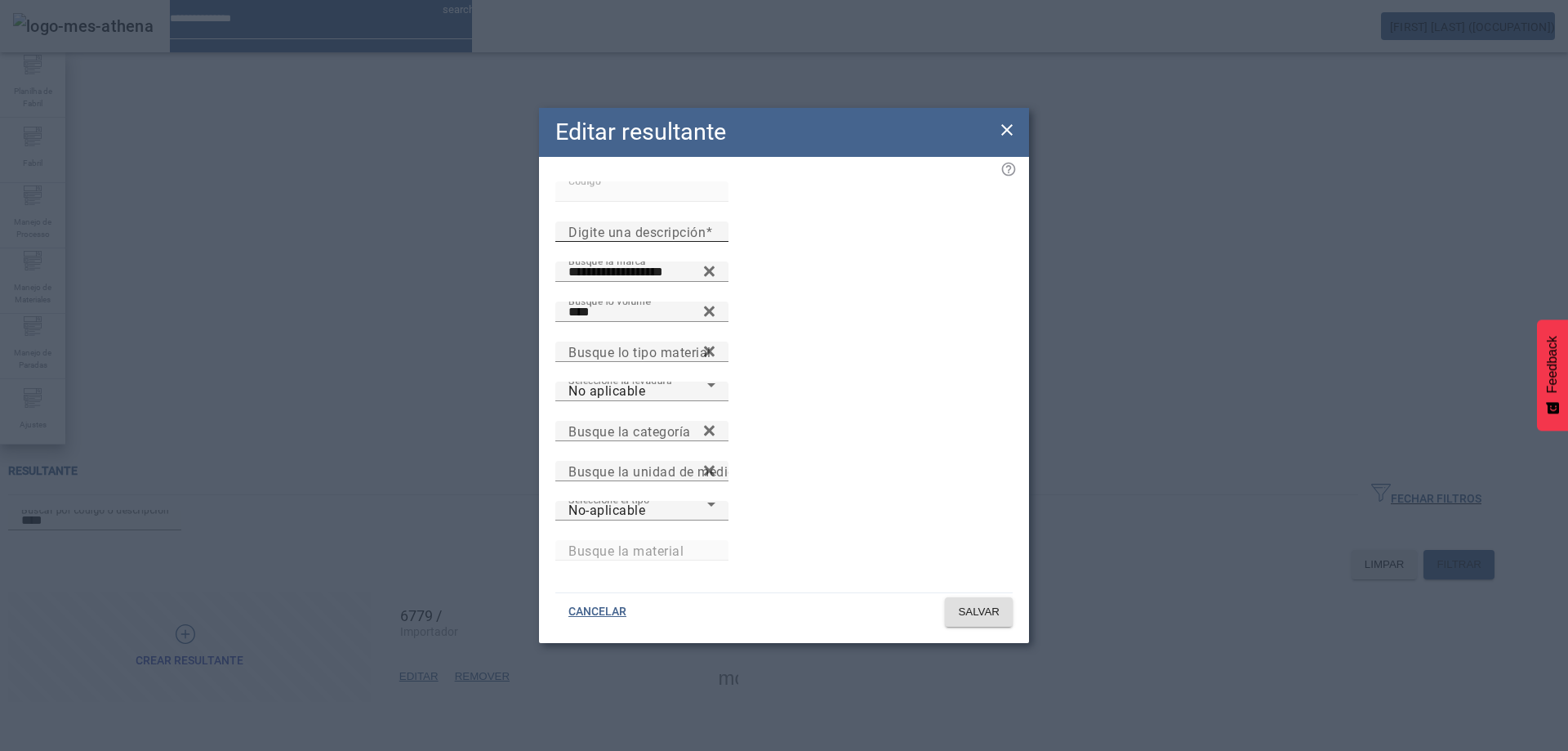 click on "Digite una descripción" at bounding box center [642, 232] 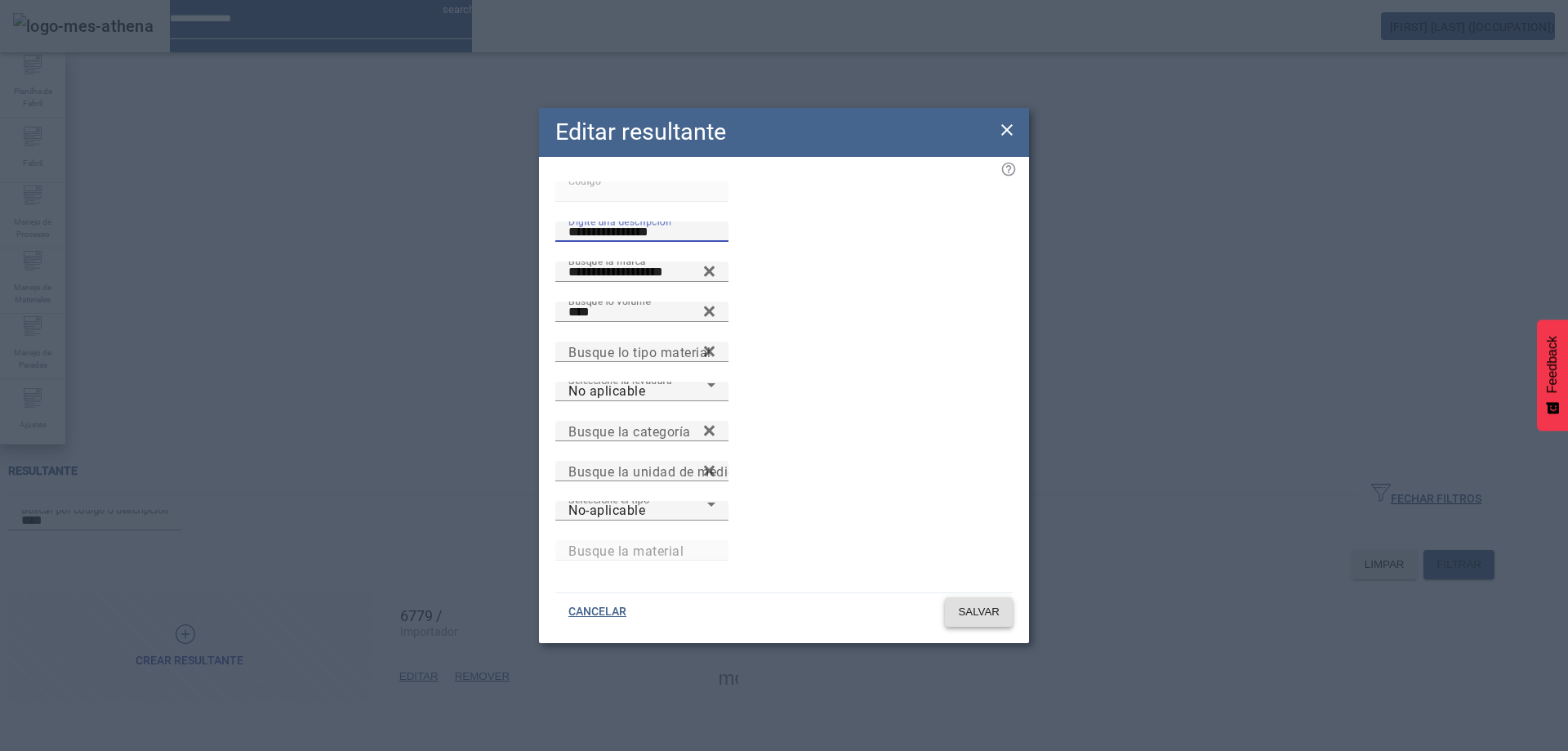 type on "**********" 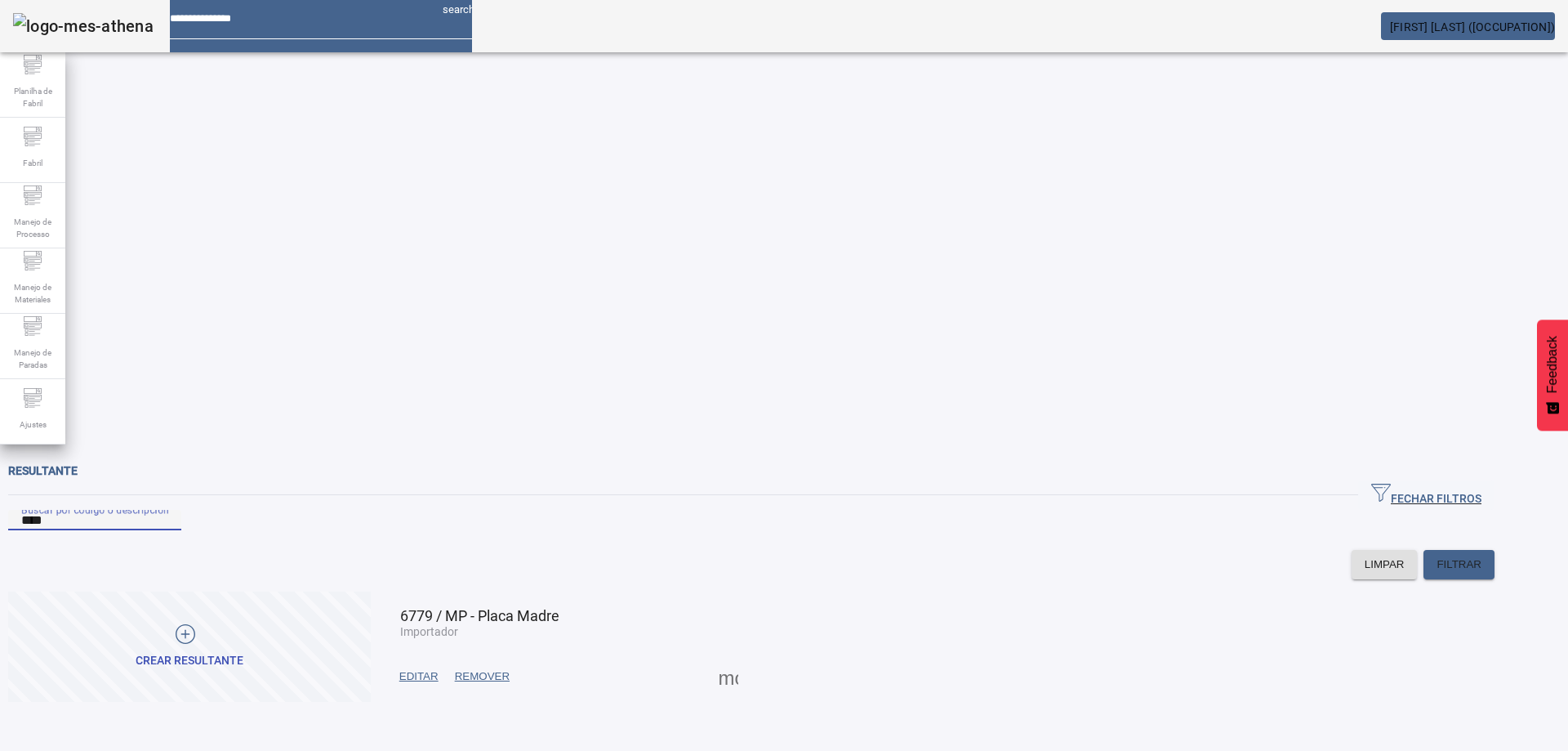 click on "****" at bounding box center (95, 521) 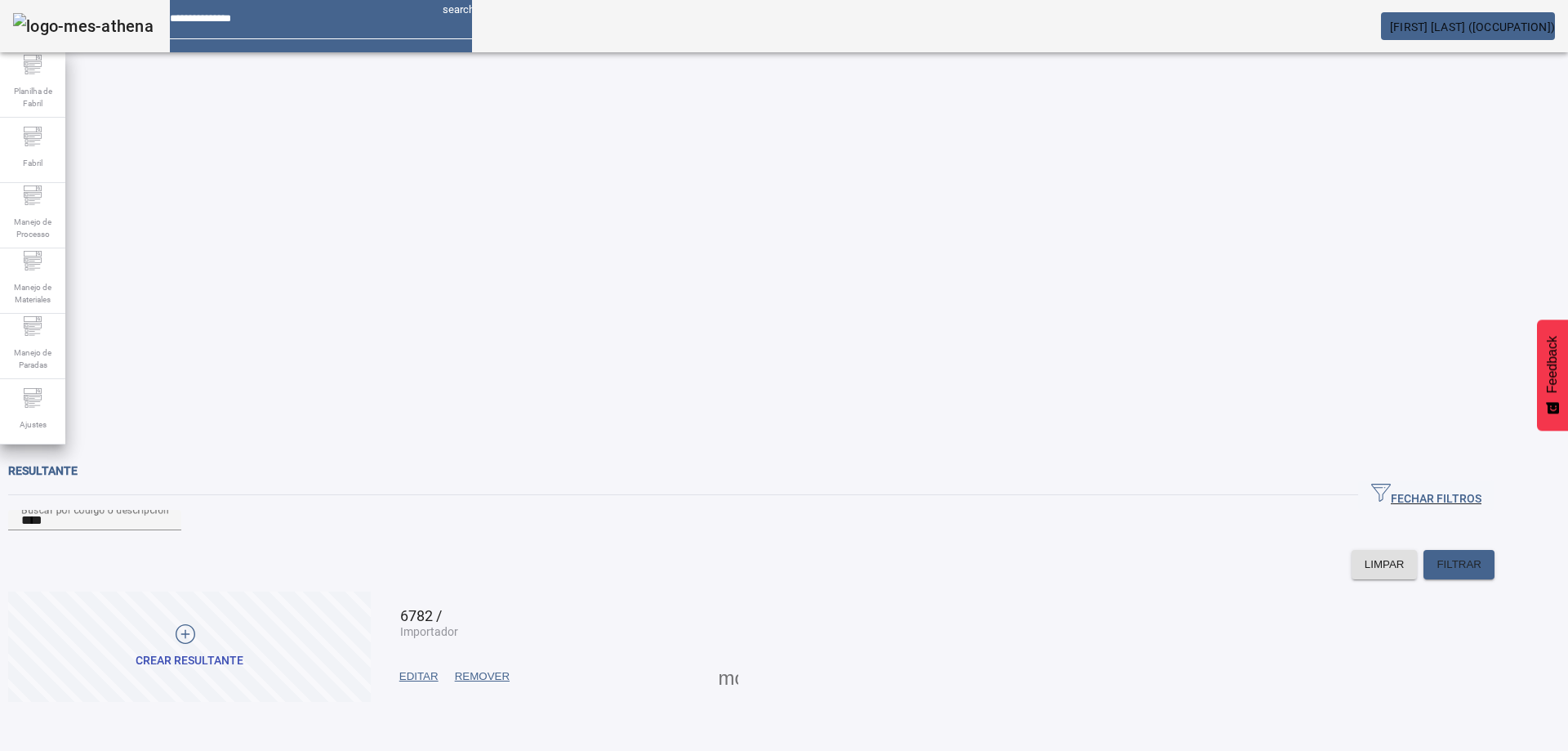 click on "EDITAR" at bounding box center [419, 677] 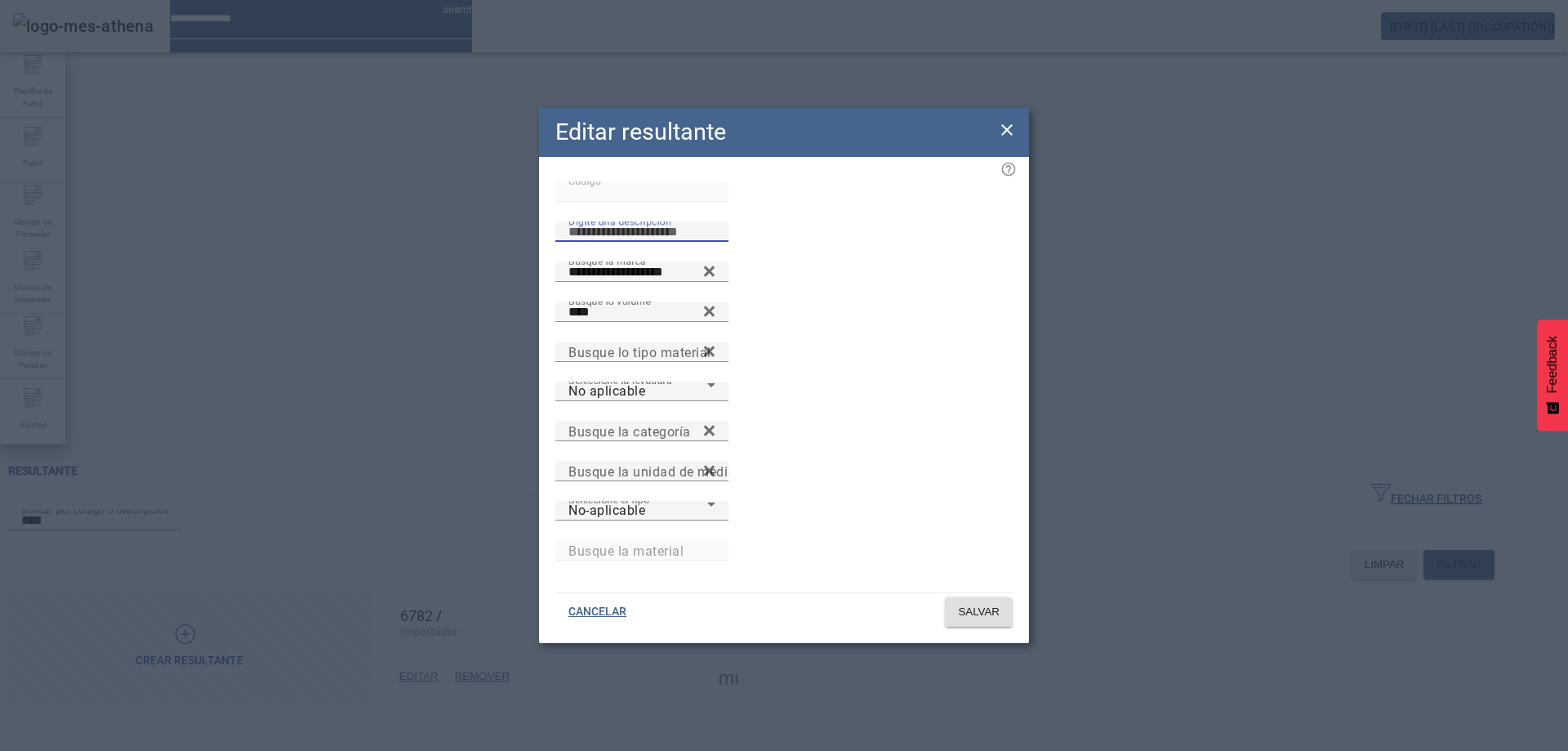 click on "Digite una descripción" at bounding box center [642, 232] 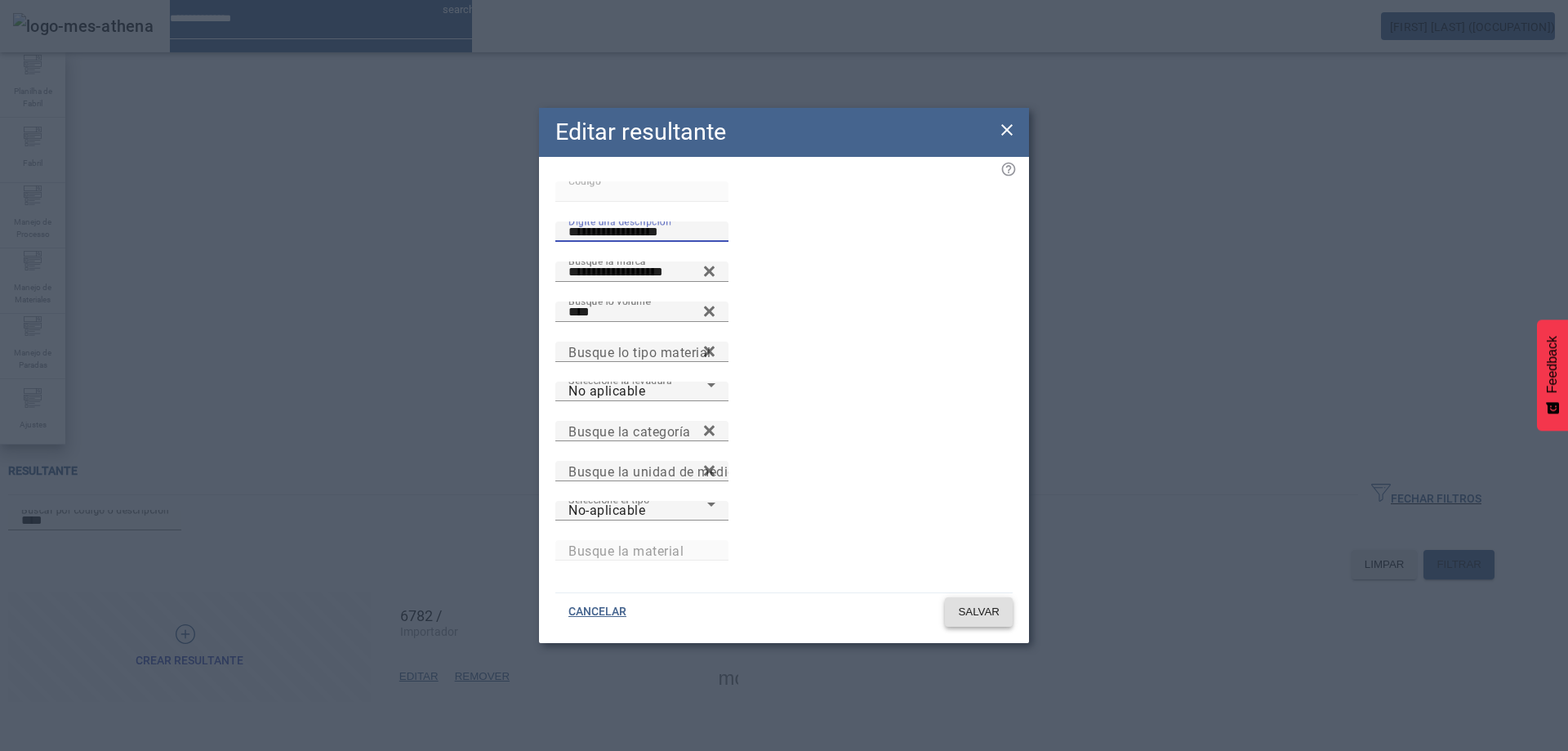 type on "**********" 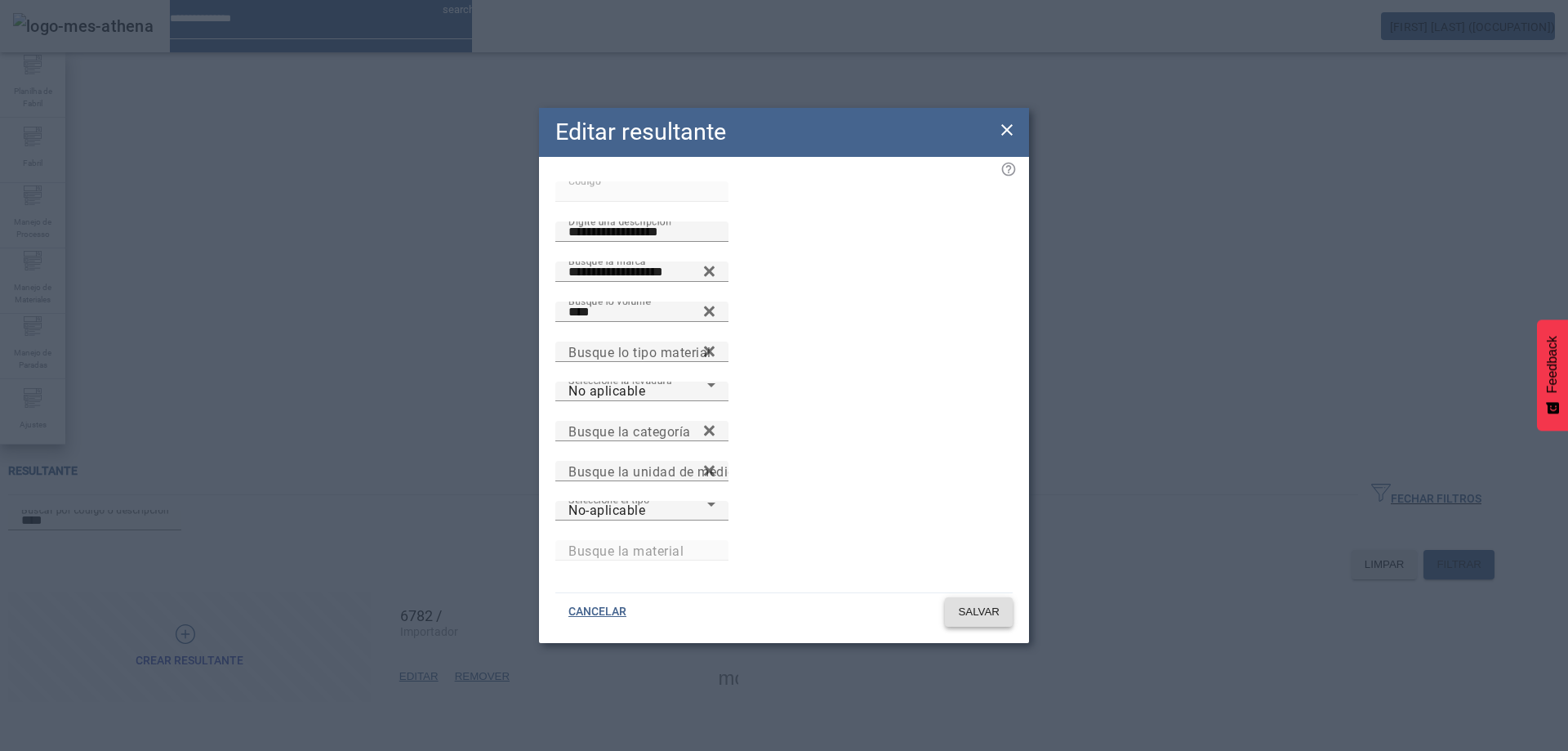 drag, startPoint x: 986, startPoint y: 610, endPoint x: 971, endPoint y: 604, distance: 16.155494 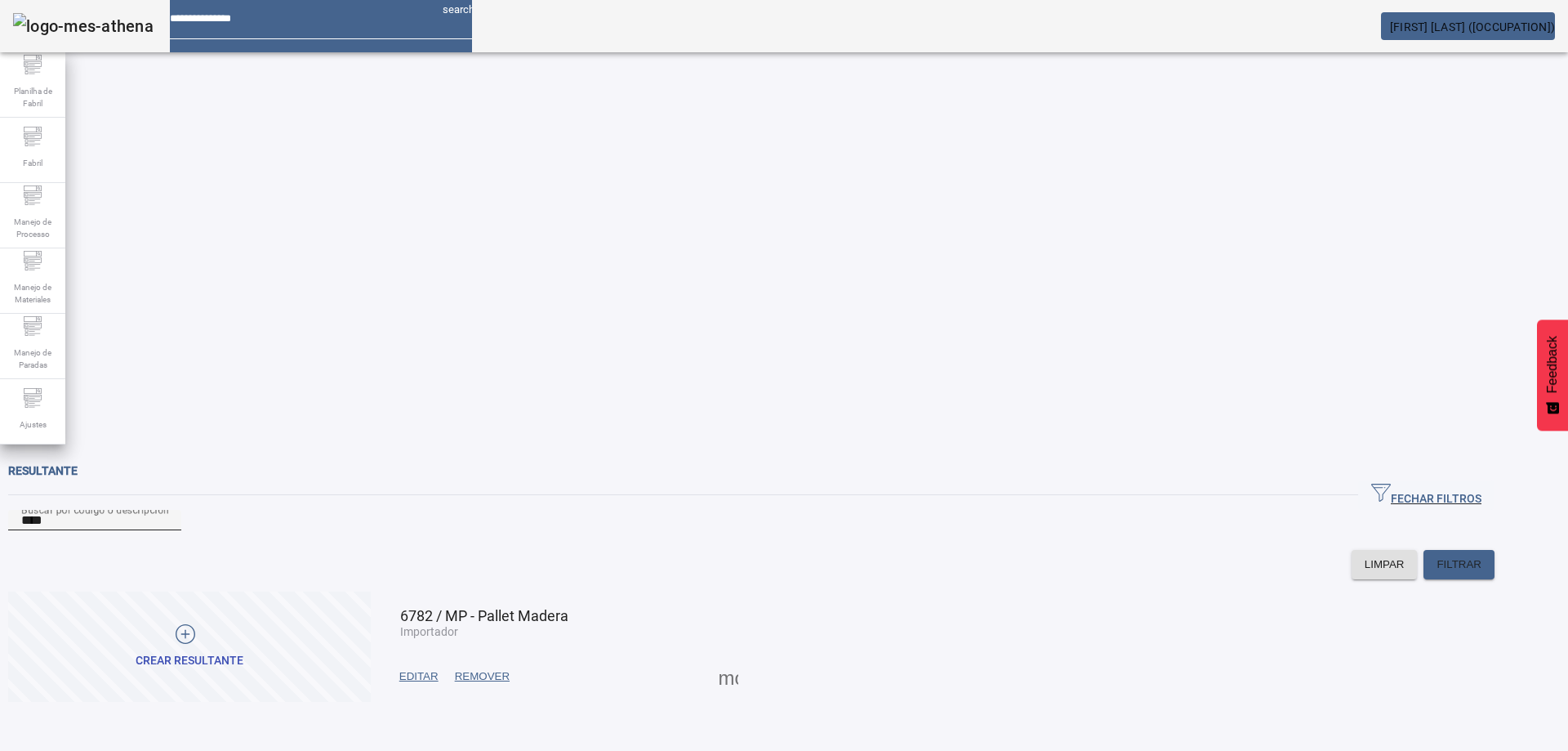 click on "Buscar por código o descripción" at bounding box center [95, 509] 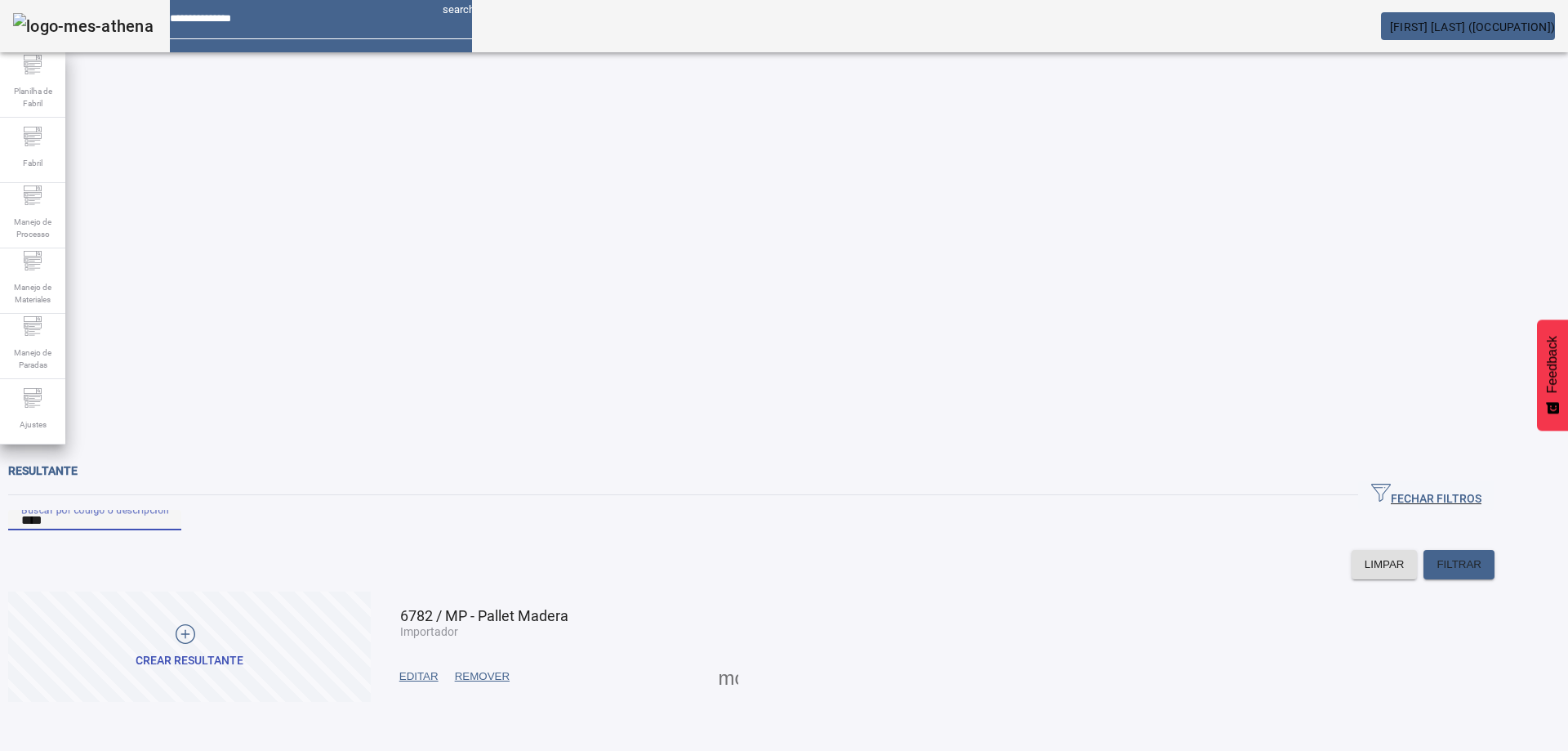 type on "****" 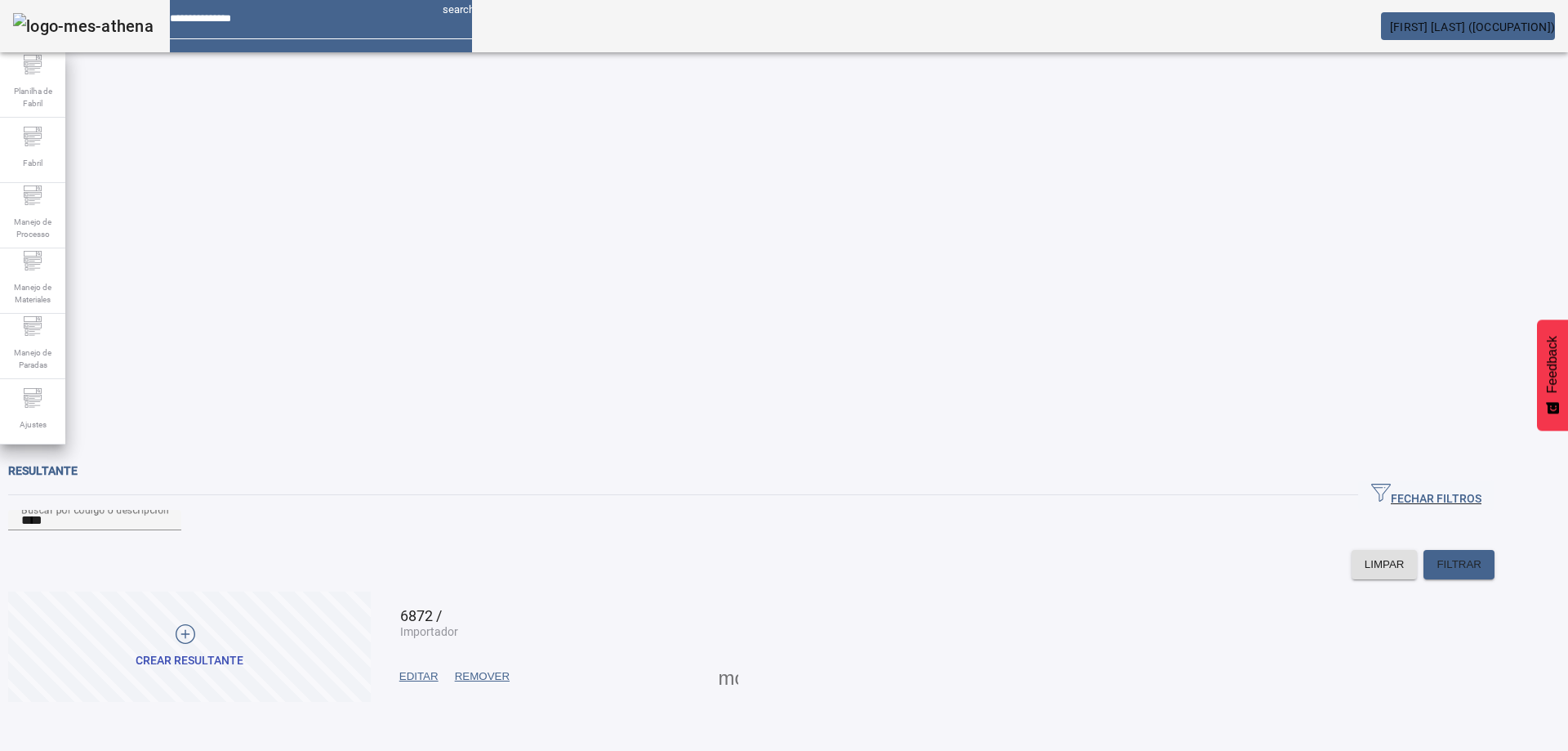 click on "EDITAR" at bounding box center [419, 677] 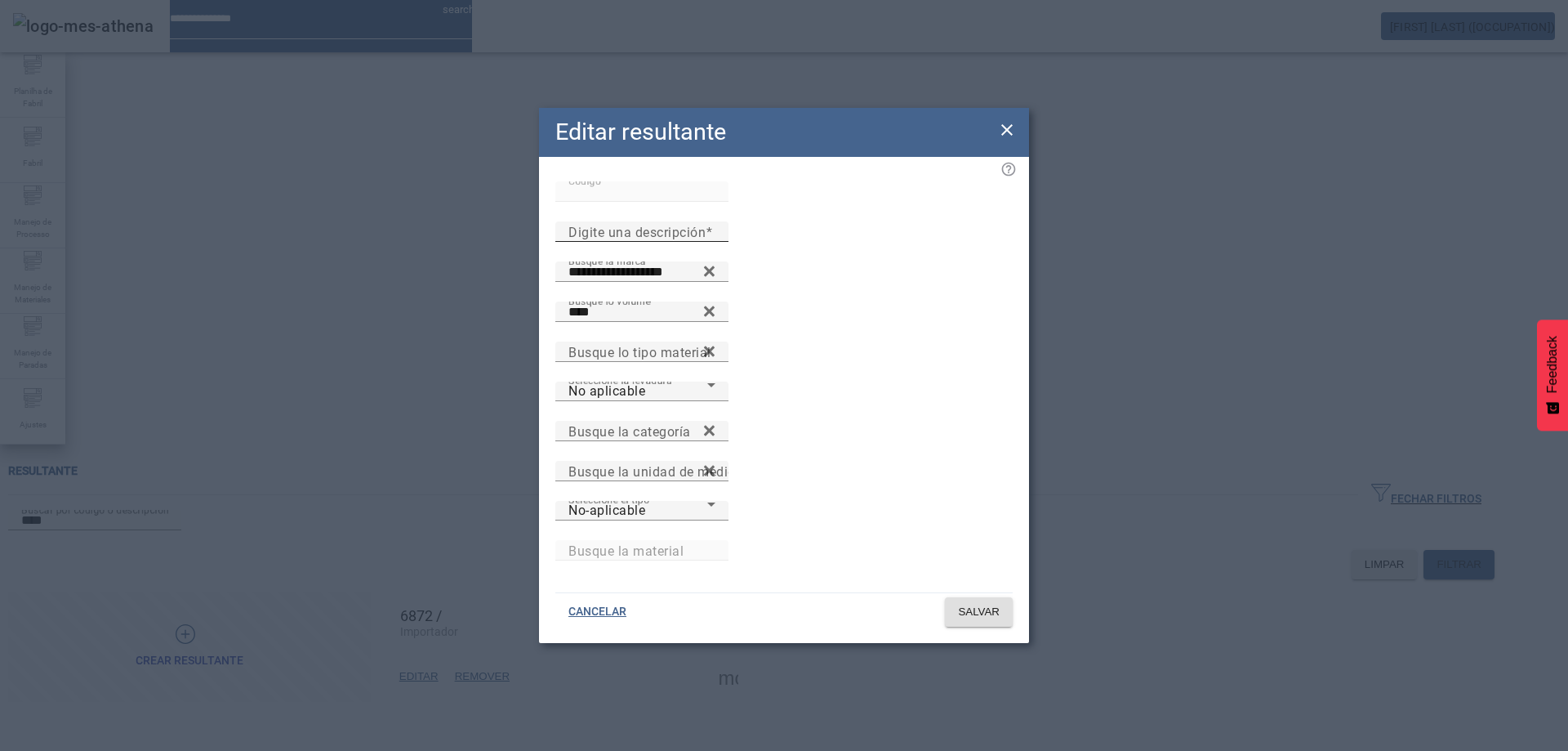 click on "Digite una descripción" at bounding box center [637, 231] 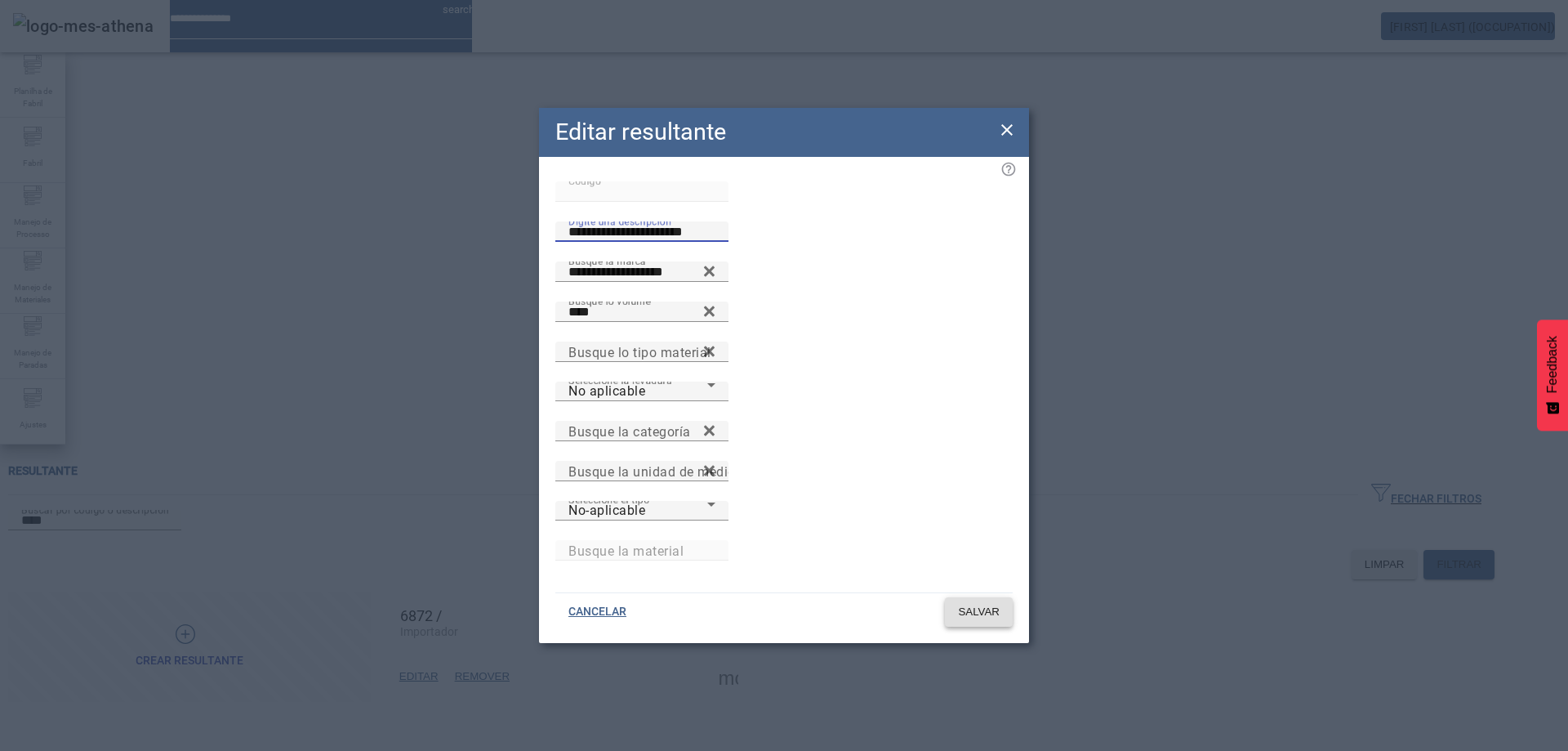 type on "**********" 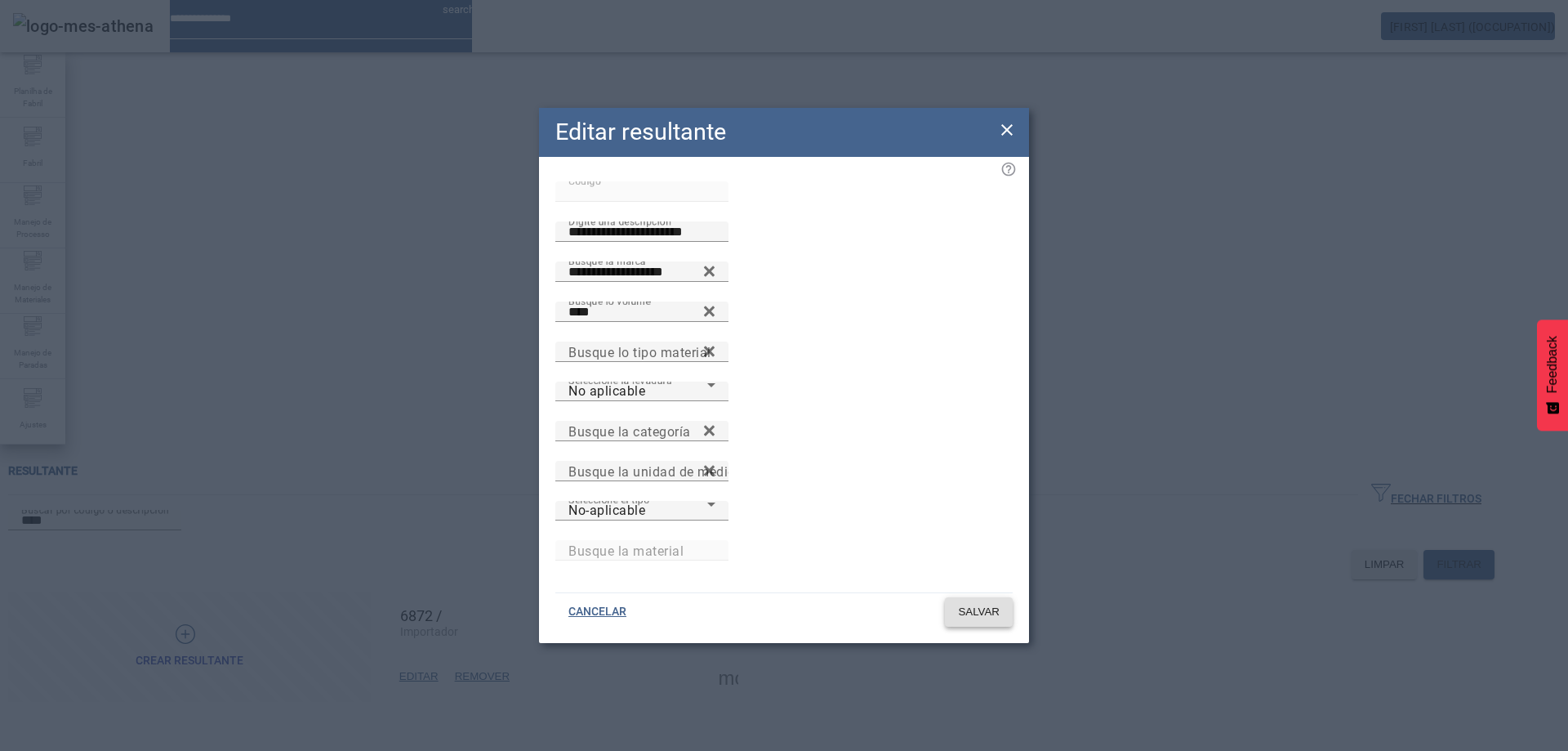 click on "SALVAR" 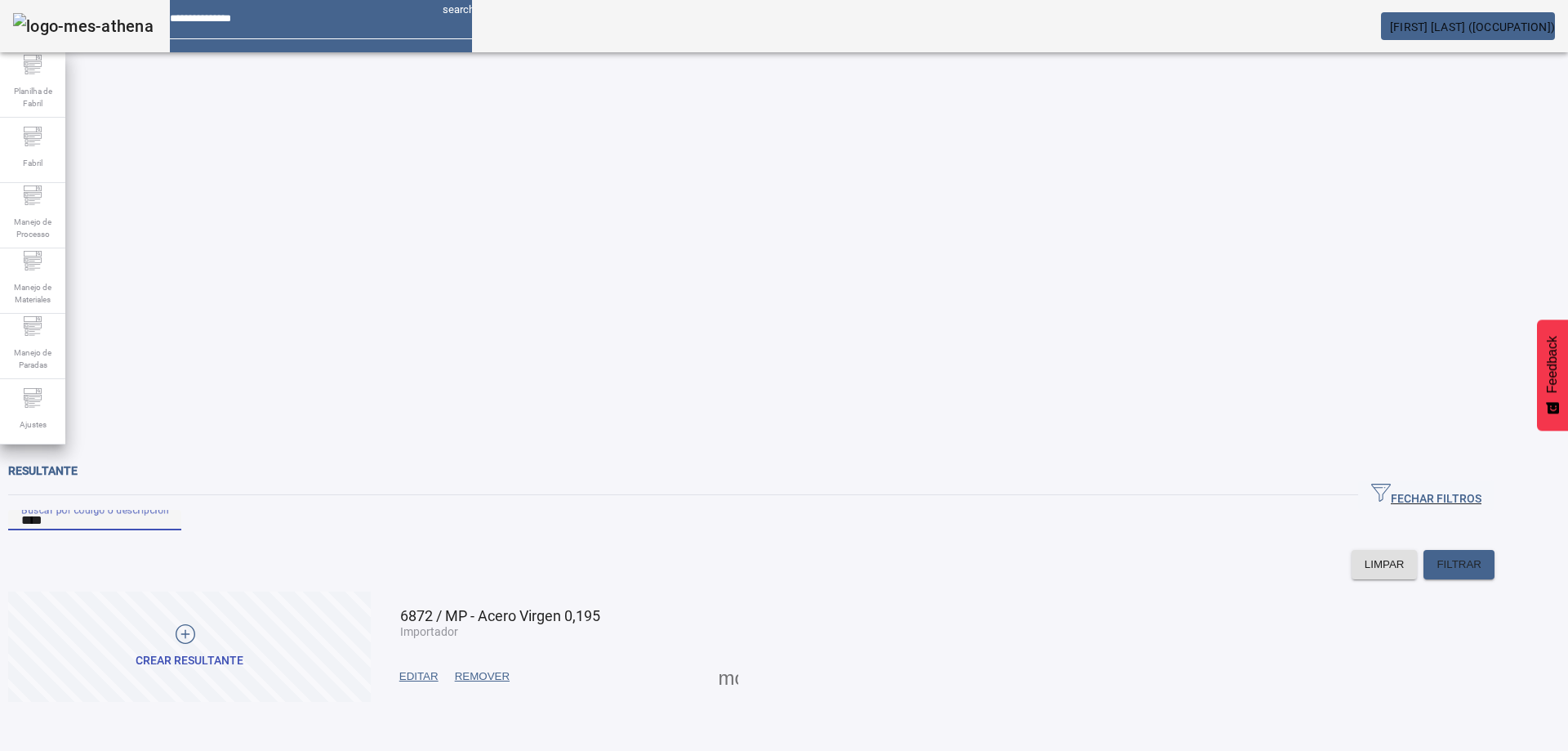 drag, startPoint x: 96, startPoint y: 145, endPoint x: 176, endPoint y: 143, distance: 80.024996 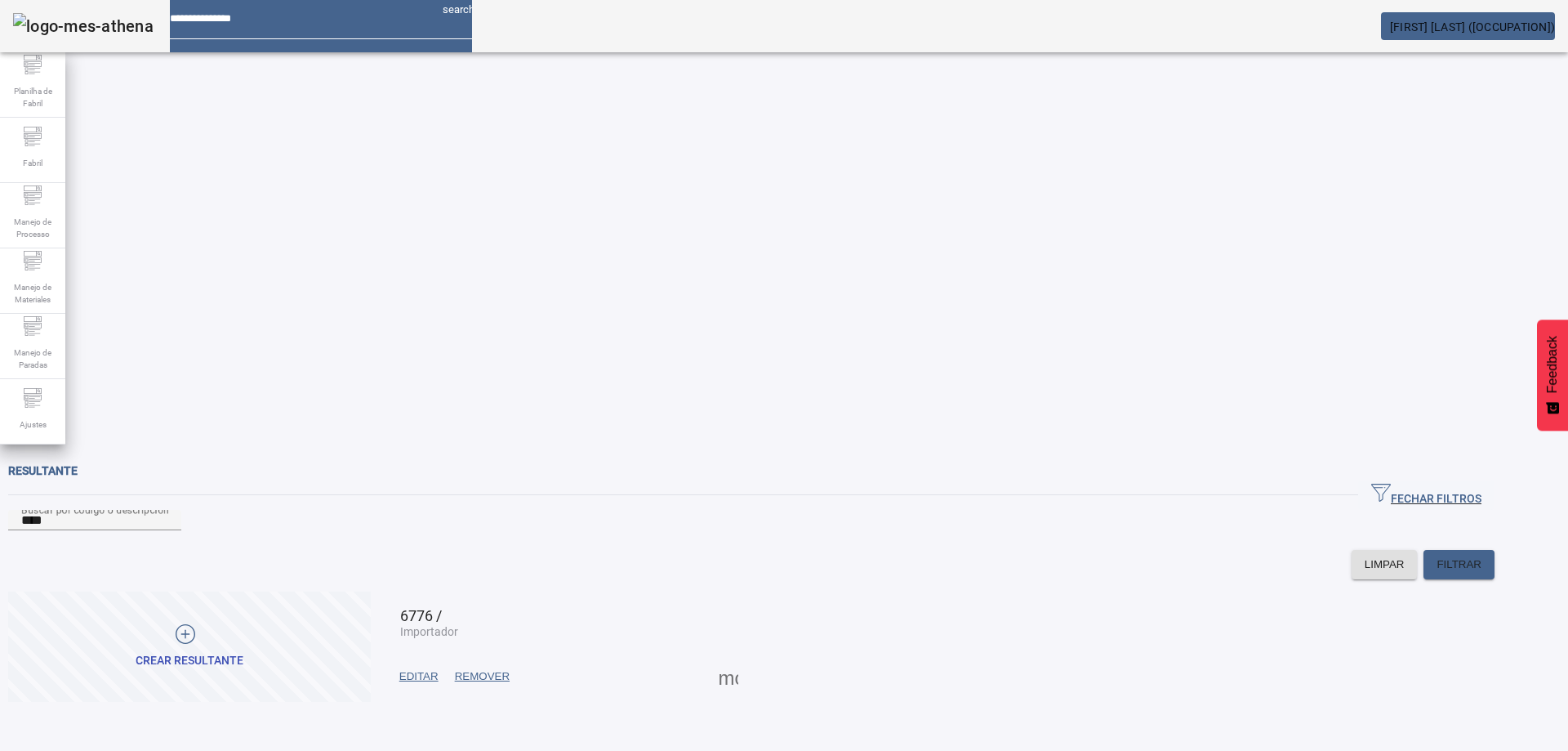 click on "EDITAR" at bounding box center (419, 677) 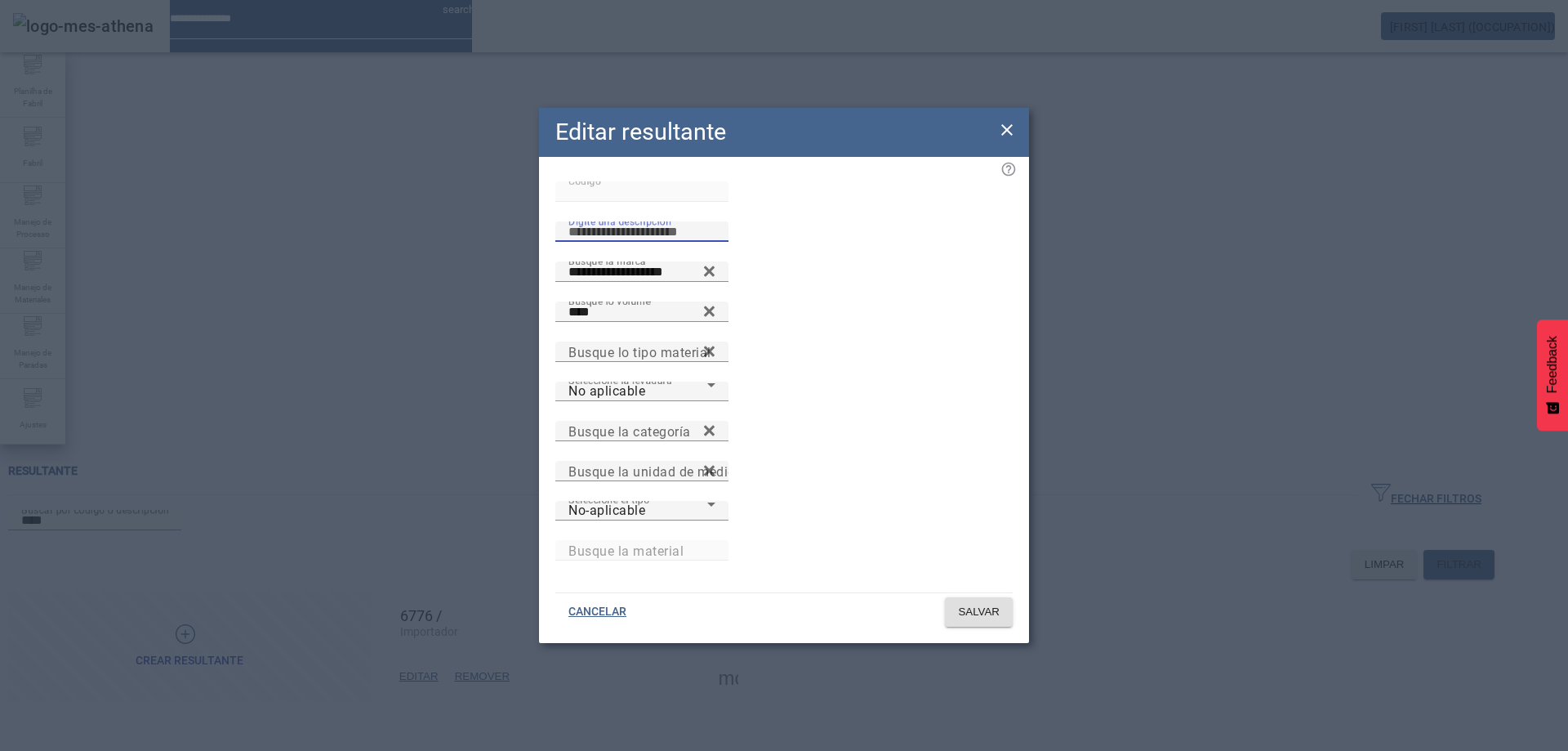 click on "Digite una descripción" at bounding box center (642, 232) 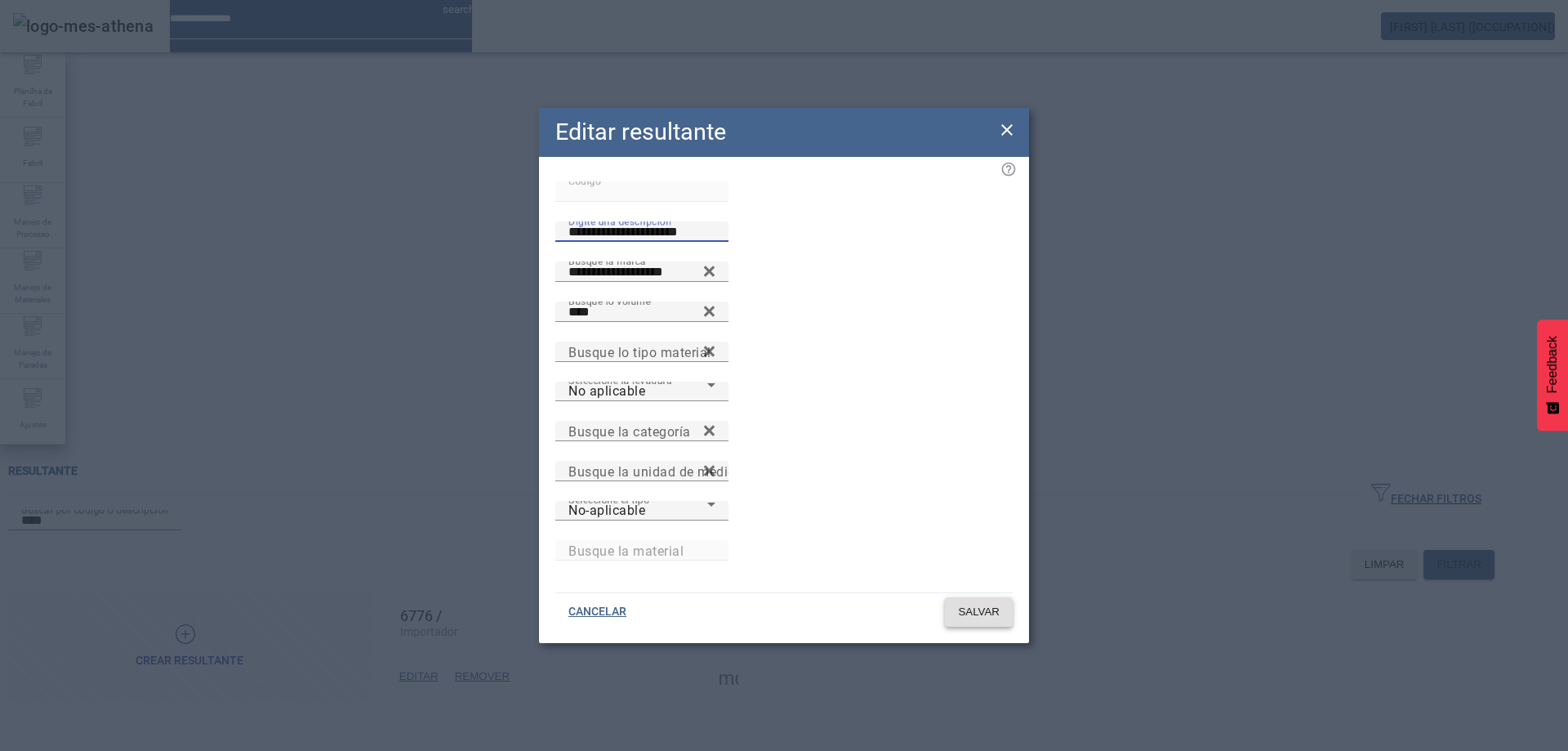 type on "**********" 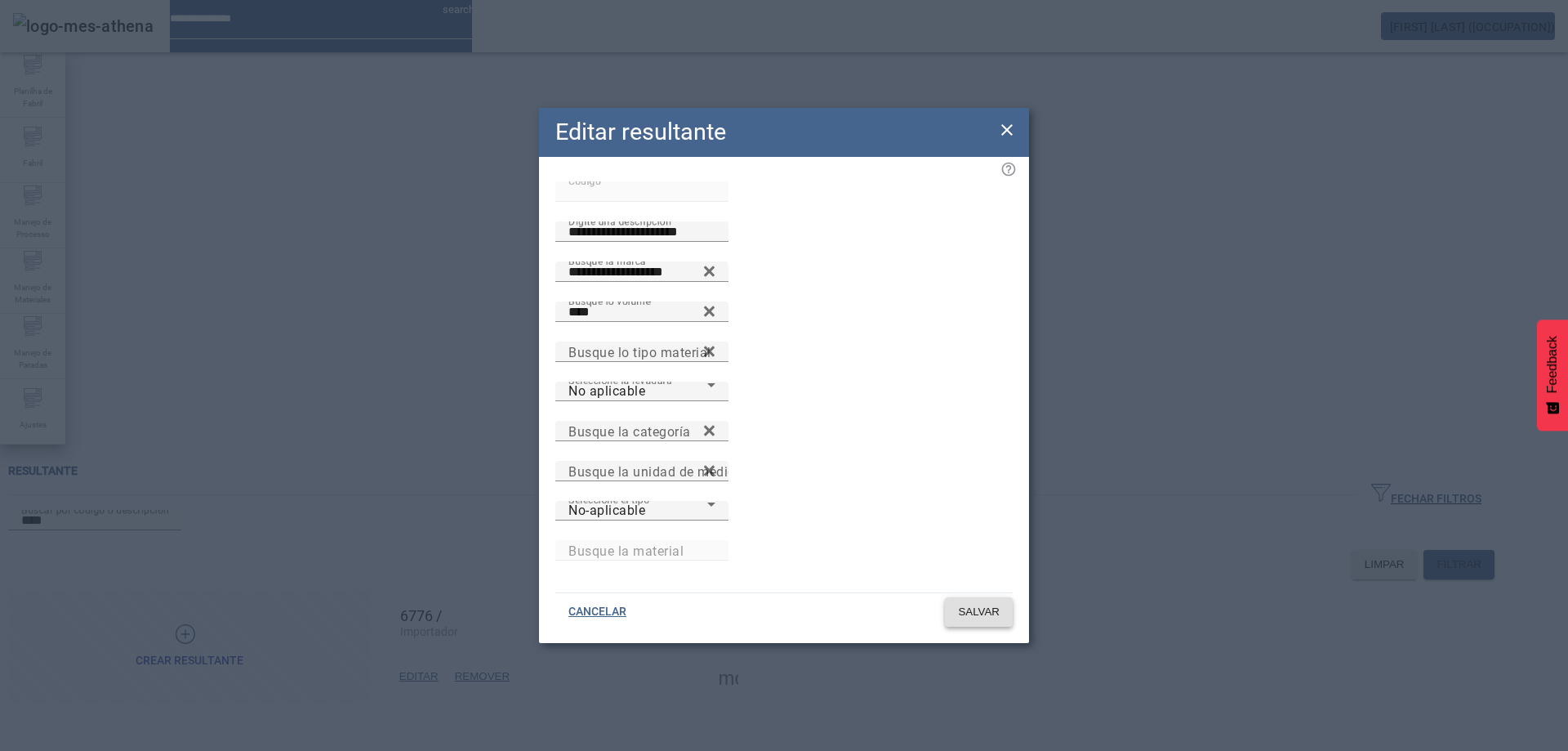 click on "SALVAR" 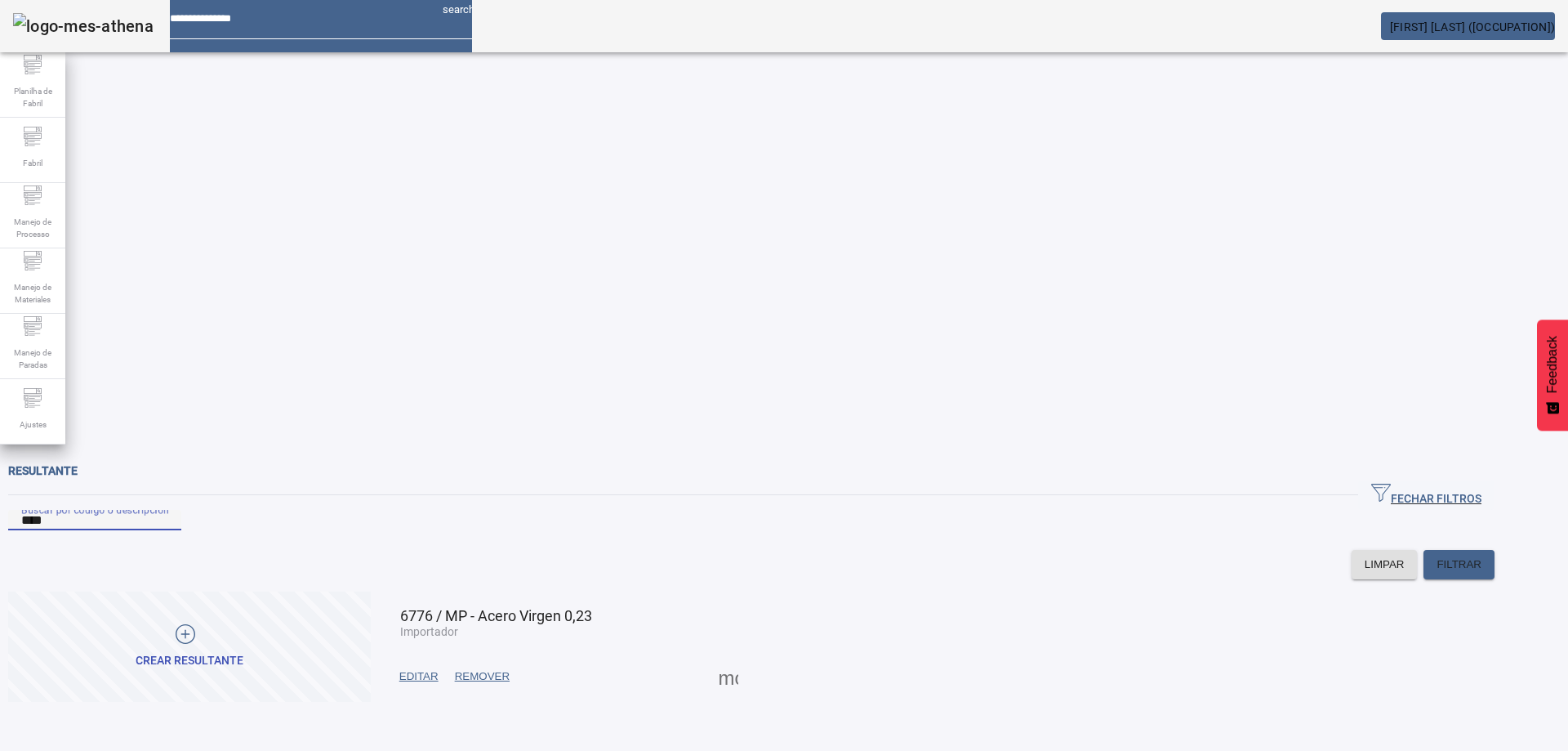 drag, startPoint x: 96, startPoint y: 143, endPoint x: 154, endPoint y: 137, distance: 58.30952 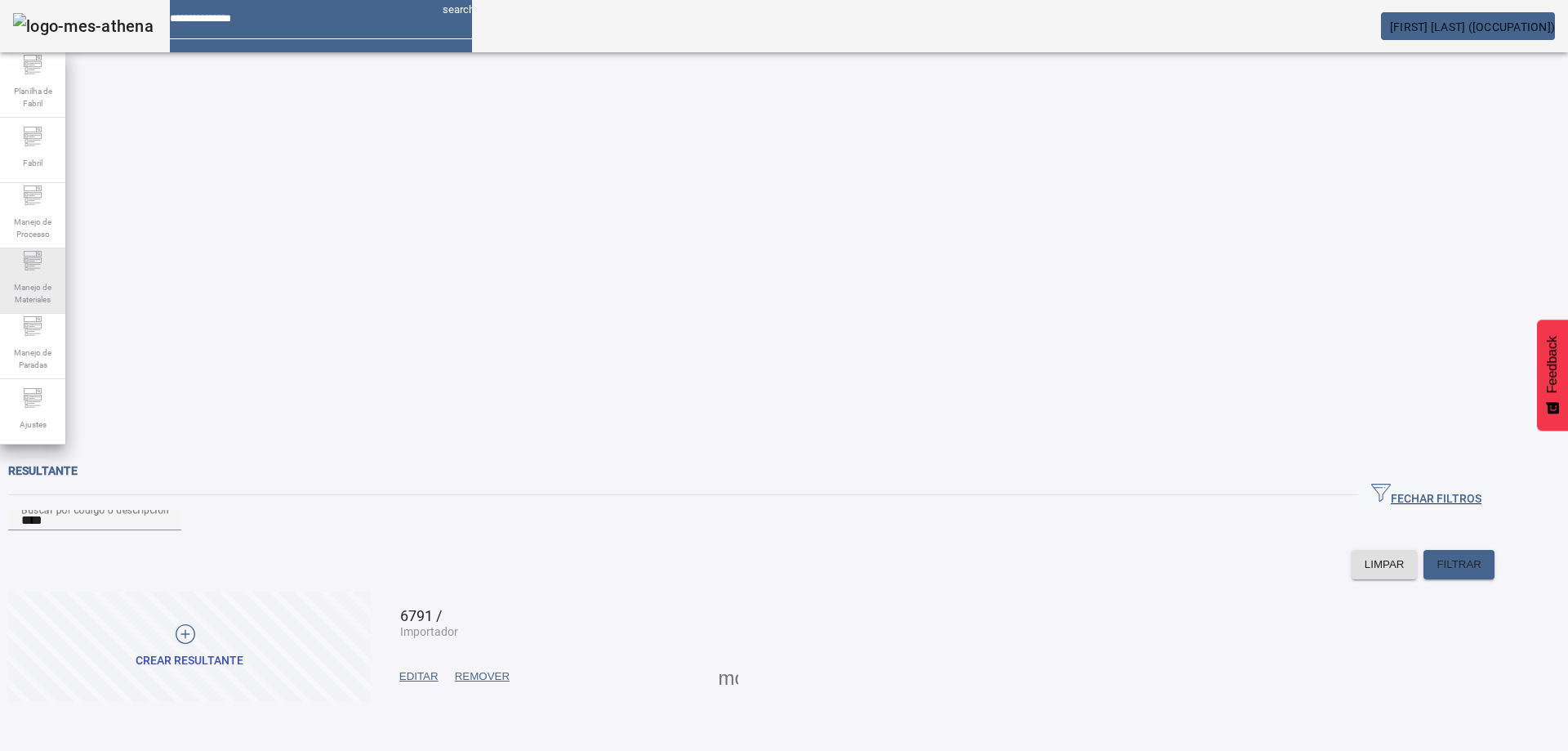 click on "Manejo de Materiales" 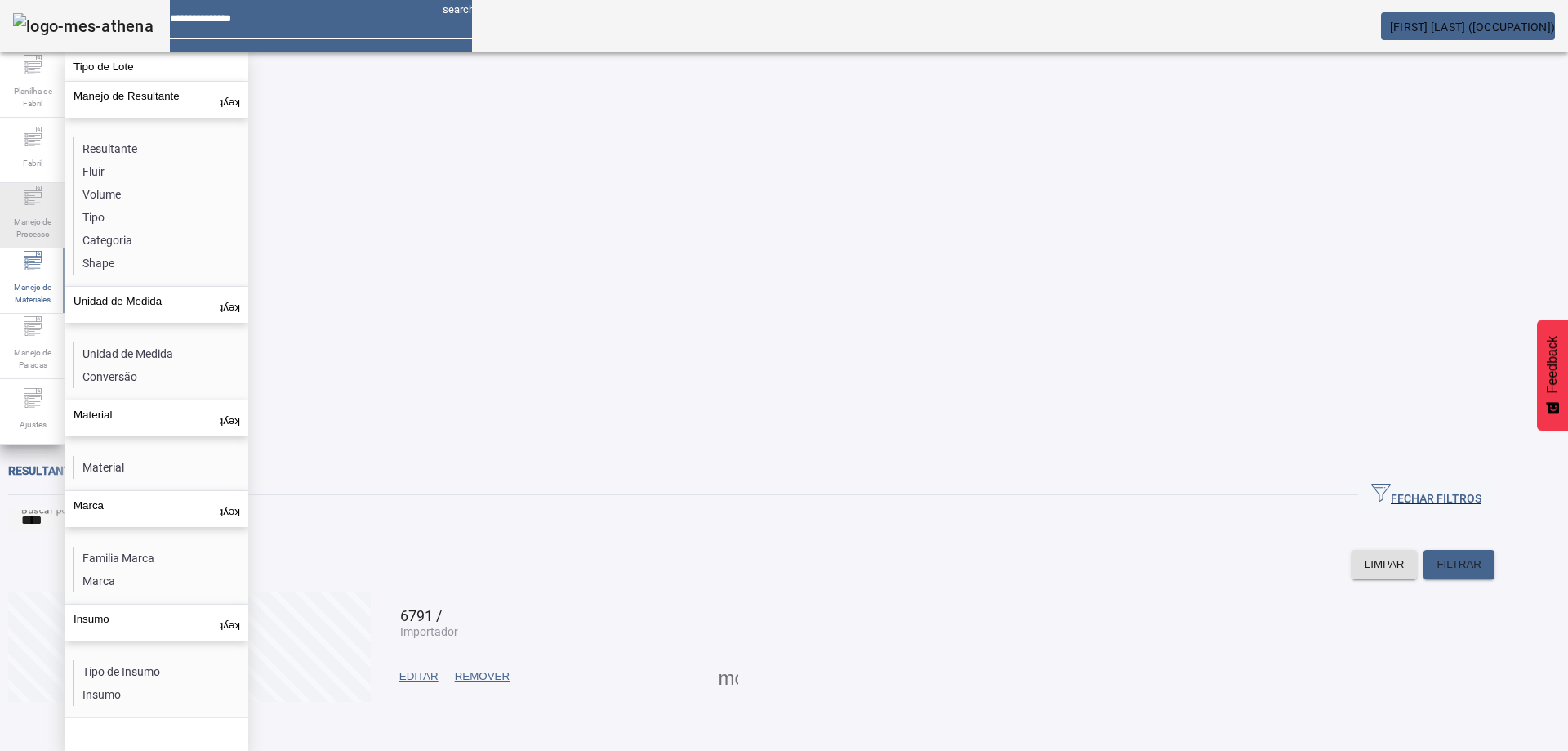 click on "Manejo de Processo" 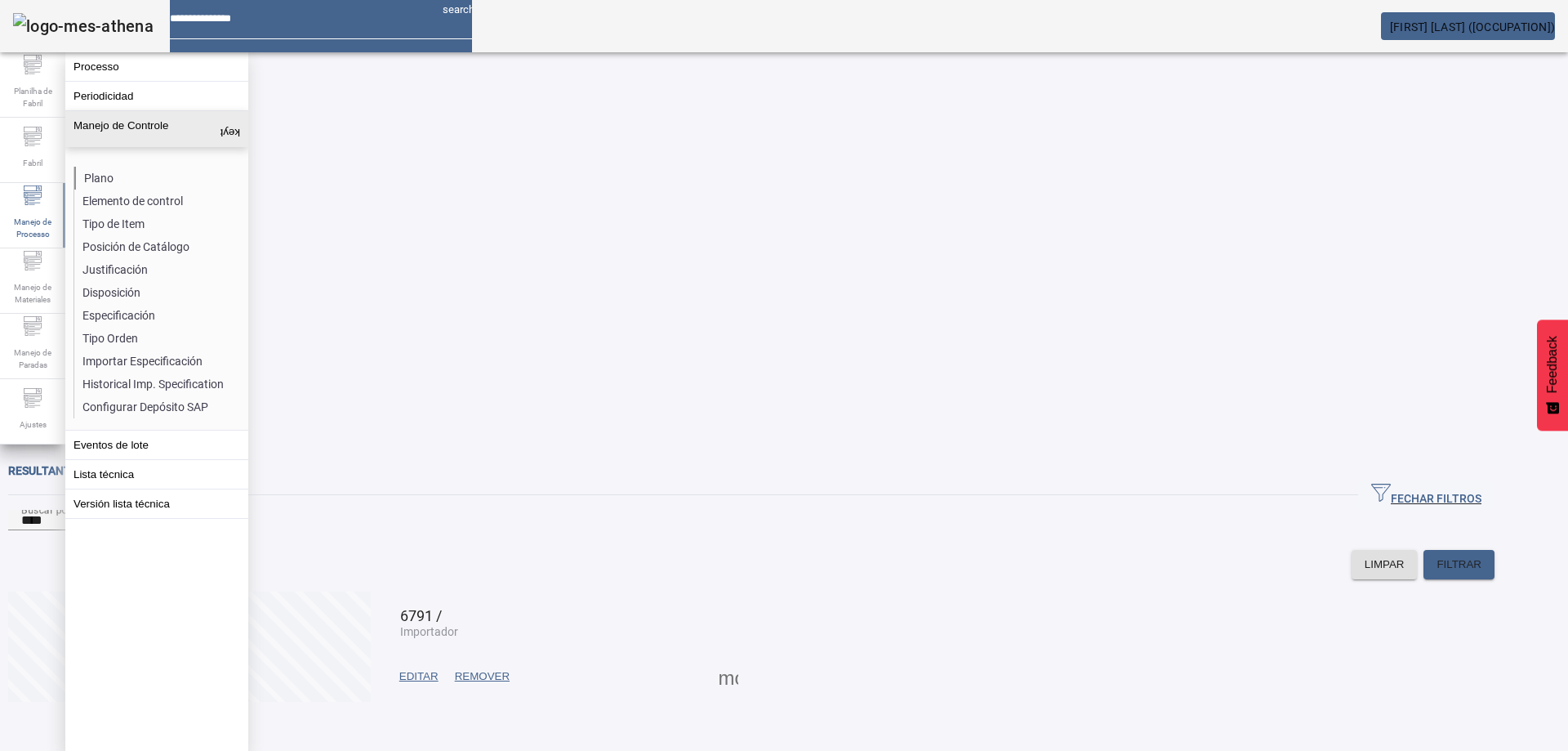click on "Plano" 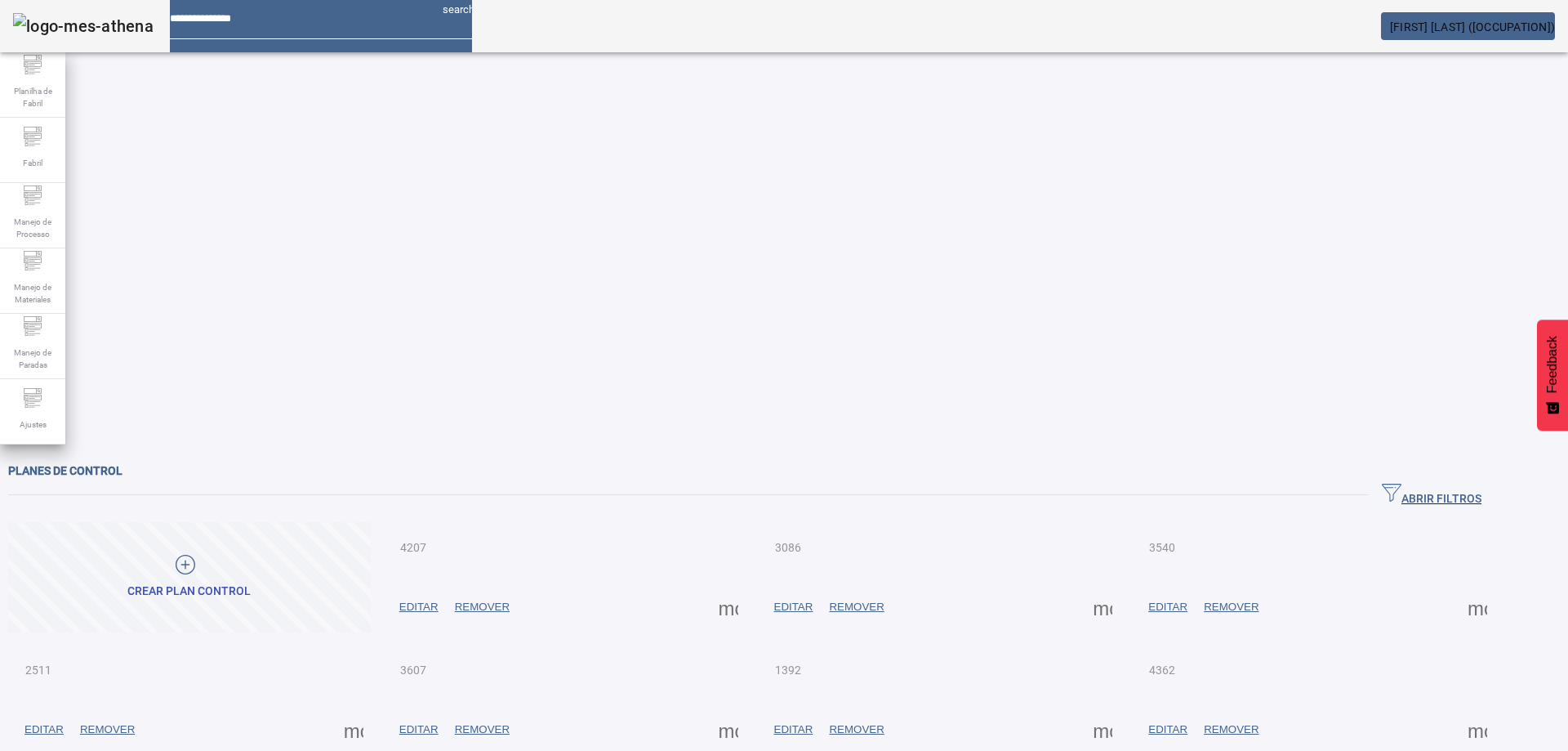 drag, startPoint x: 1477, startPoint y: 106, endPoint x: 1345, endPoint y: 131, distance: 134.34657 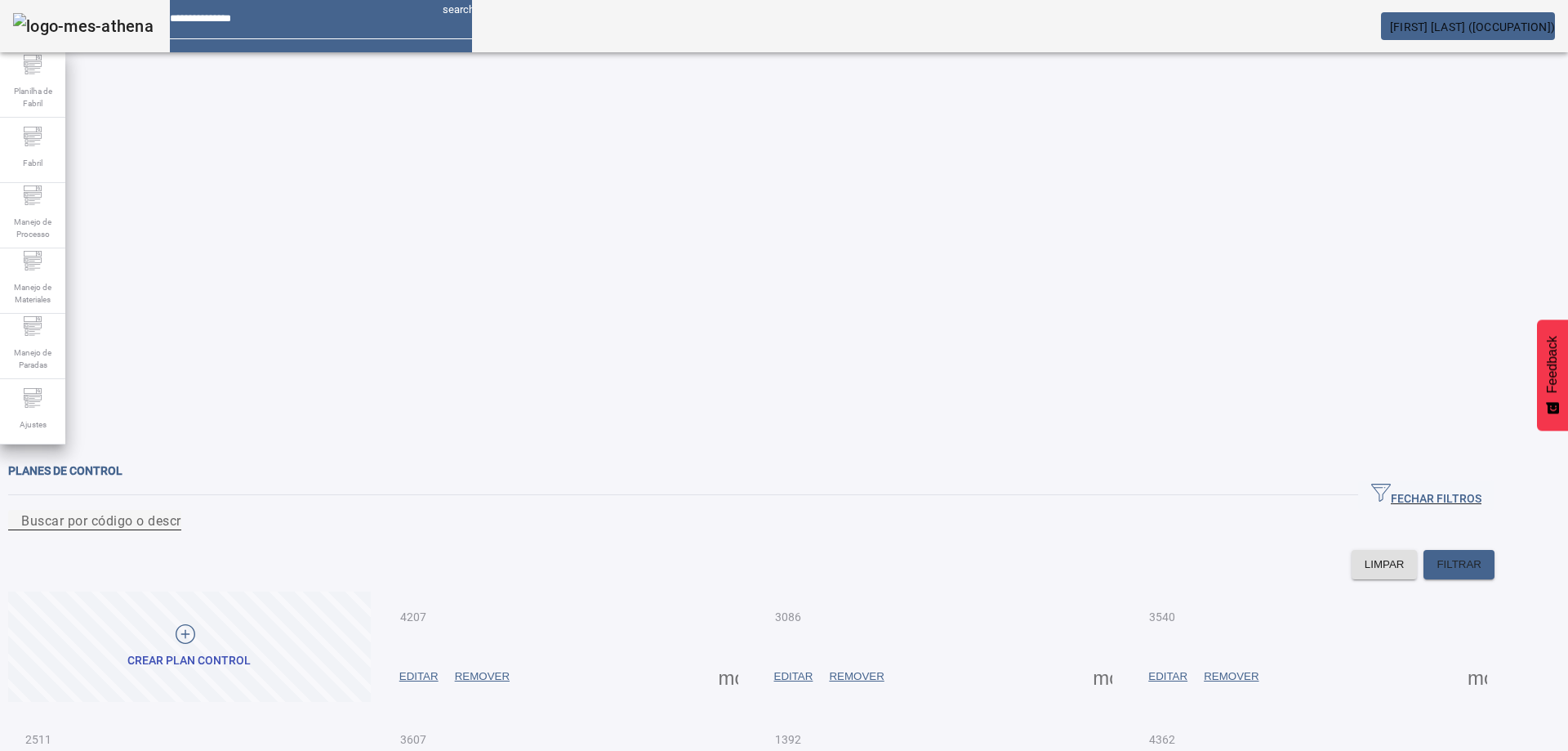 click on "Buscar por código o descripción" 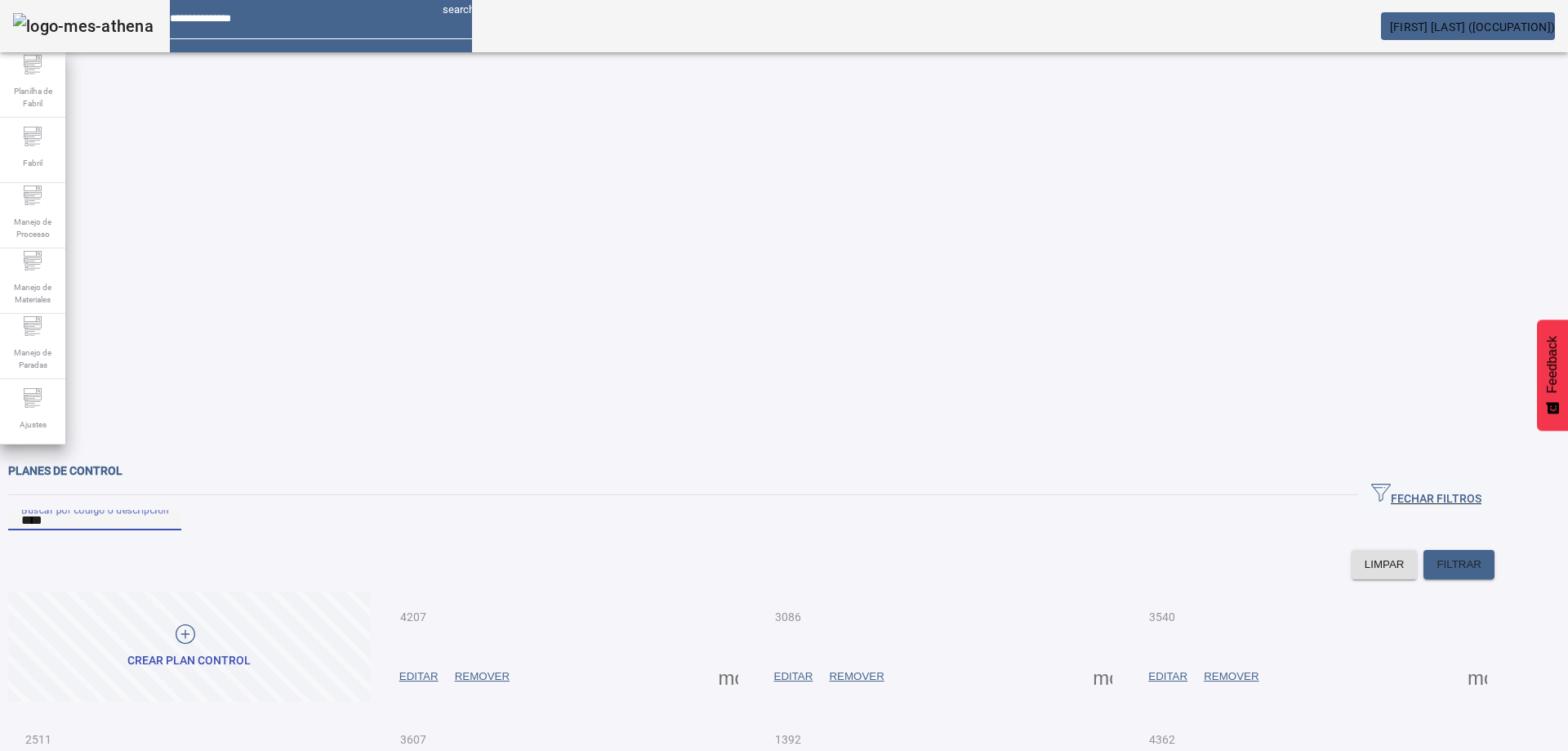 type on "****" 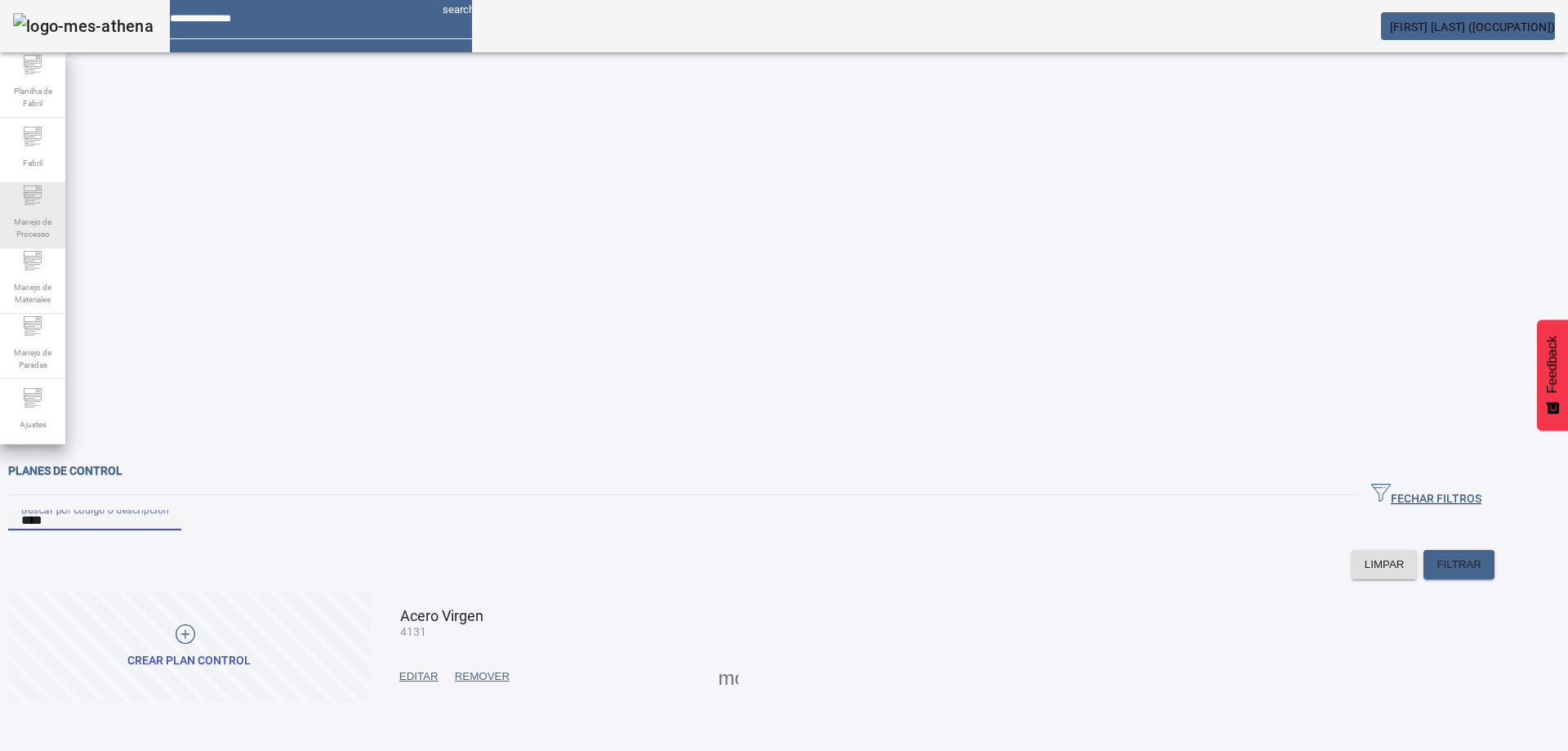click on "Manejo de Processo" 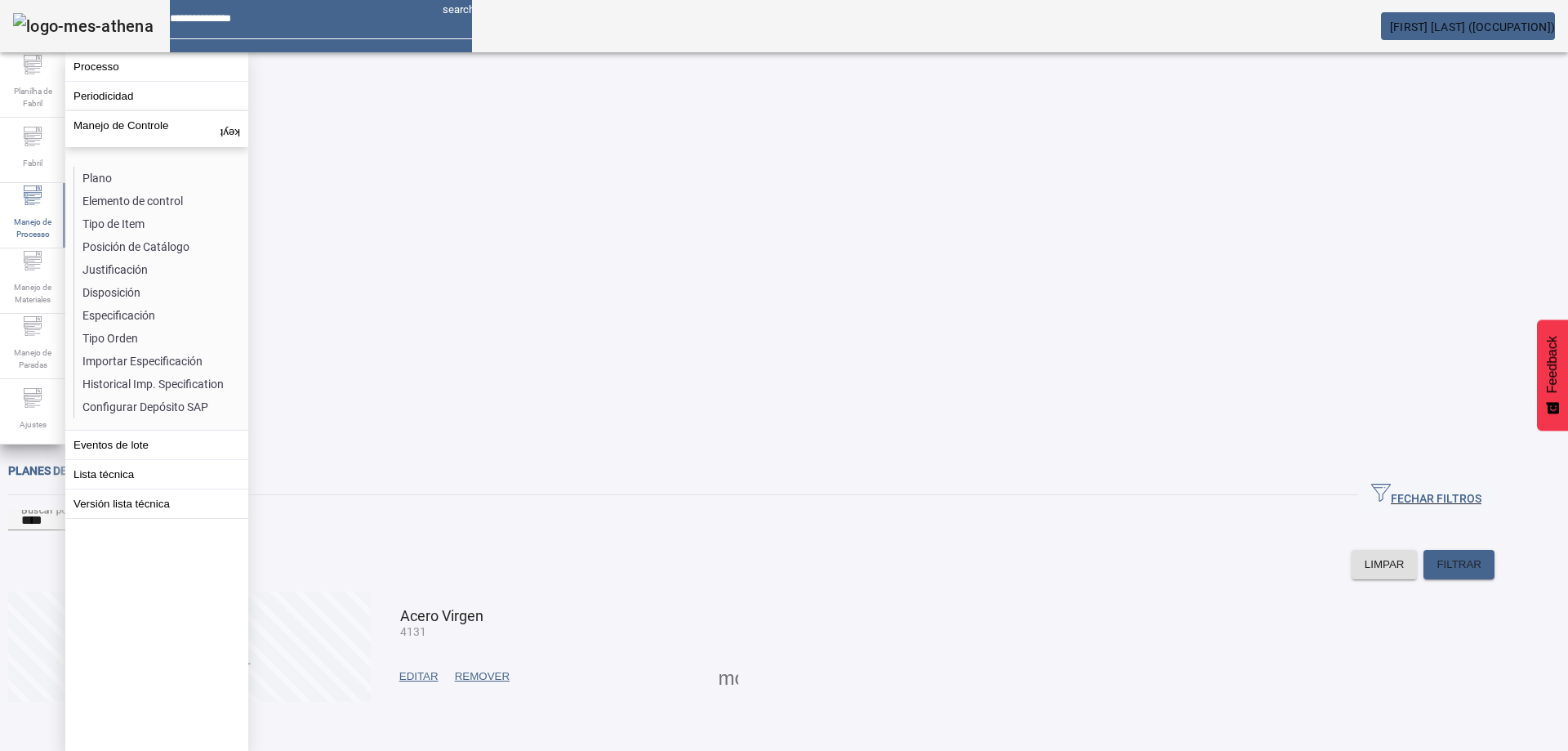 drag, startPoint x: 97, startPoint y: 75, endPoint x: 118, endPoint y: 74, distance: 21.023796 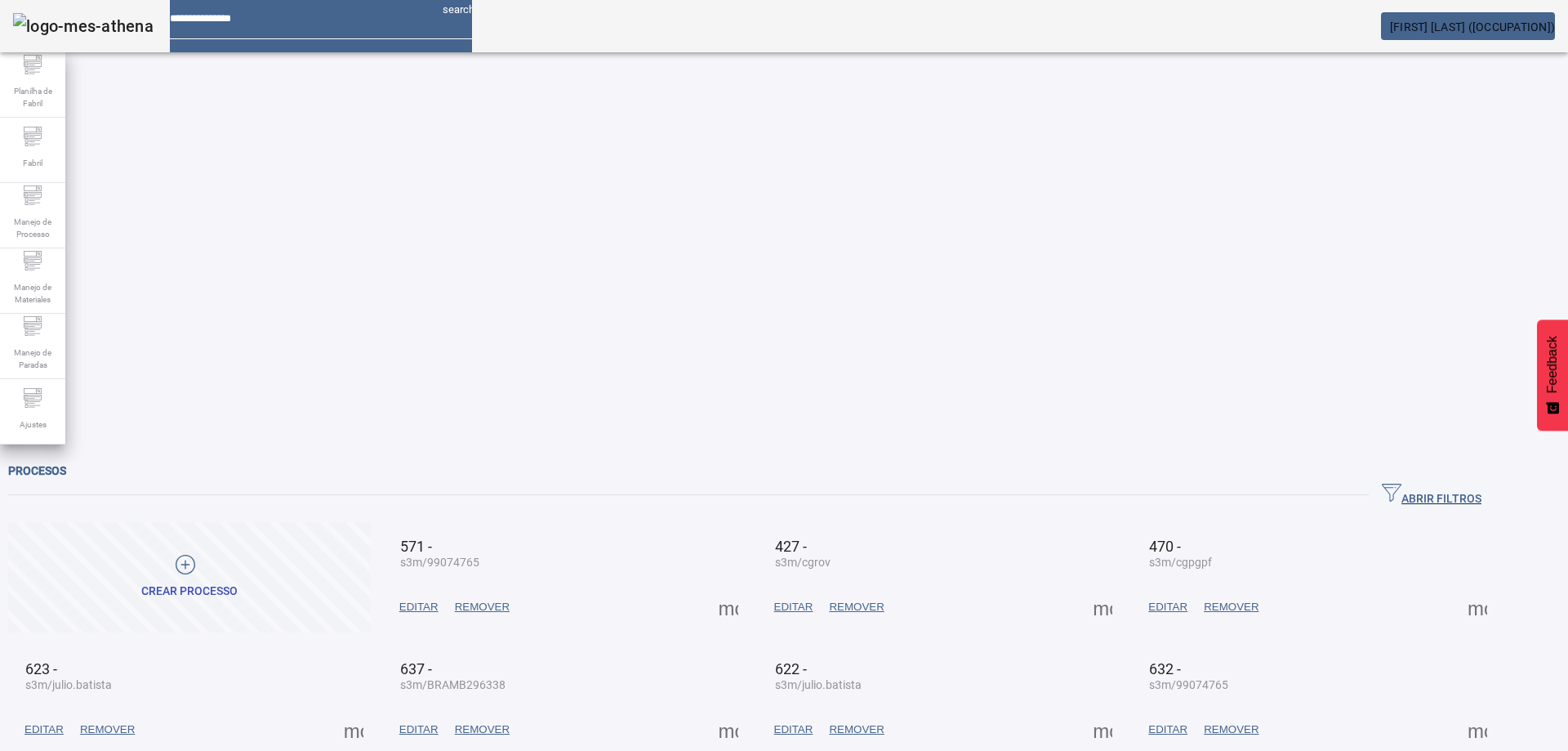 drag, startPoint x: 1430, startPoint y: 117, endPoint x: 1408, endPoint y: 123, distance: 22.803509 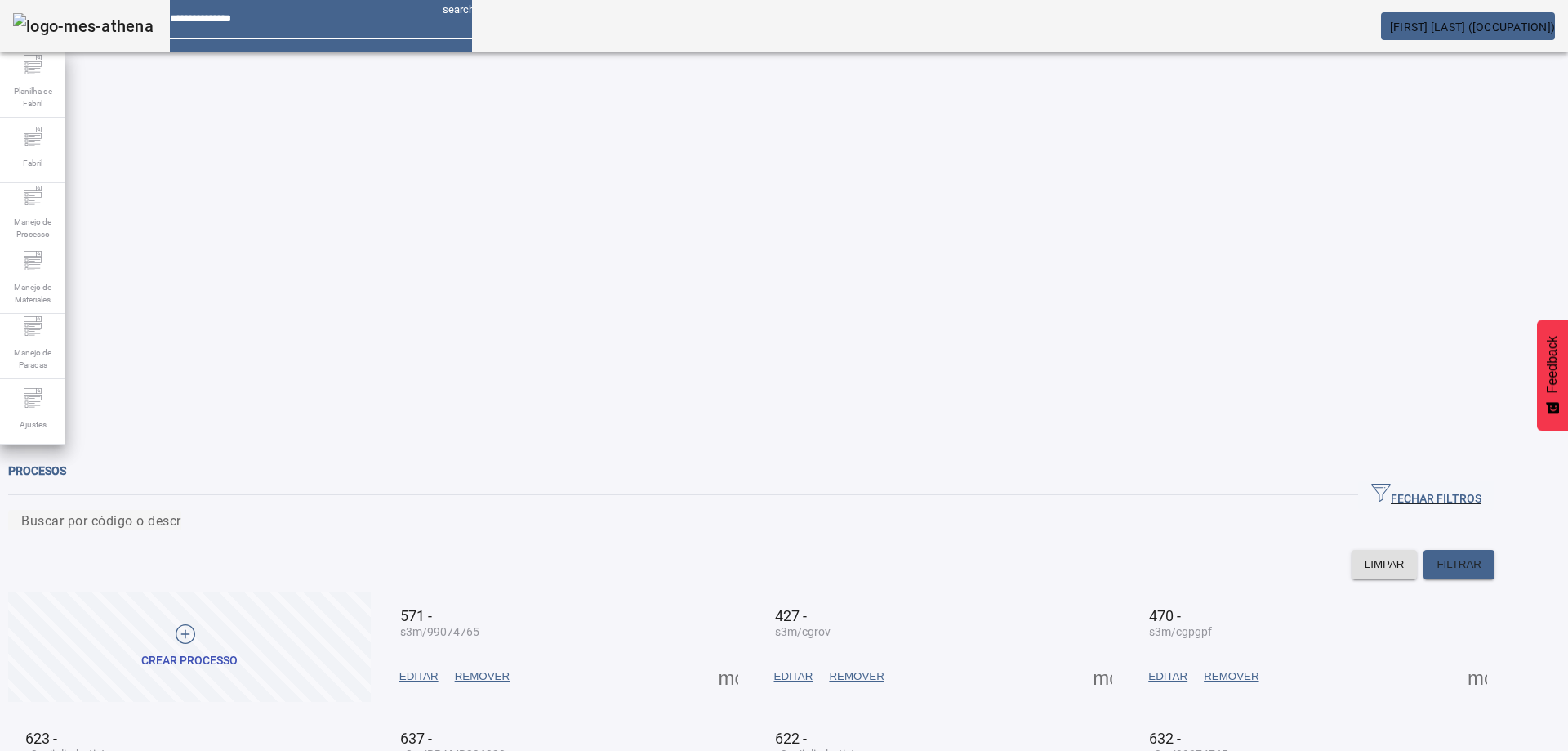 click on "Buscar por código o descripción" 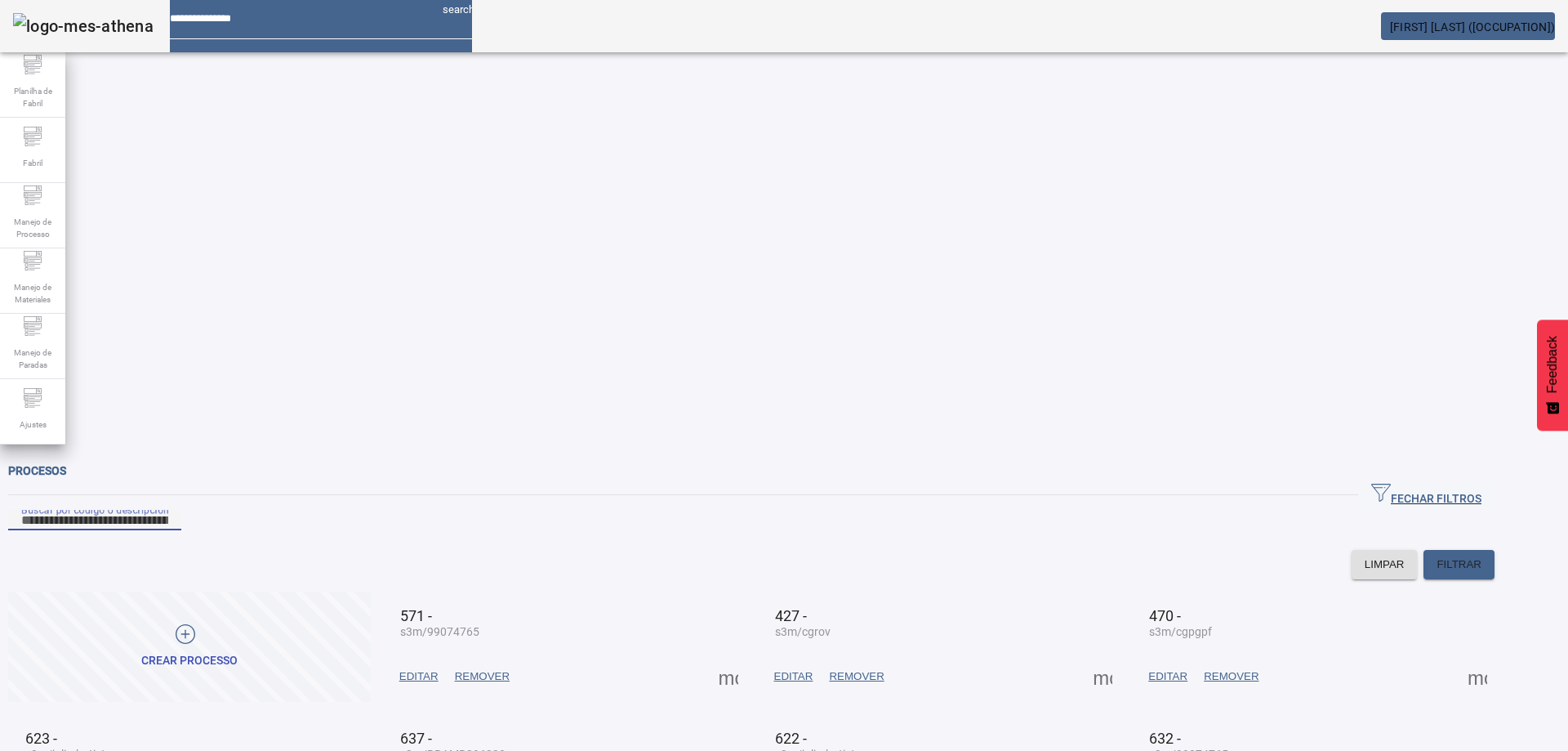 click on "Buscar por código o descripción" at bounding box center (95, 521) 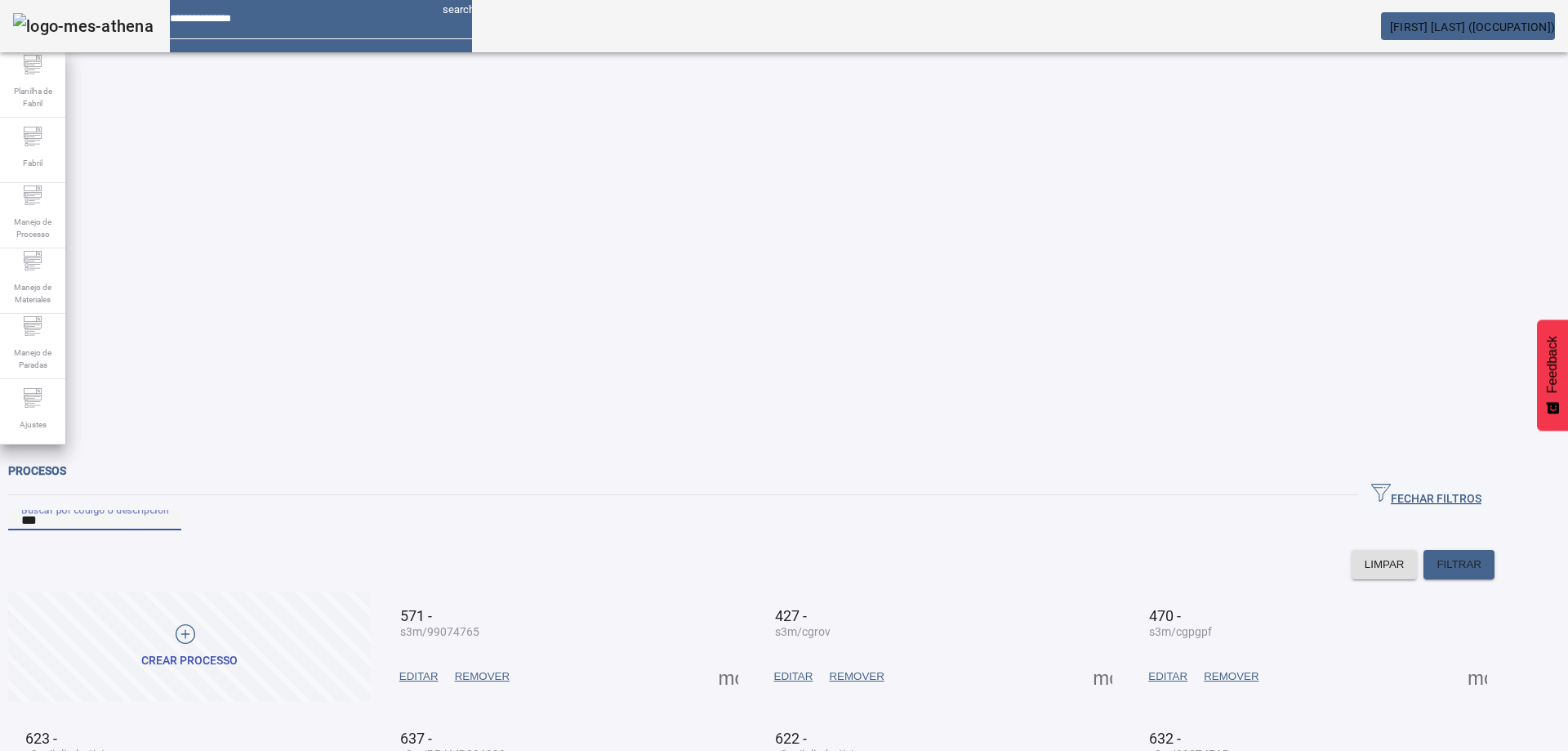 type on "***" 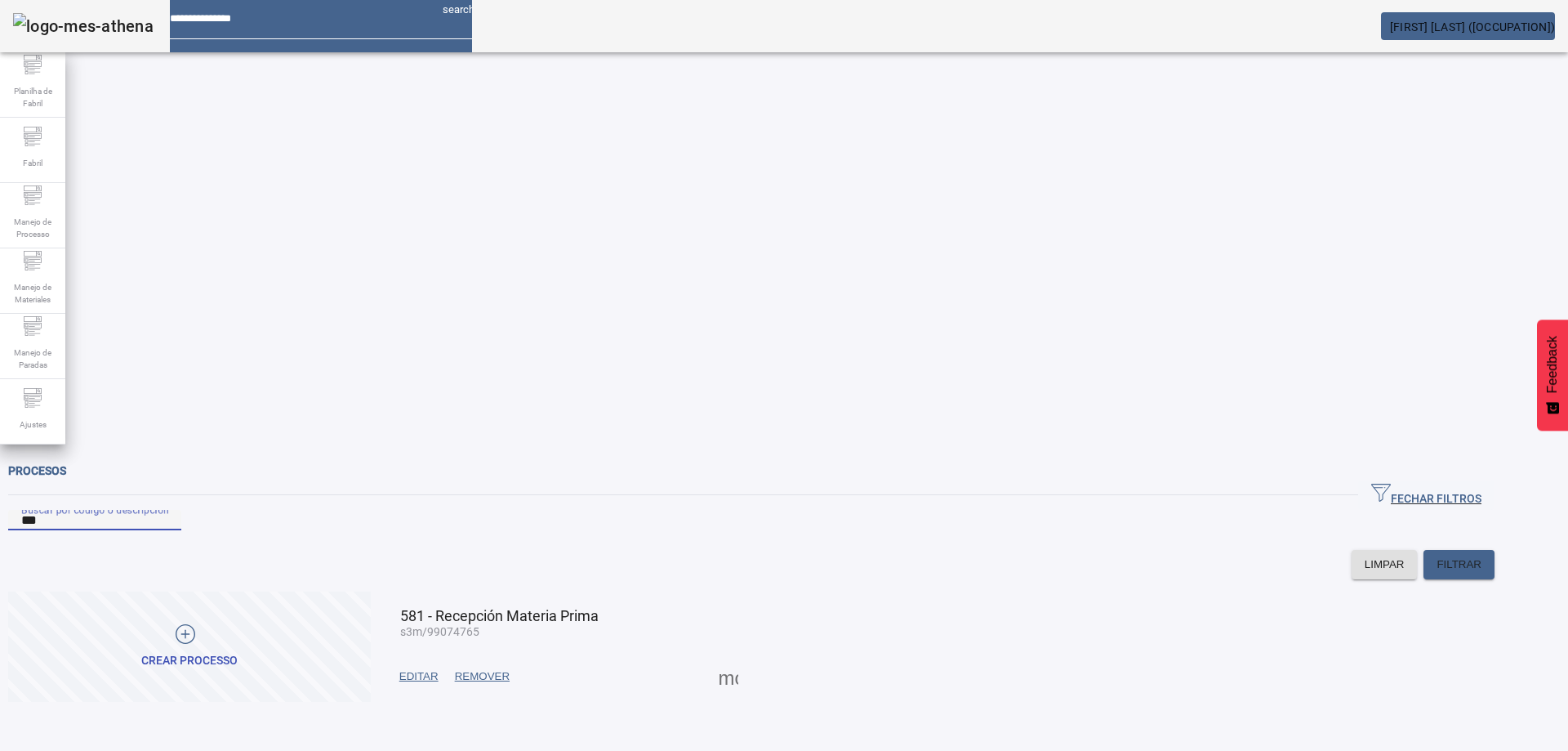 click on "EDITAR" at bounding box center [419, 677] 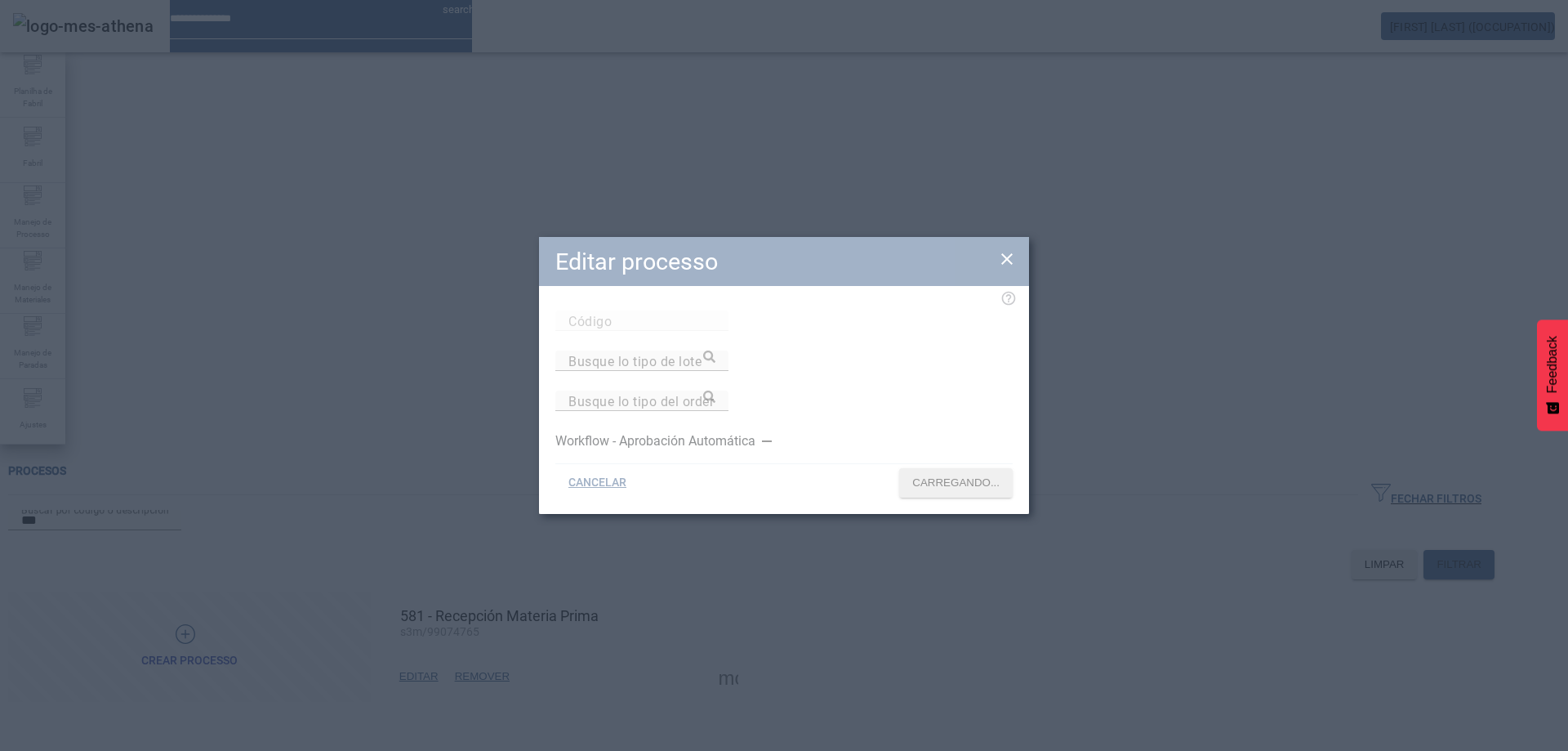 type on "***" 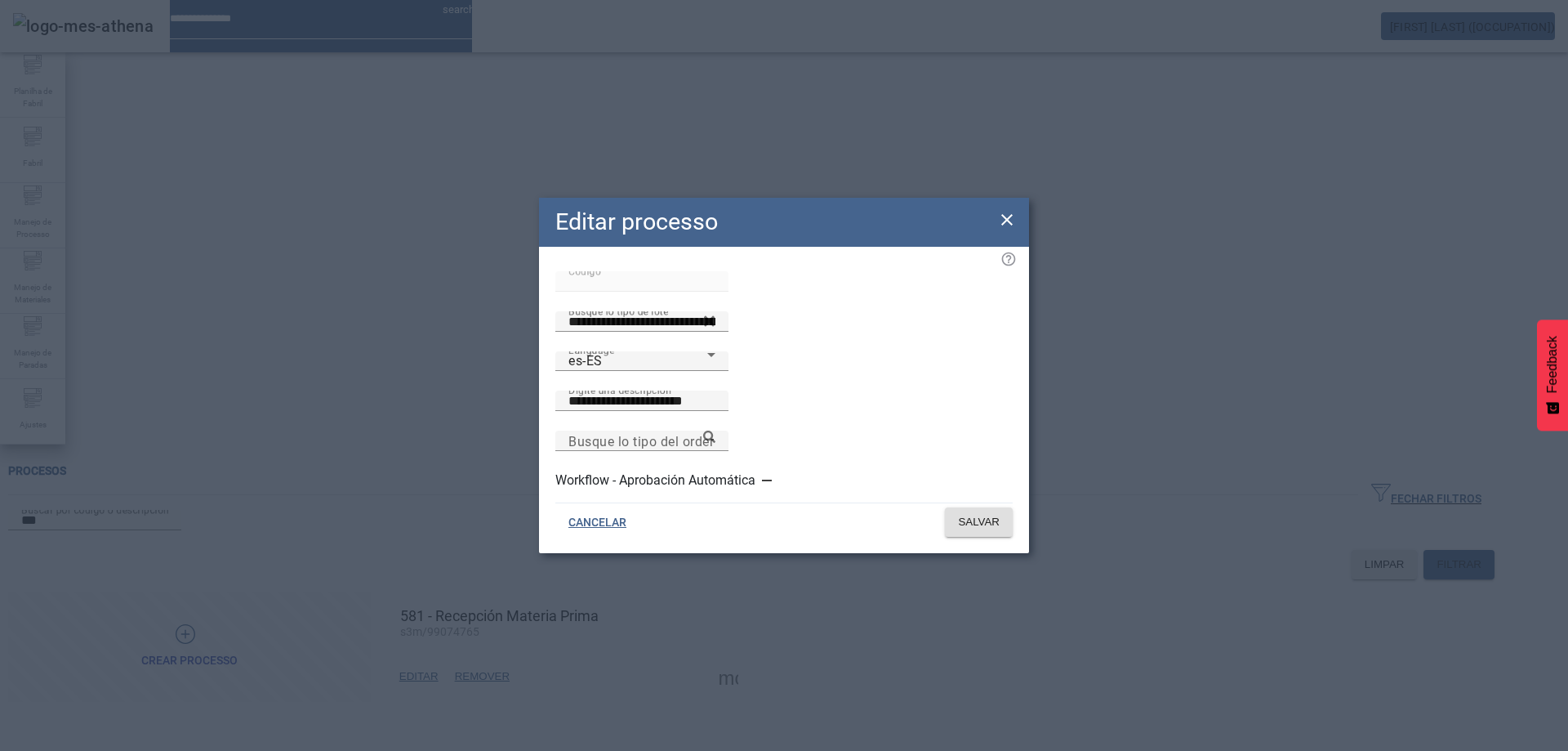 click 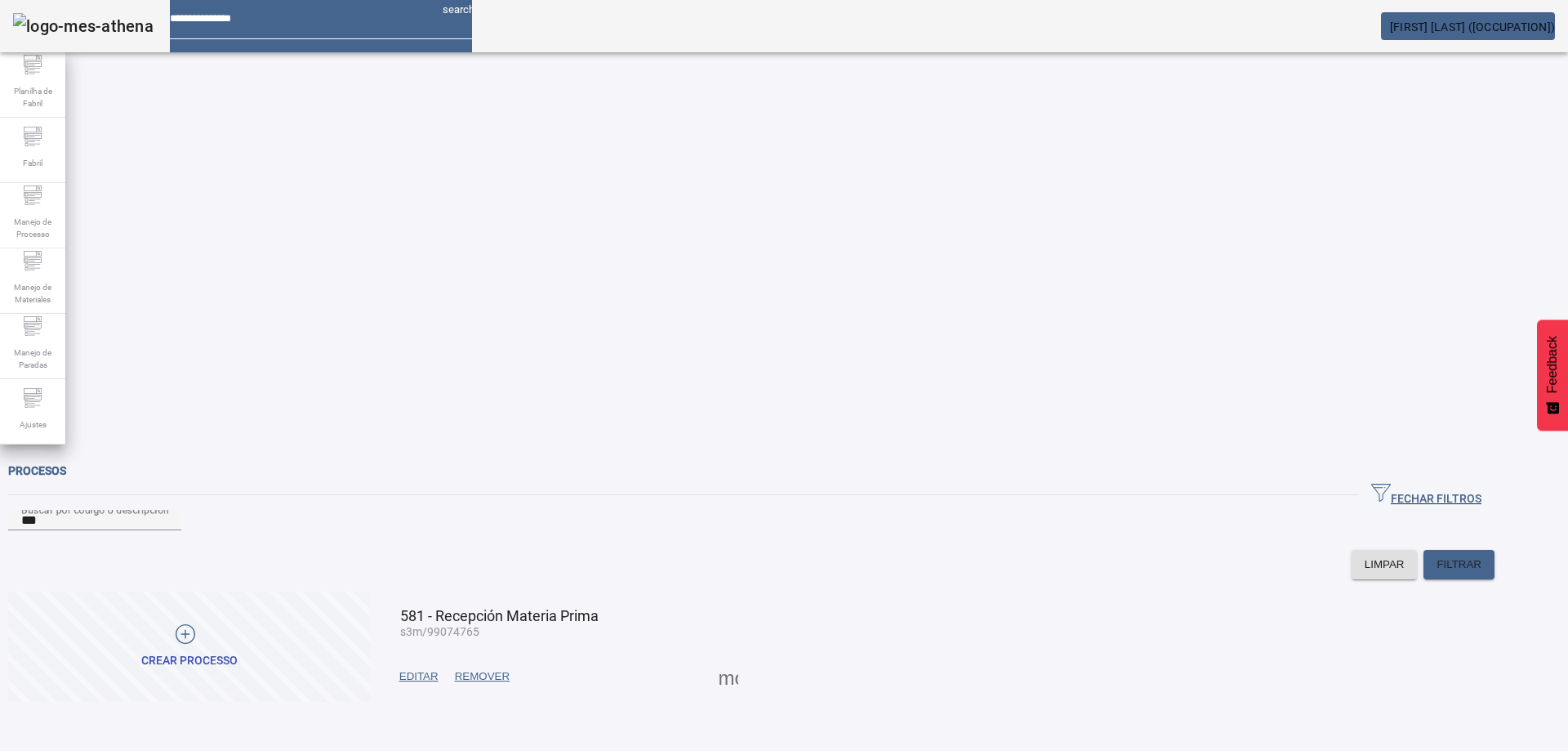 click at bounding box center (728, 677) 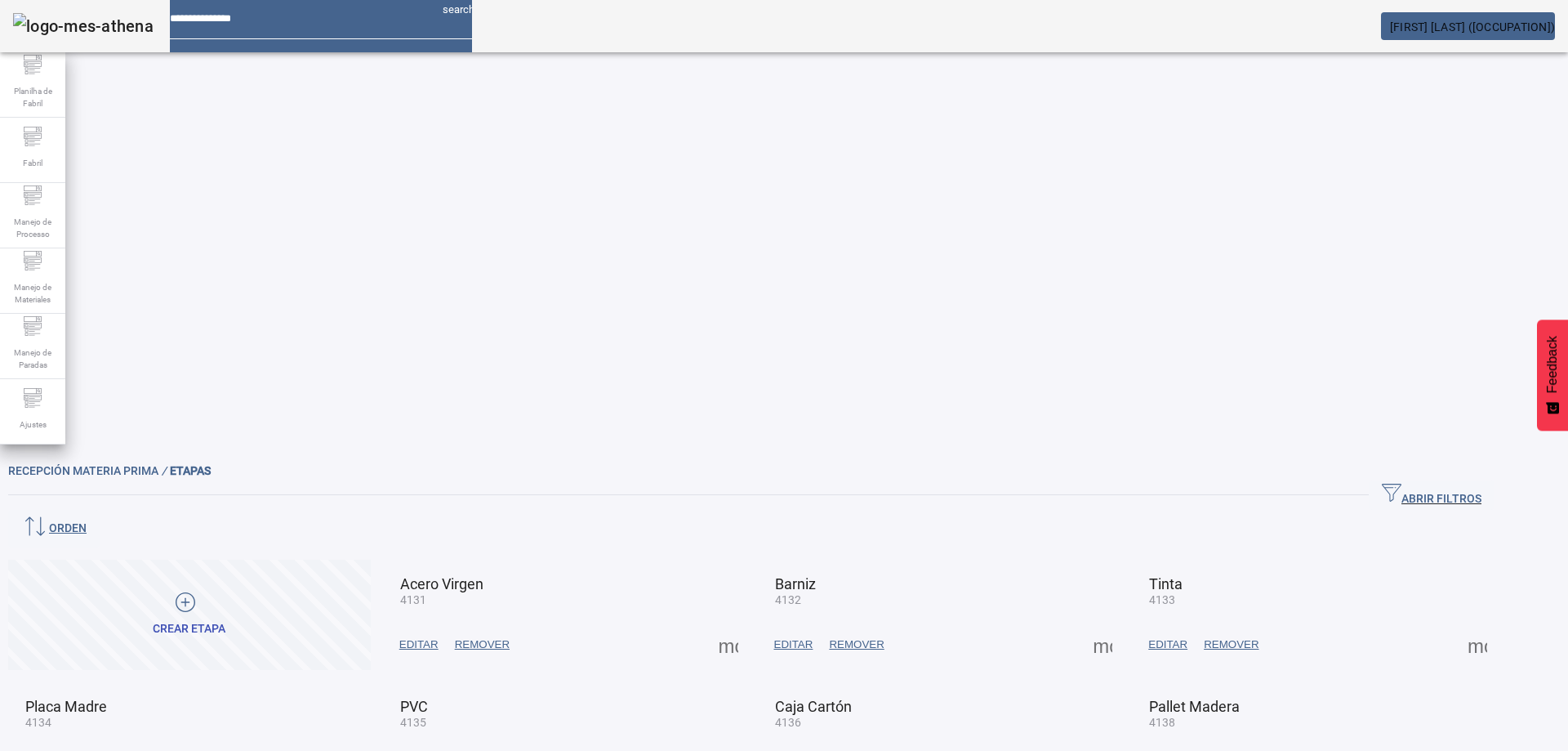 click on "EDITAR" at bounding box center [419, 645] 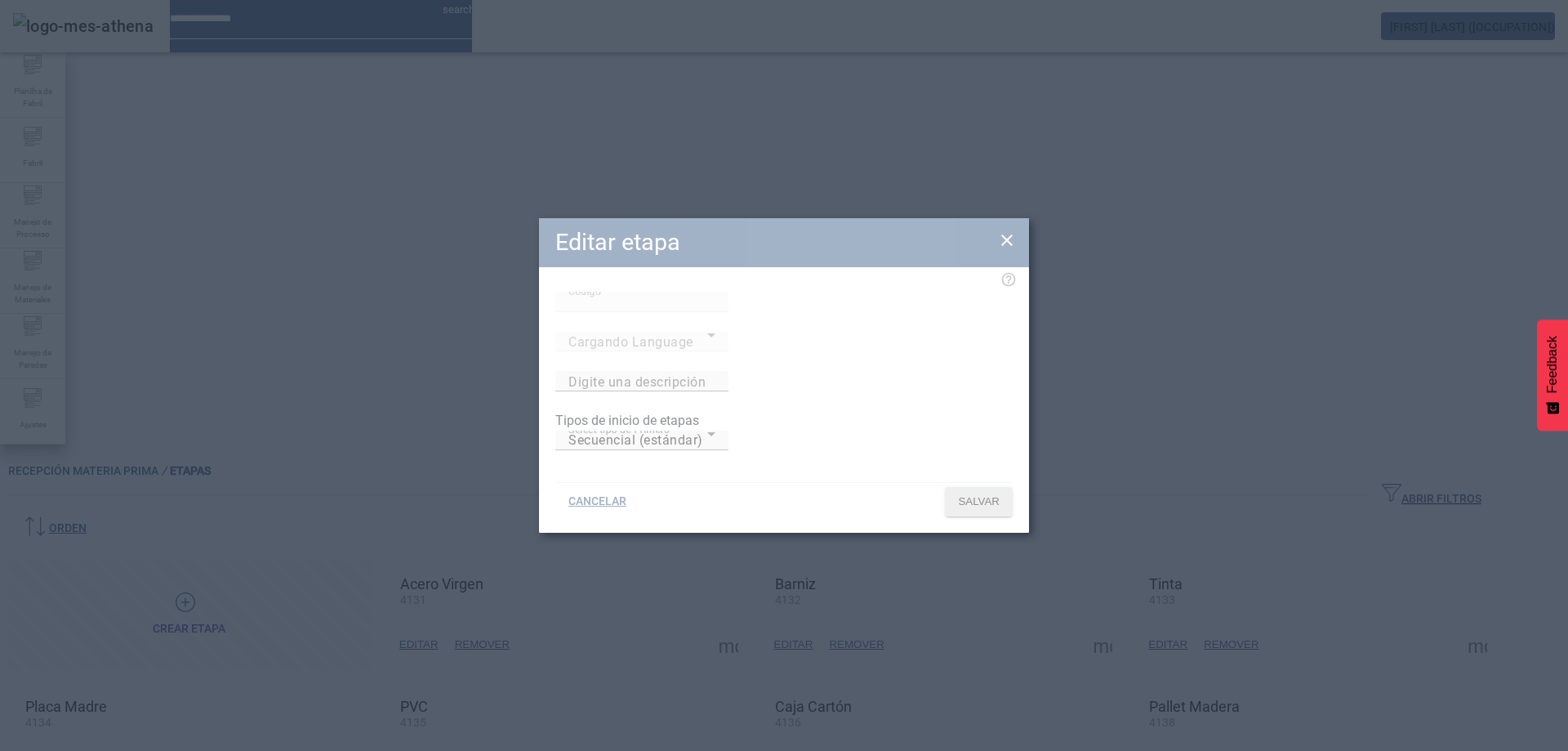 type on "**********" 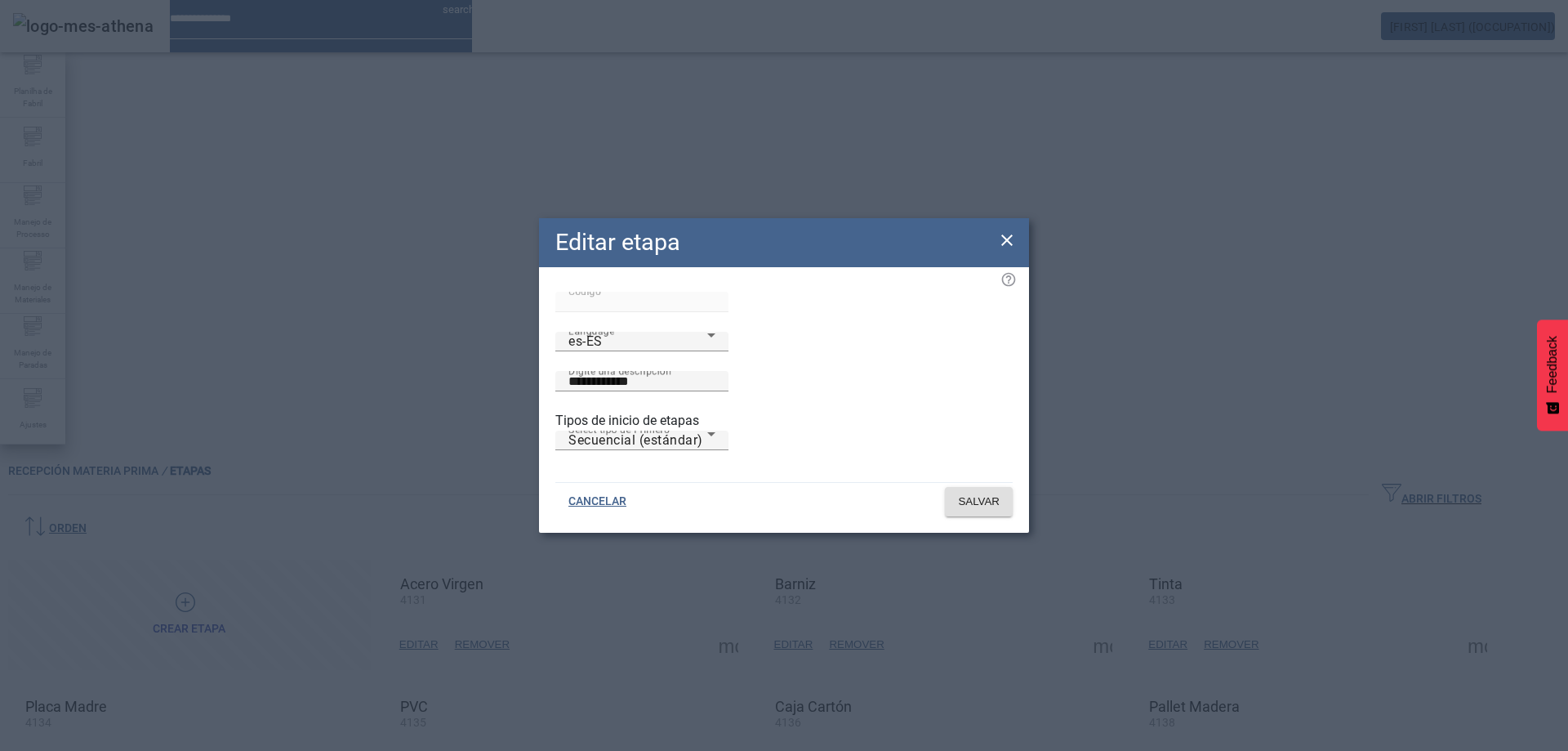 click on "Editar etapa" 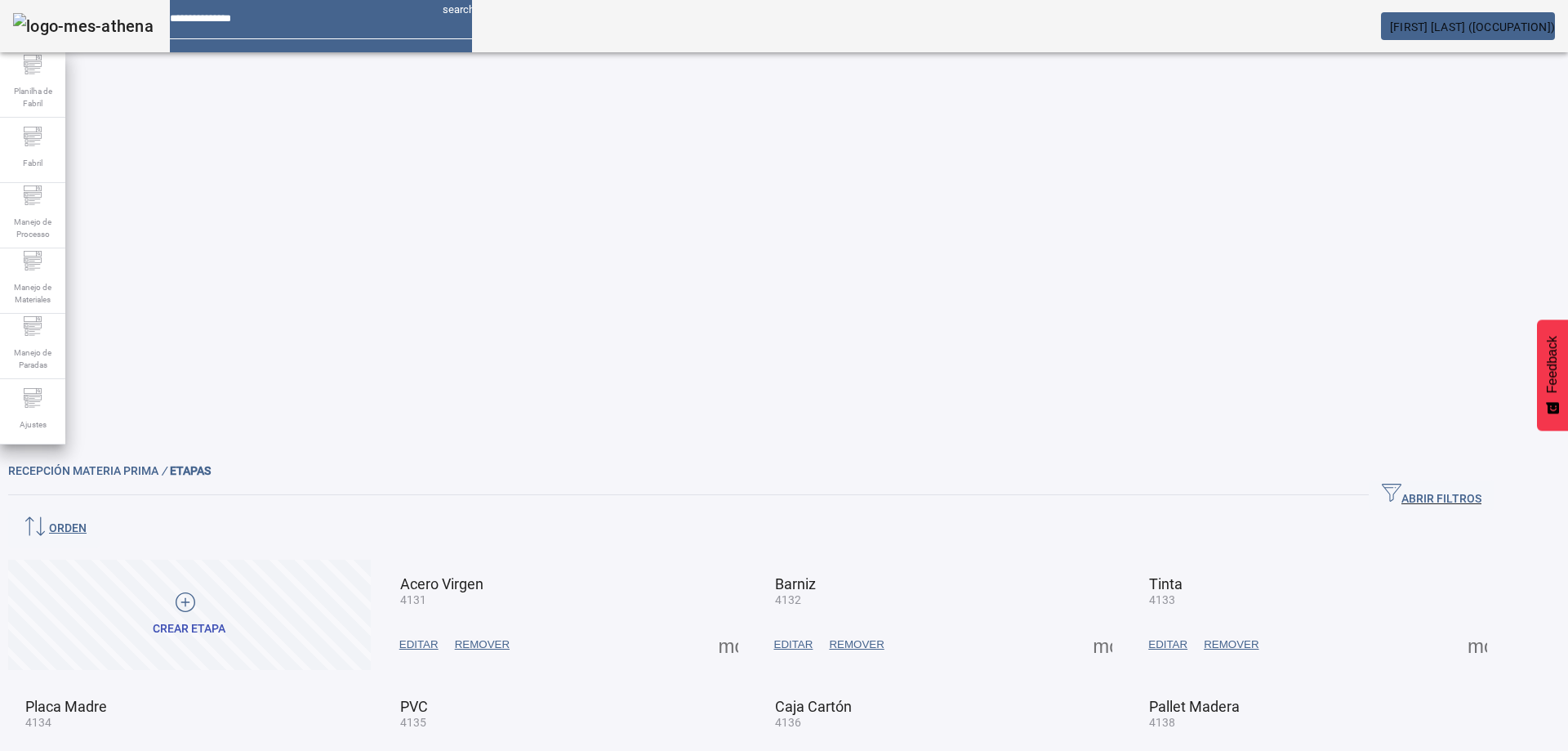 click at bounding box center (728, 645) 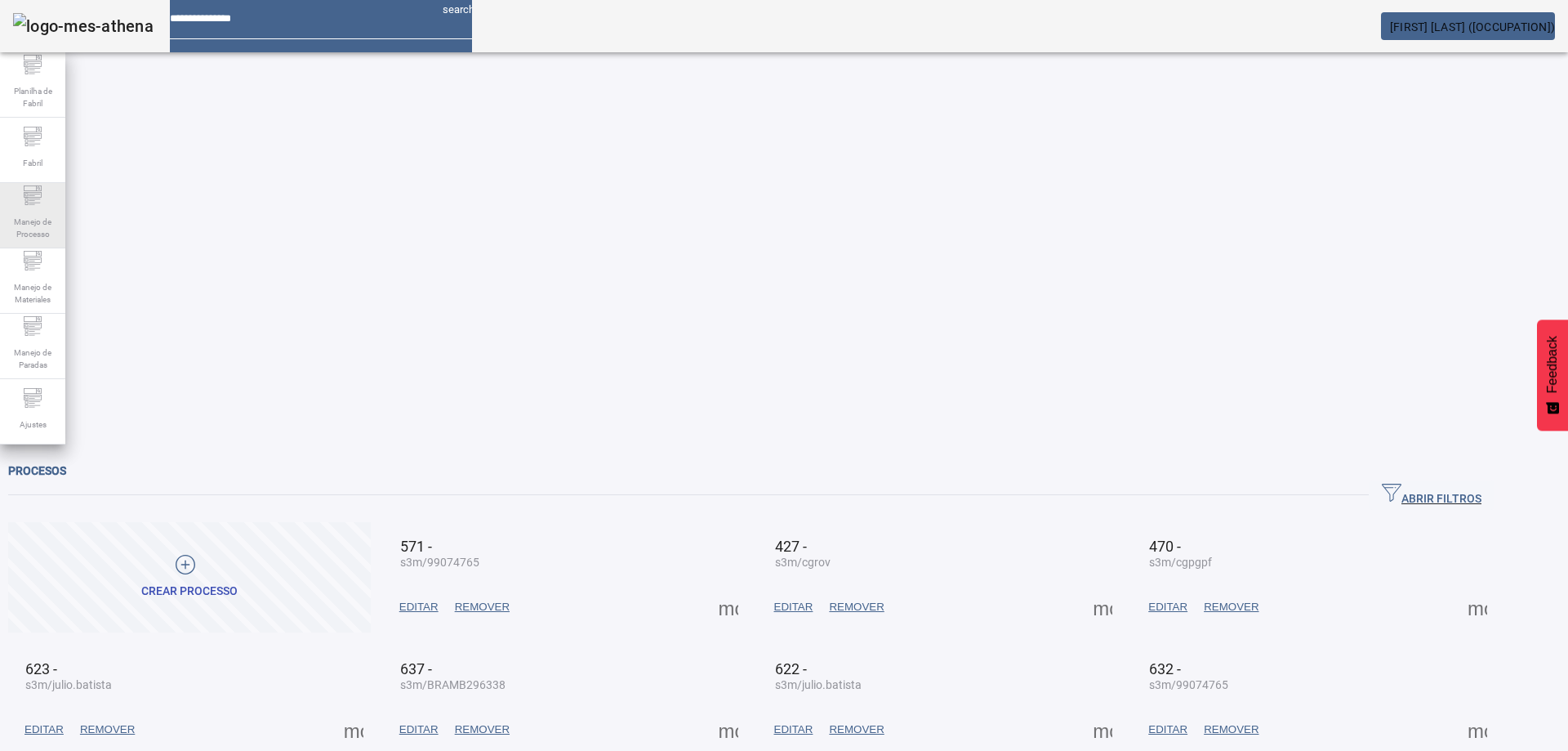 click 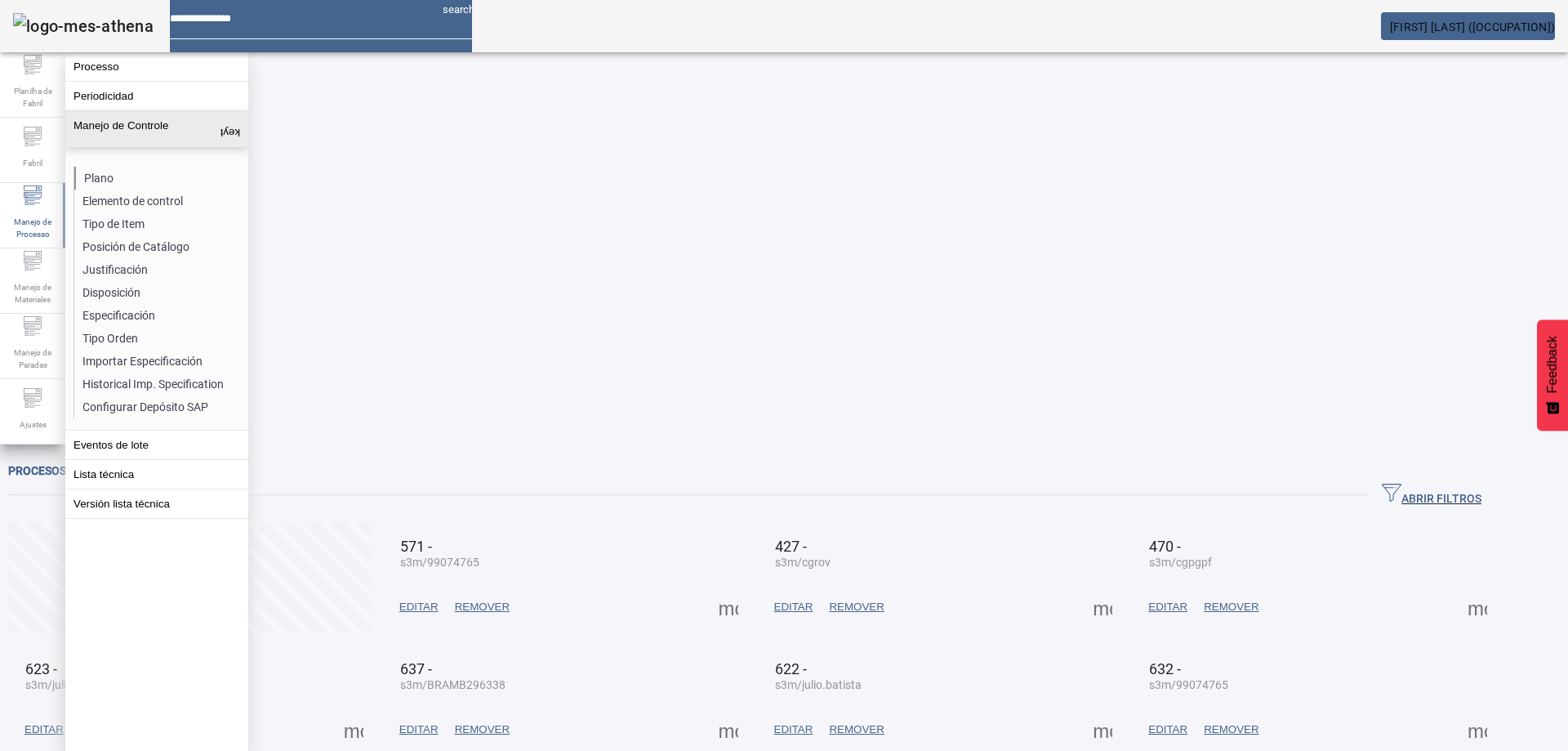 click on "Plano" 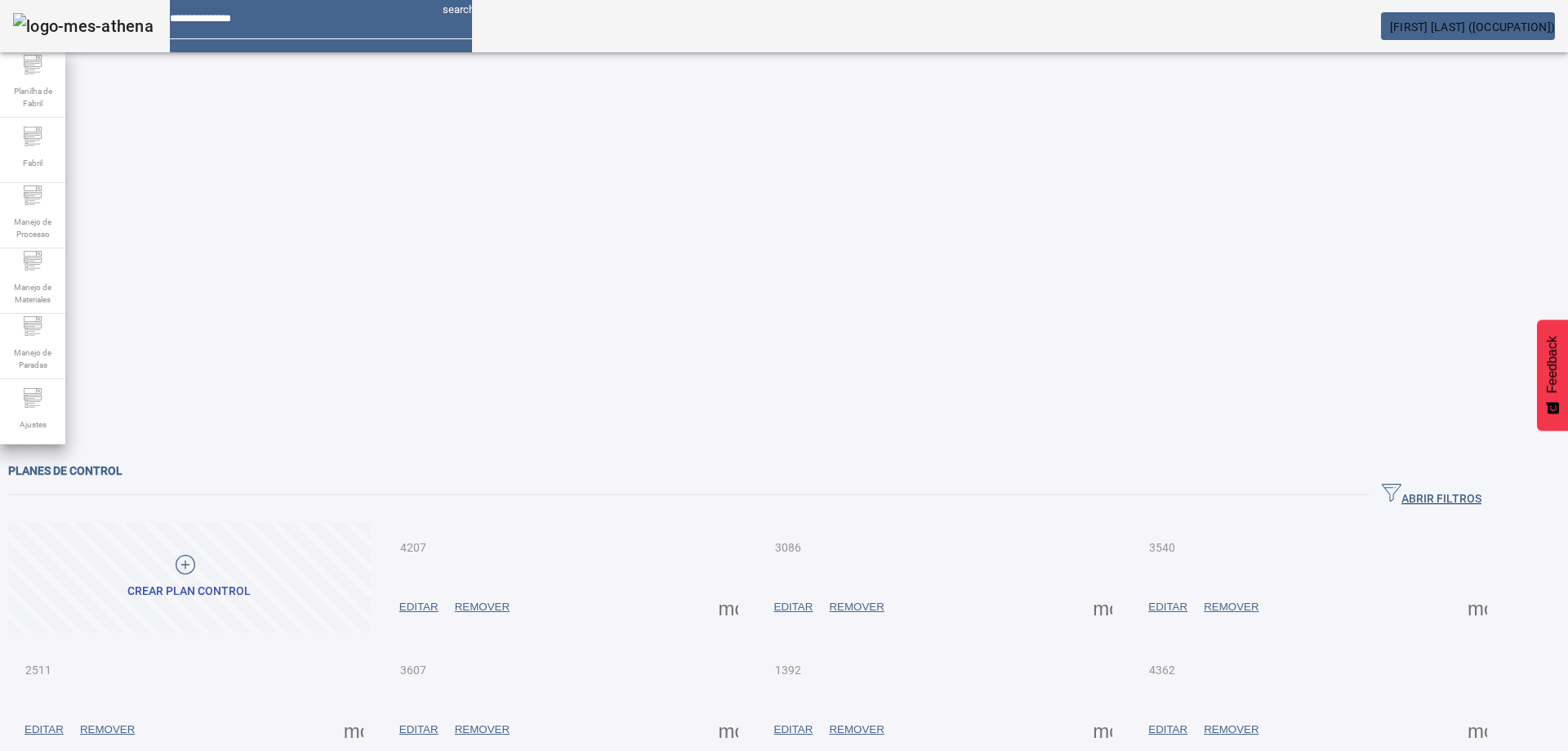 click on "ABRIR FILTROS" 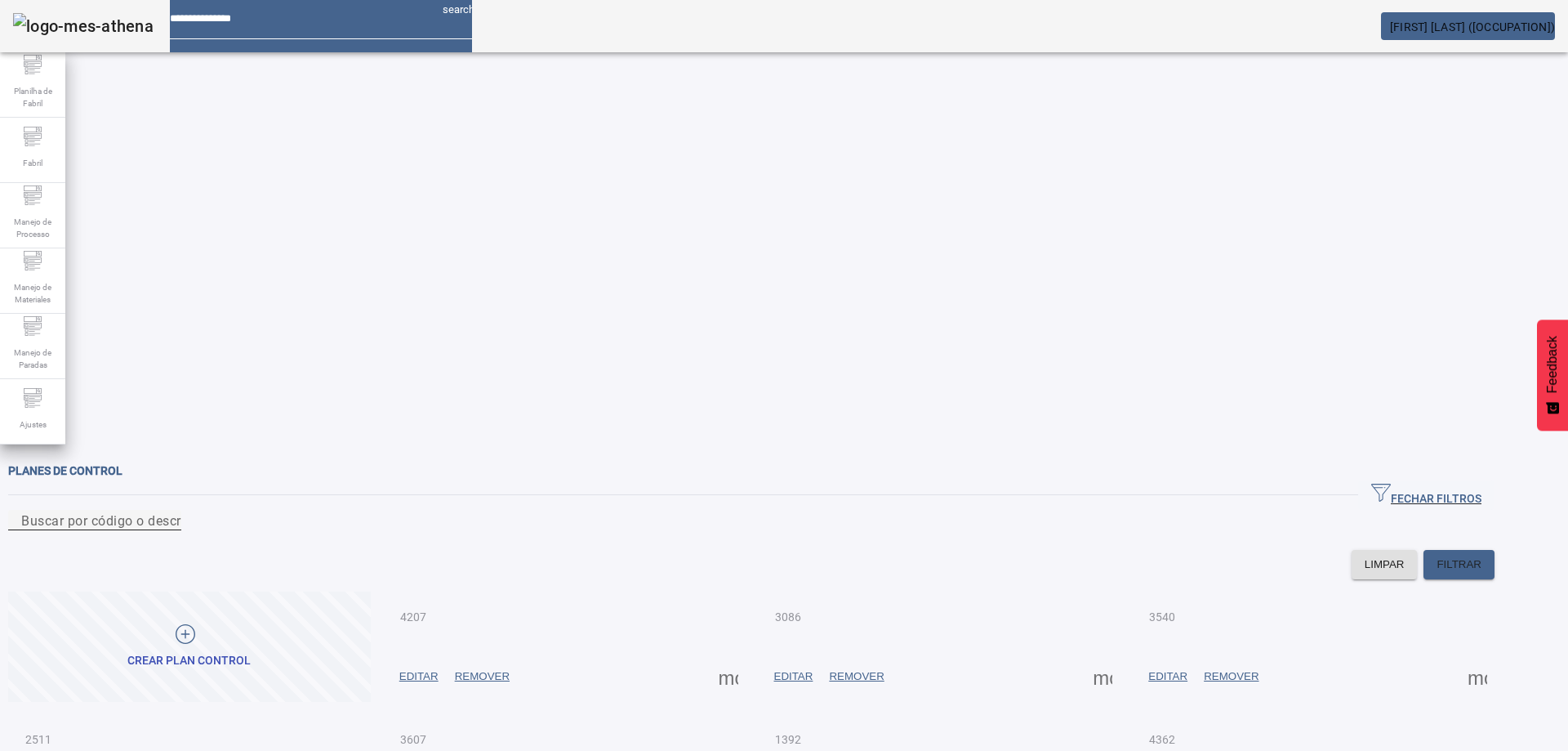 click on "Buscar por código o descripción" at bounding box center [95, 521] 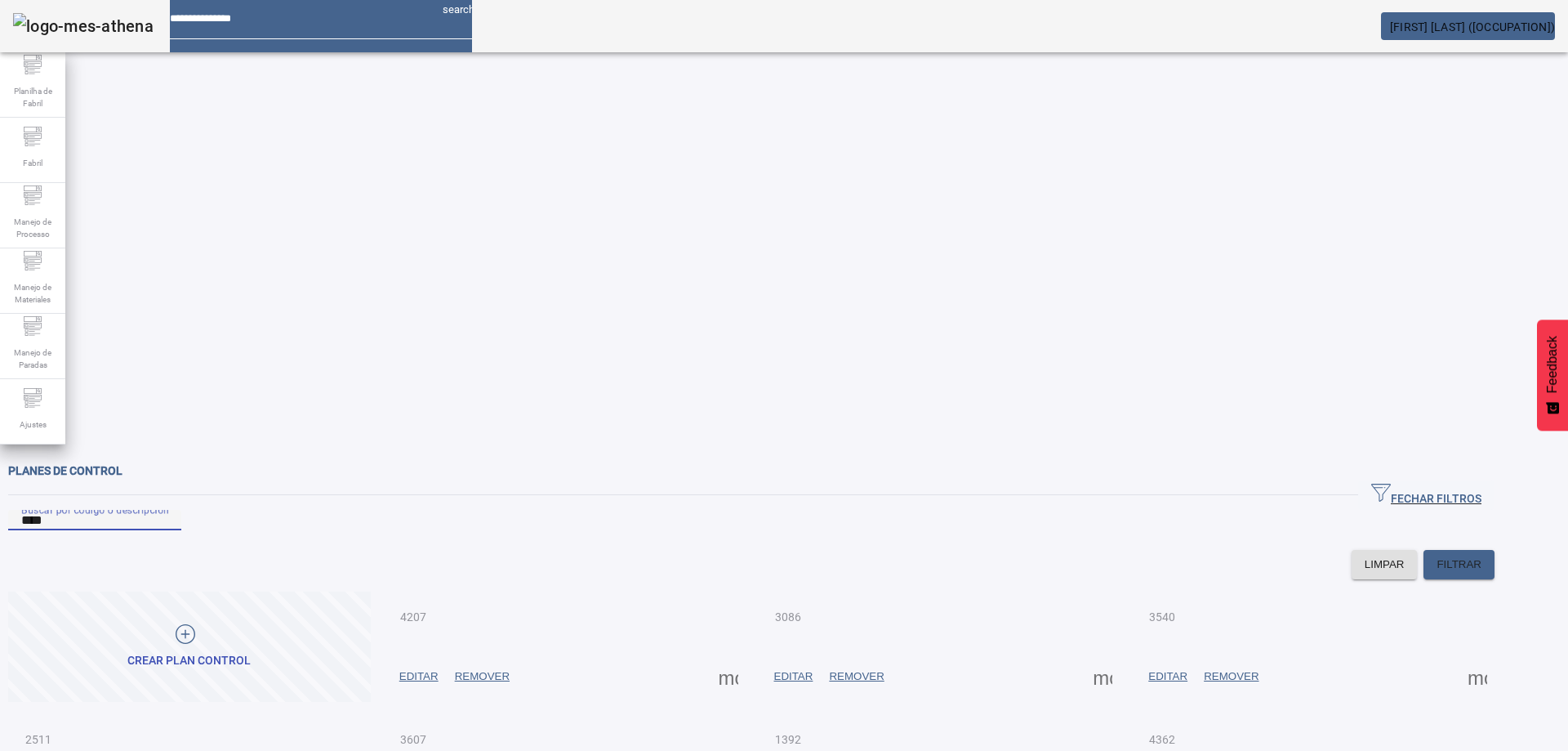 type on "****" 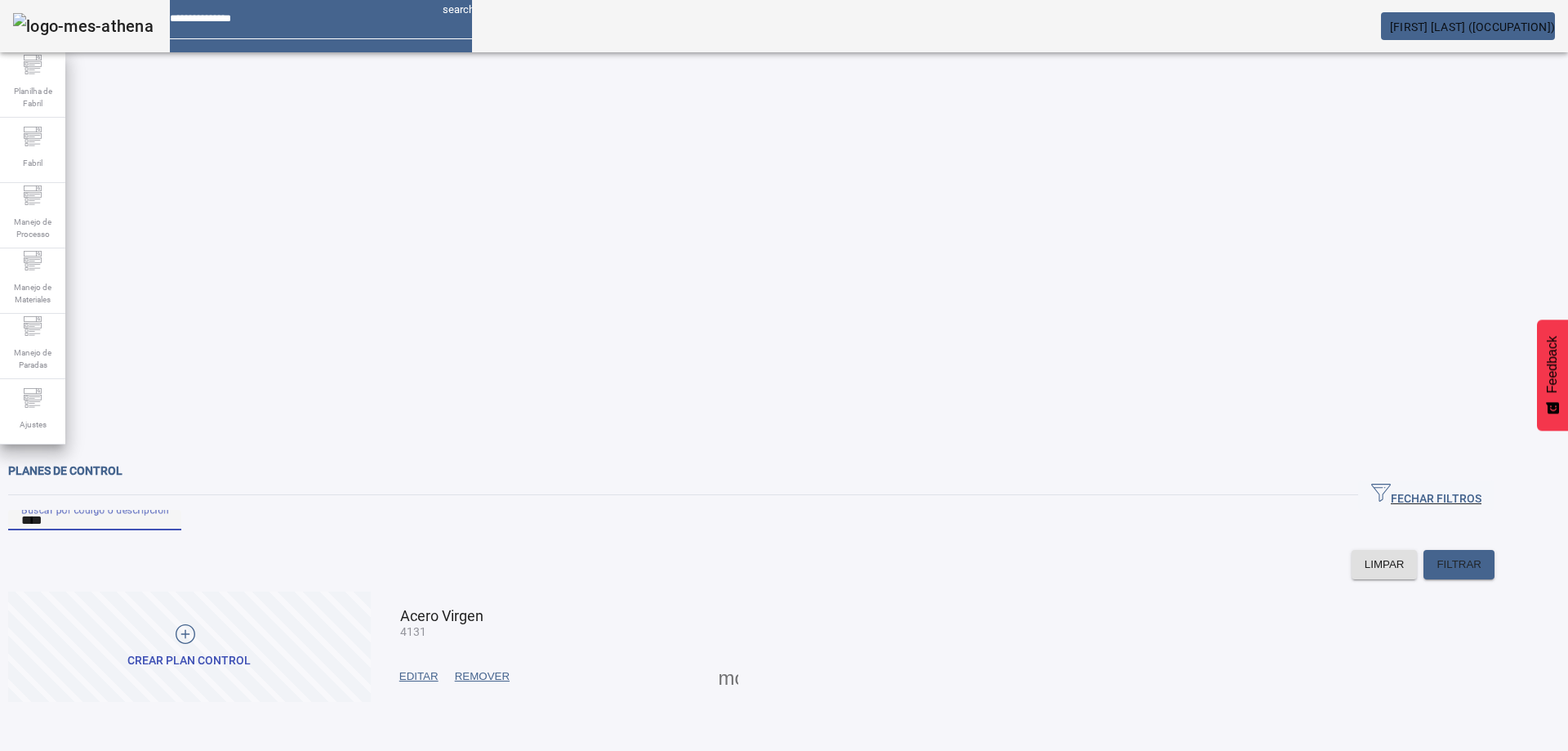 click at bounding box center (728, 677) 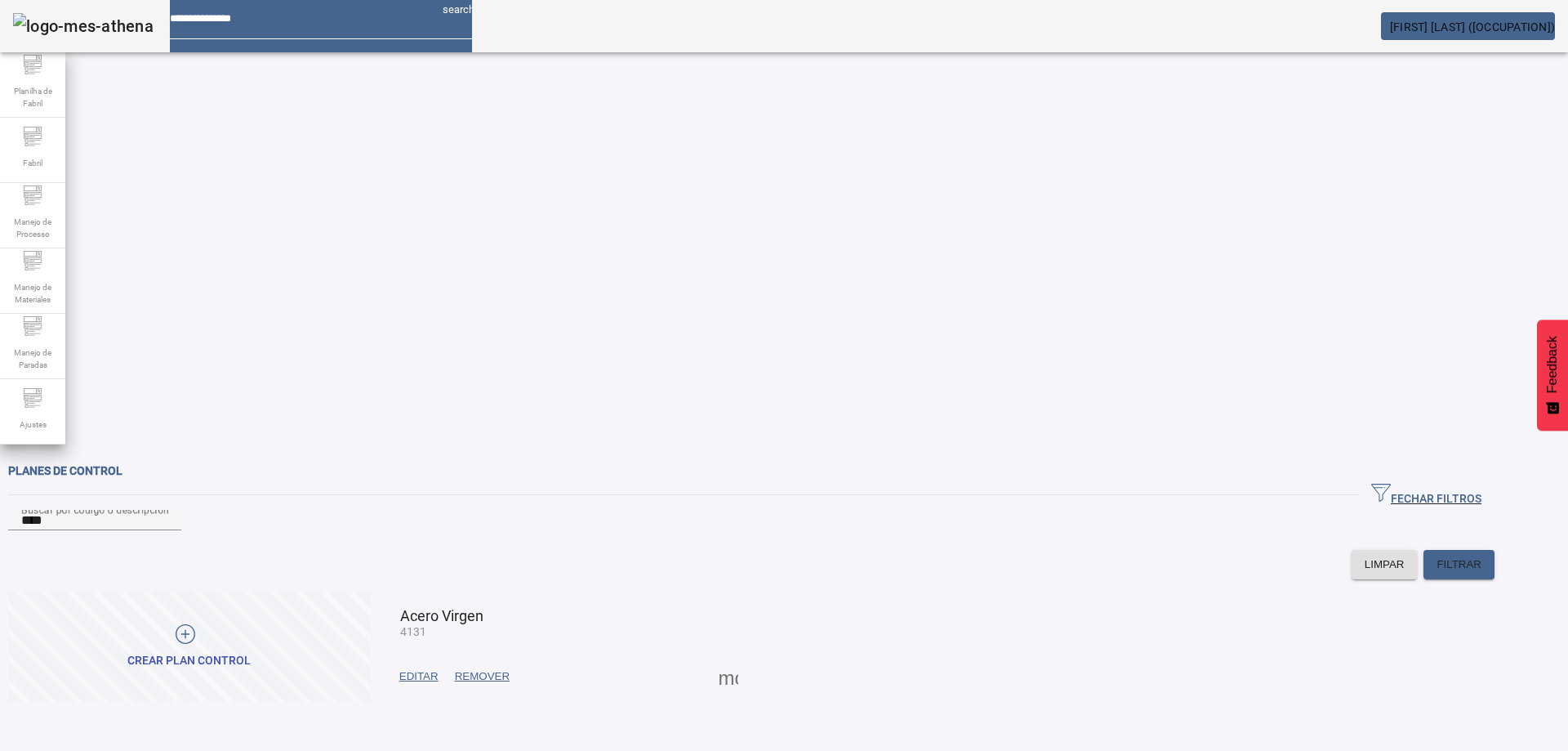 drag, startPoint x: 738, startPoint y: 233, endPoint x: 657, endPoint y: 280, distance: 93.64828 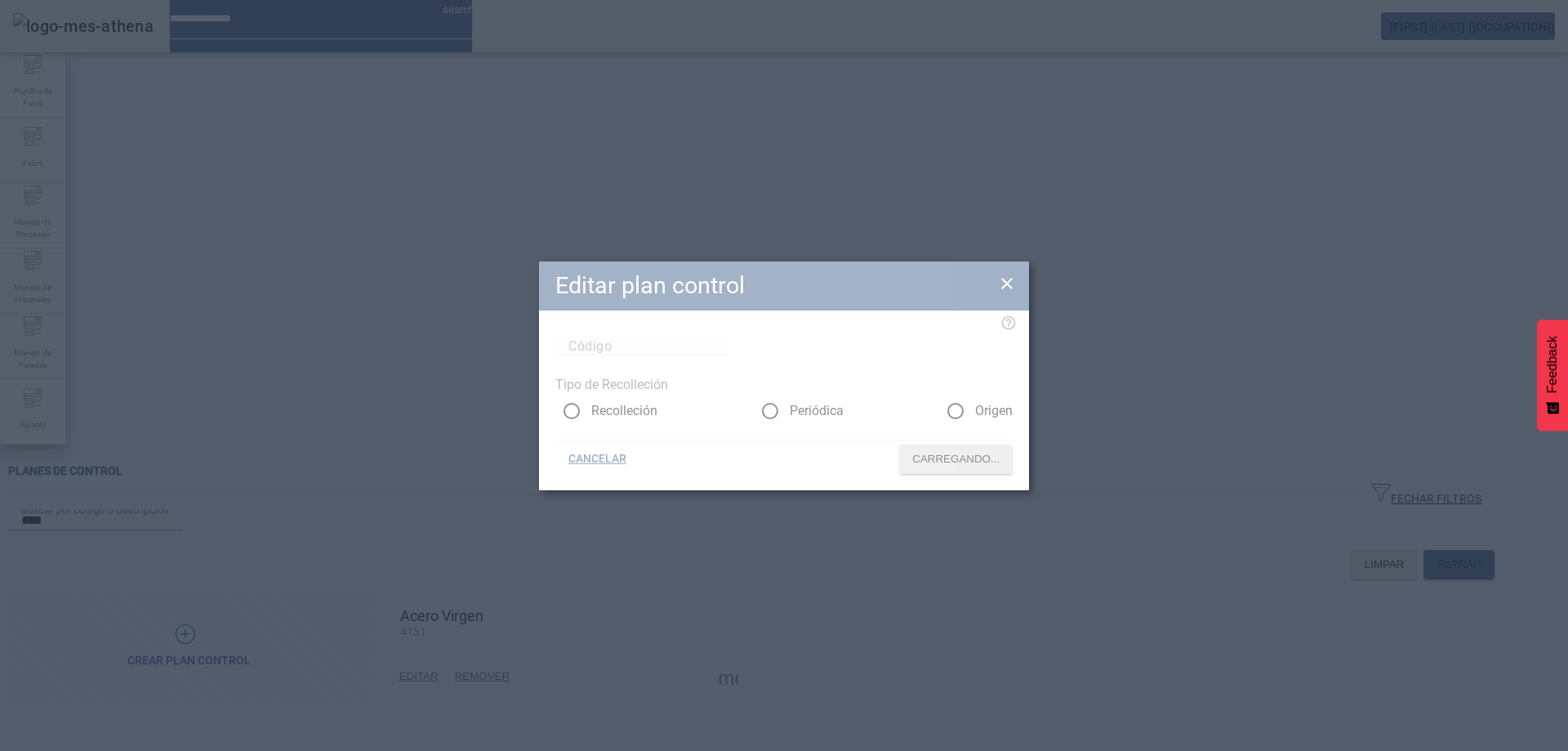 type on "****" 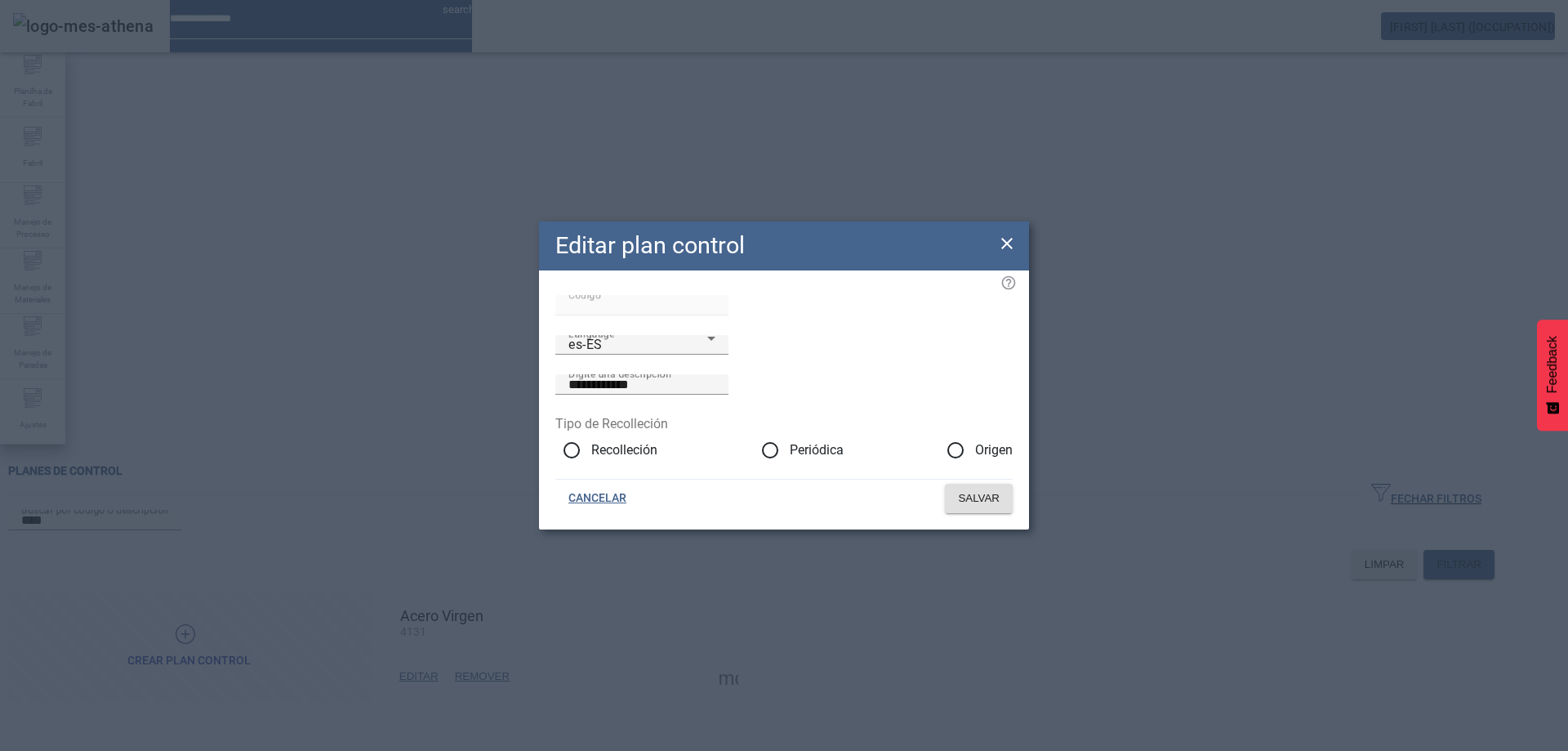 drag, startPoint x: 733, startPoint y: 453, endPoint x: 661, endPoint y: 461, distance: 72.443081 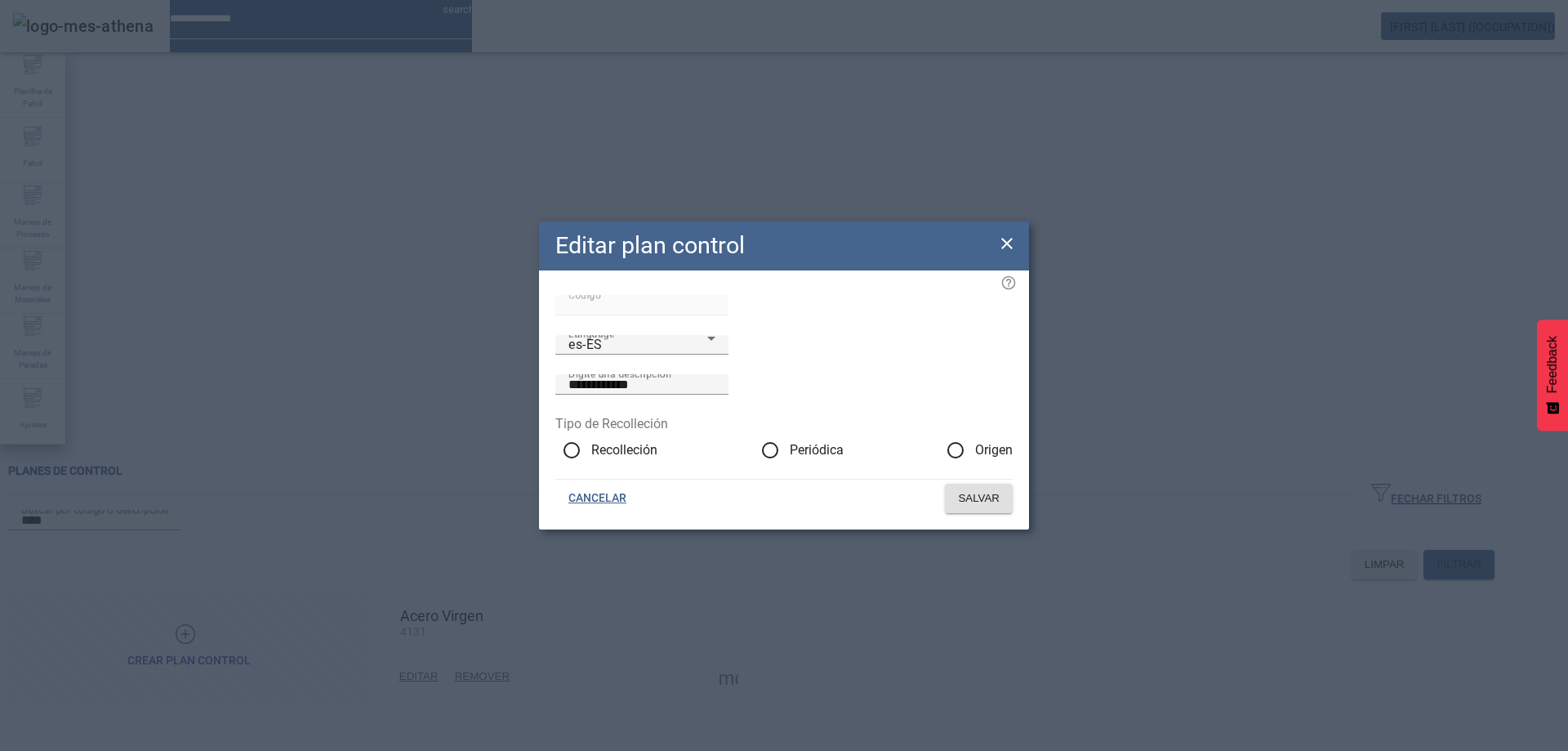 click on "Recolleción" at bounding box center [622, 450] 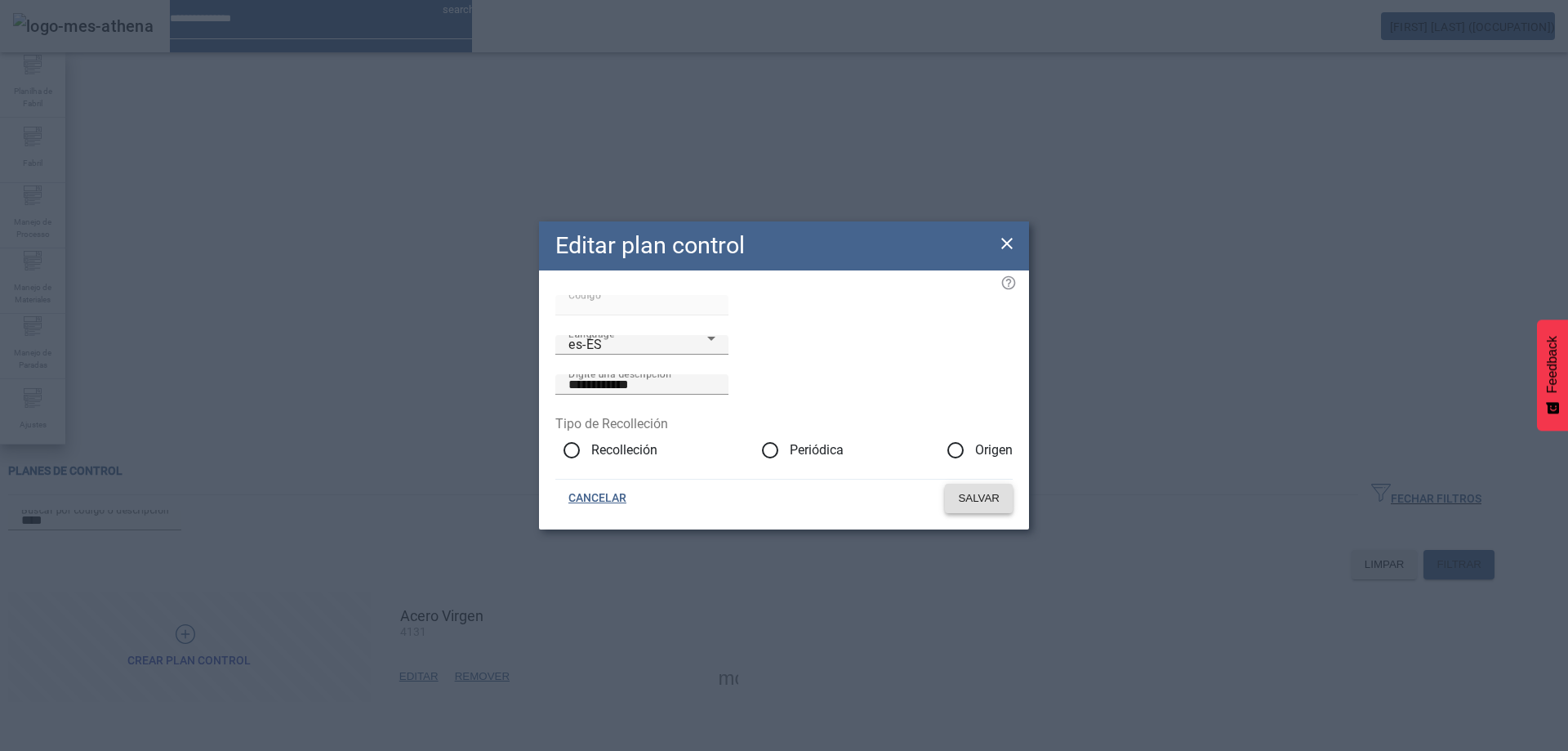 click on "SALVAR" 